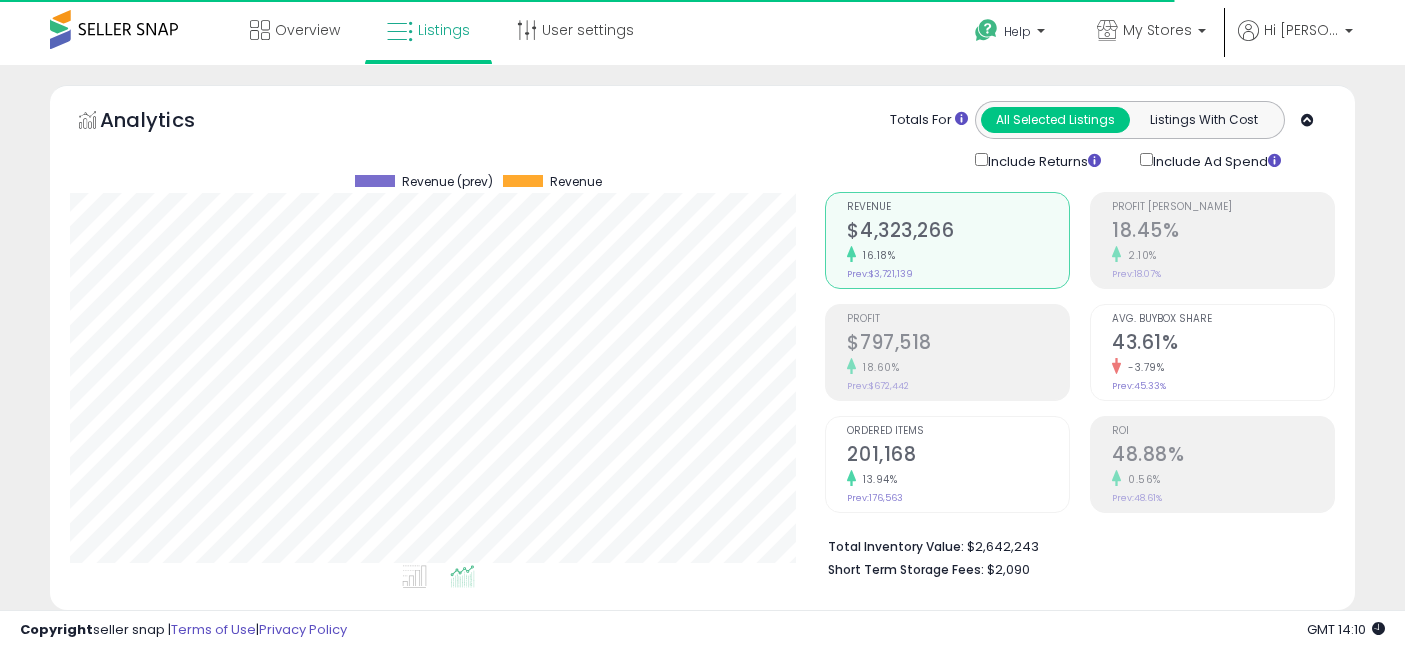 select on "**" 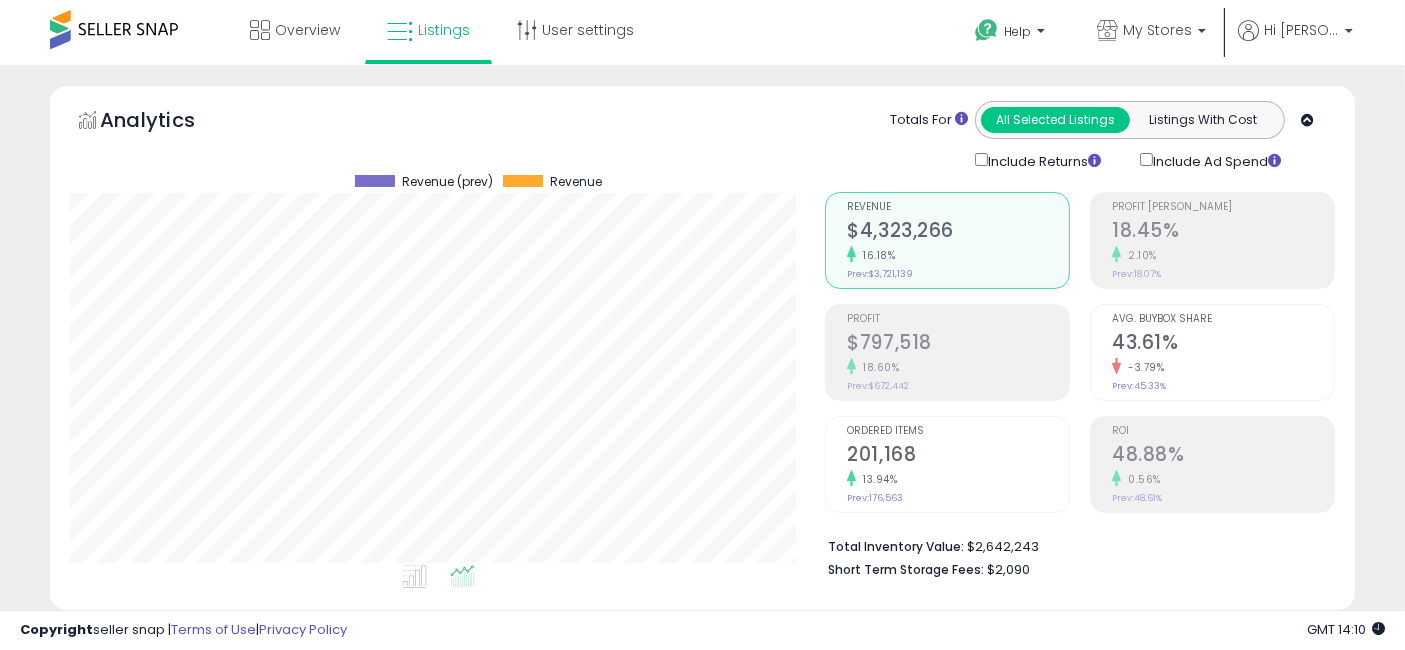 scroll, scrollTop: 999590, scrollLeft: 999244, axis: both 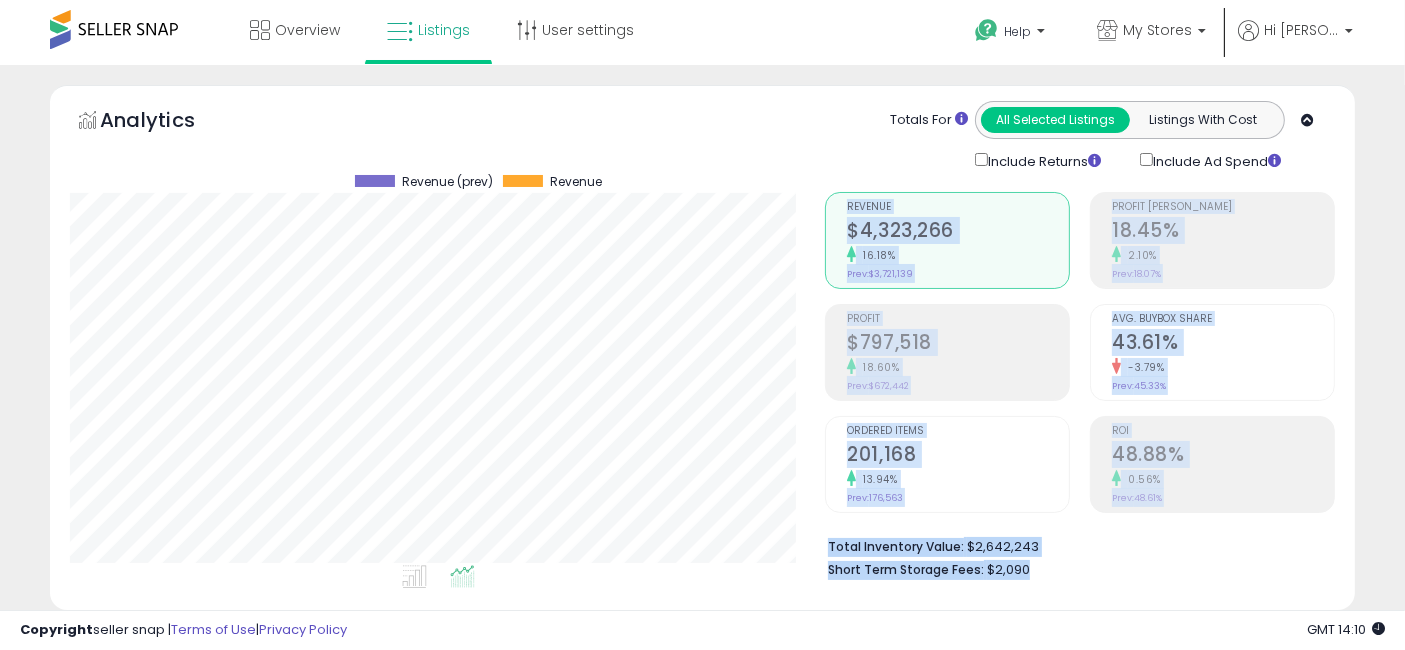 drag, startPoint x: 1040, startPoint y: 565, endPoint x: 820, endPoint y: 546, distance: 220.81892 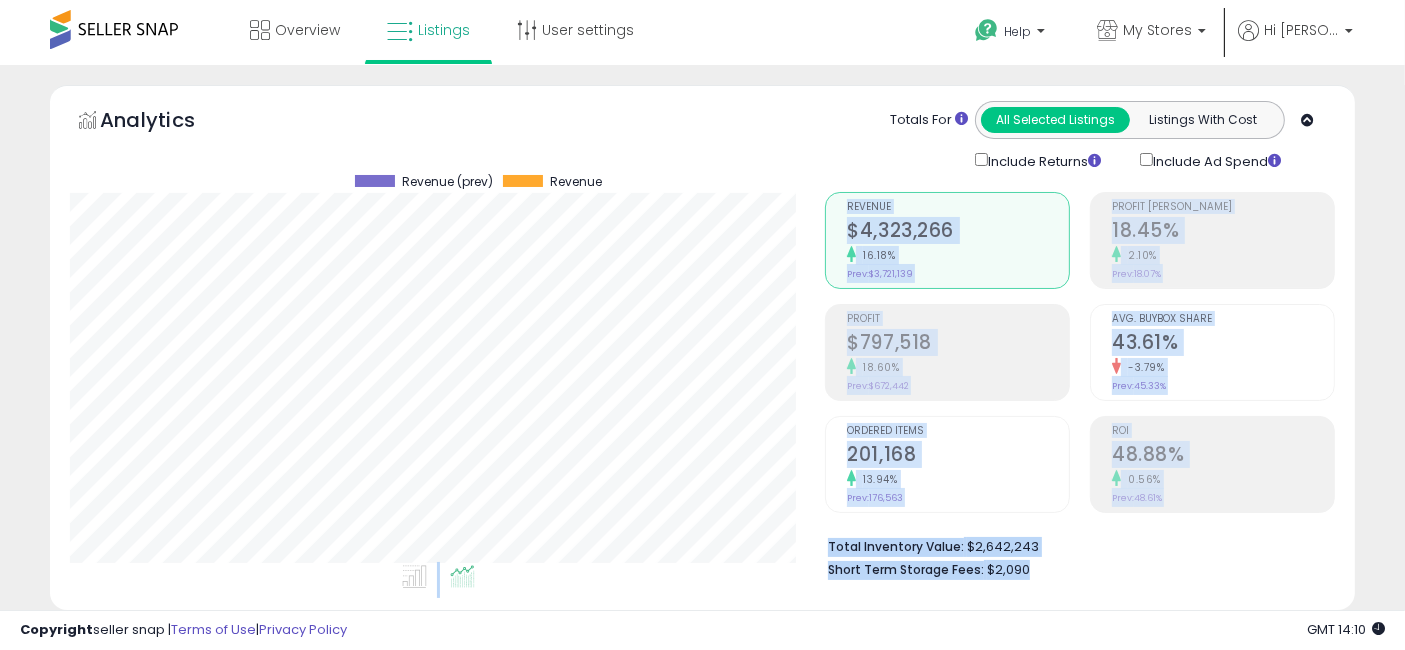 drag, startPoint x: 1041, startPoint y: 569, endPoint x: 801, endPoint y: 554, distance: 240.46829 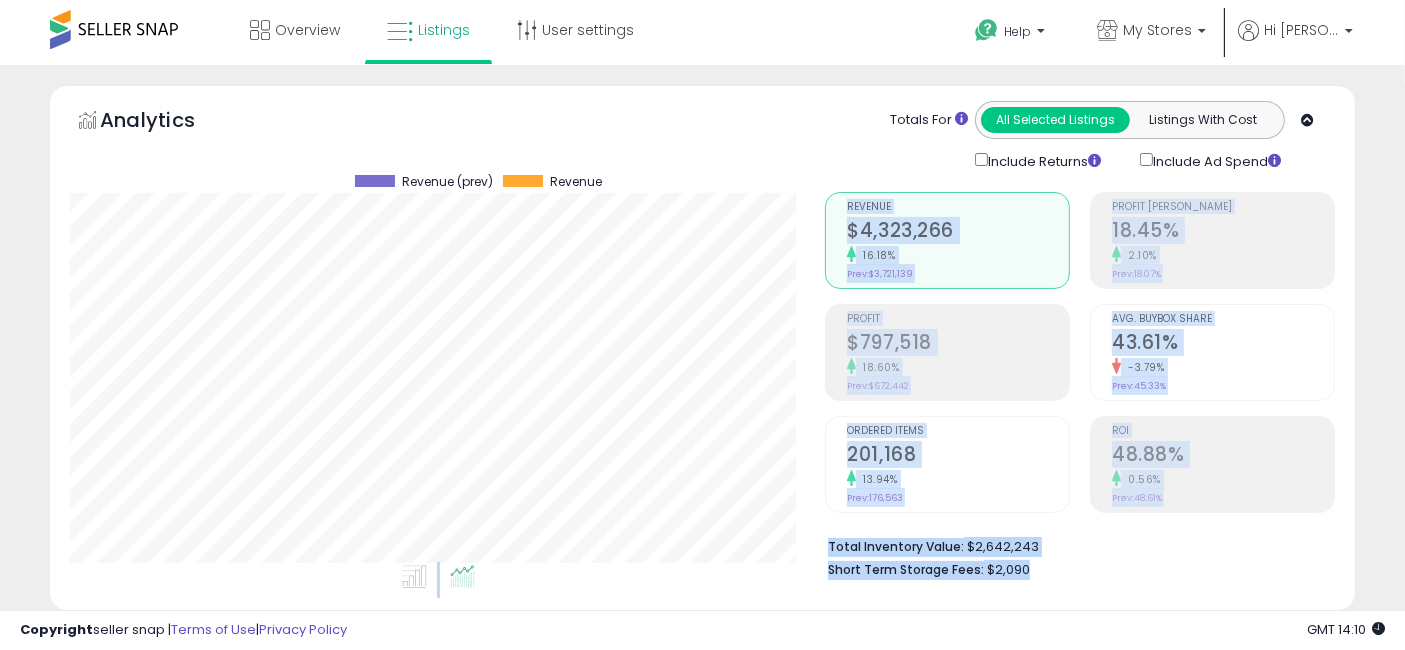 click on "Short Term Storage Fees:   $2,090" at bounding box center (1074, 568) 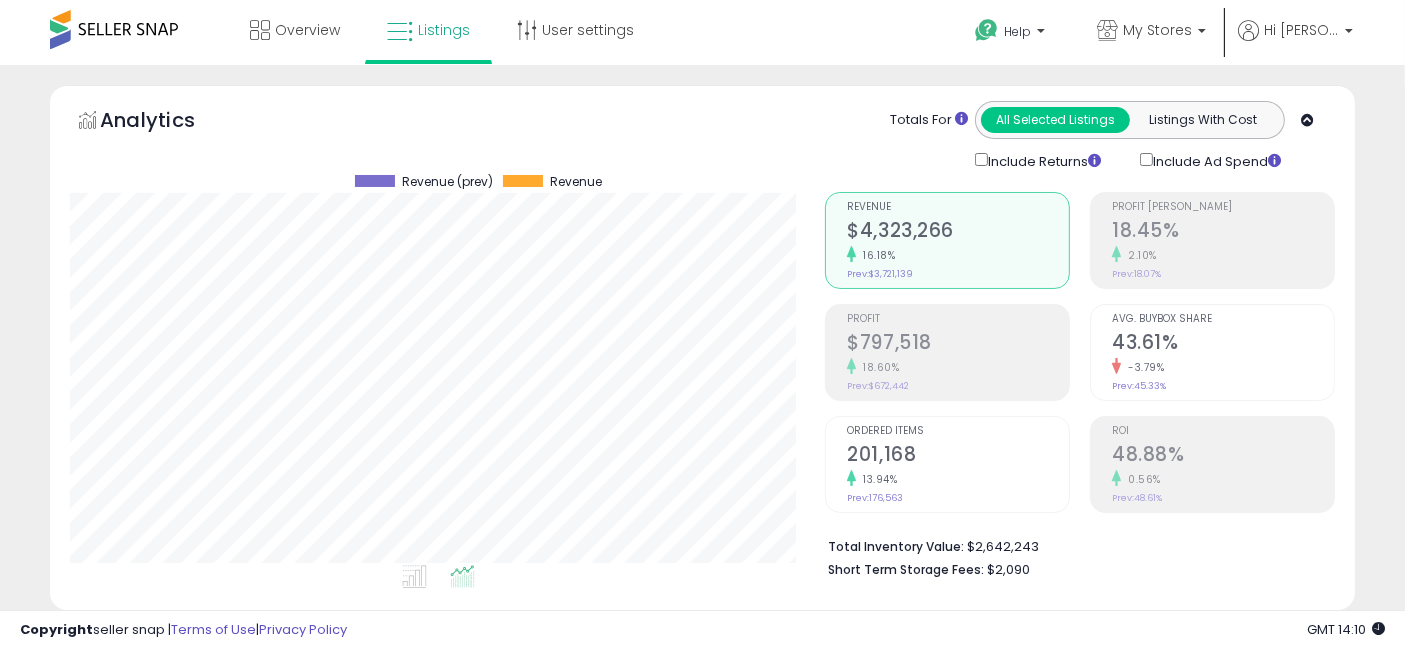 click on "18.60%" at bounding box center [958, 367] 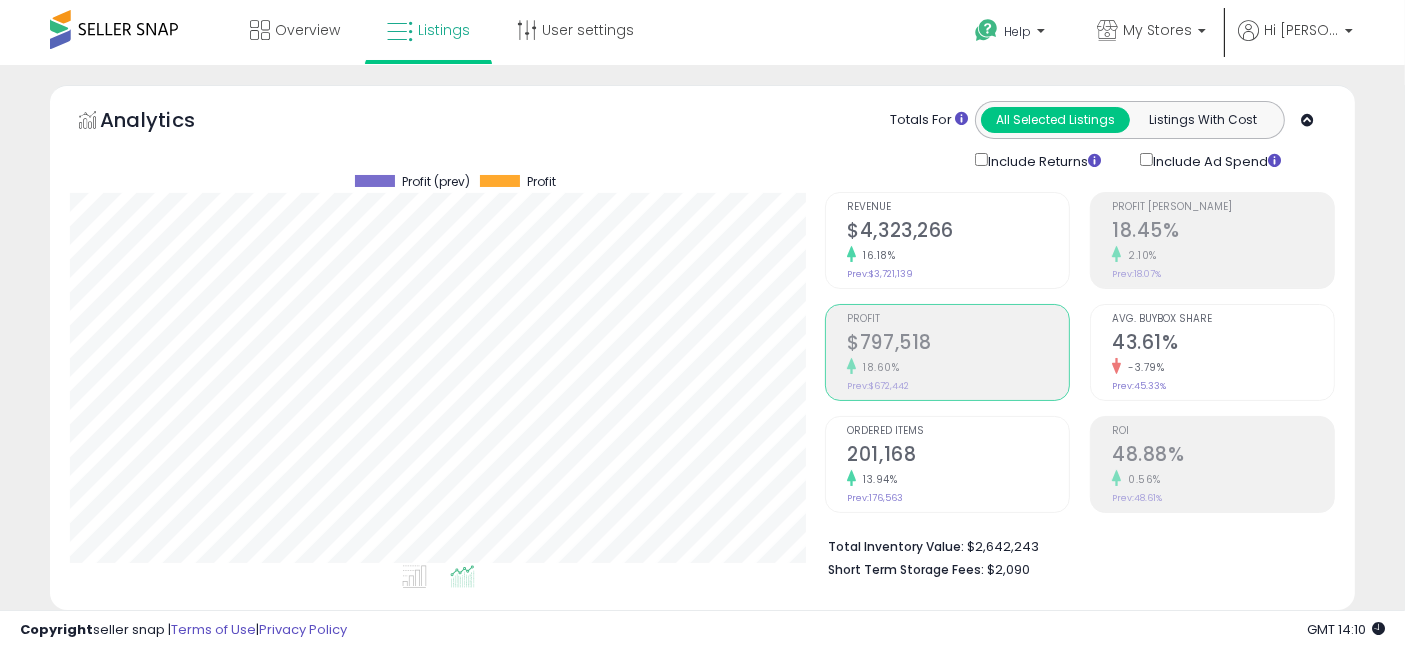 scroll, scrollTop: 410, scrollLeft: 755, axis: both 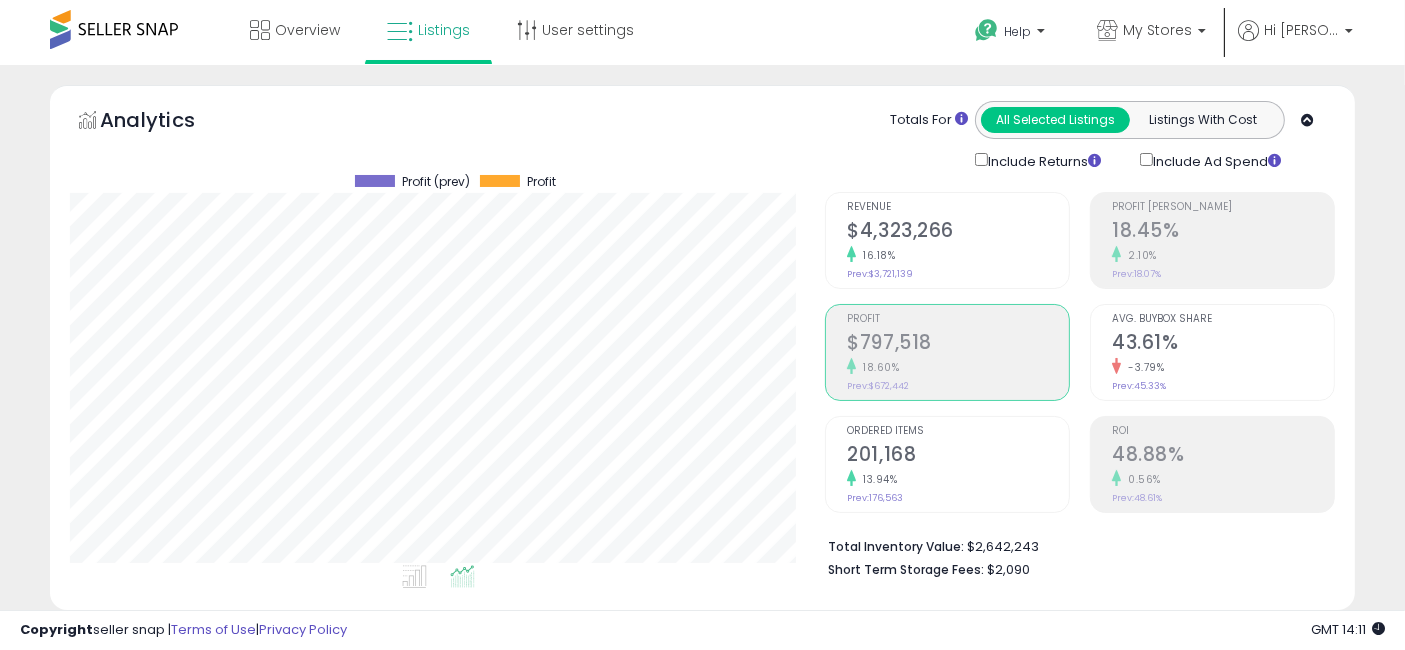 click on "0.56%" at bounding box center (1223, 479) 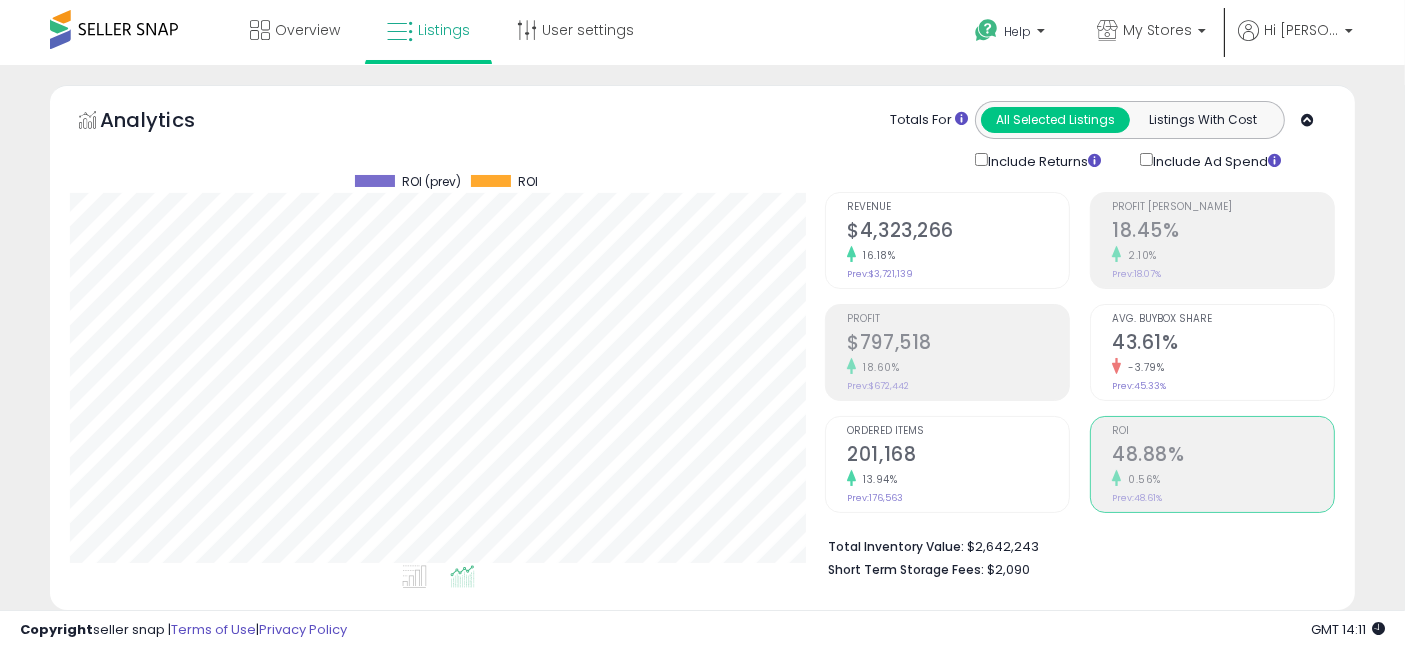scroll, scrollTop: 410, scrollLeft: 755, axis: both 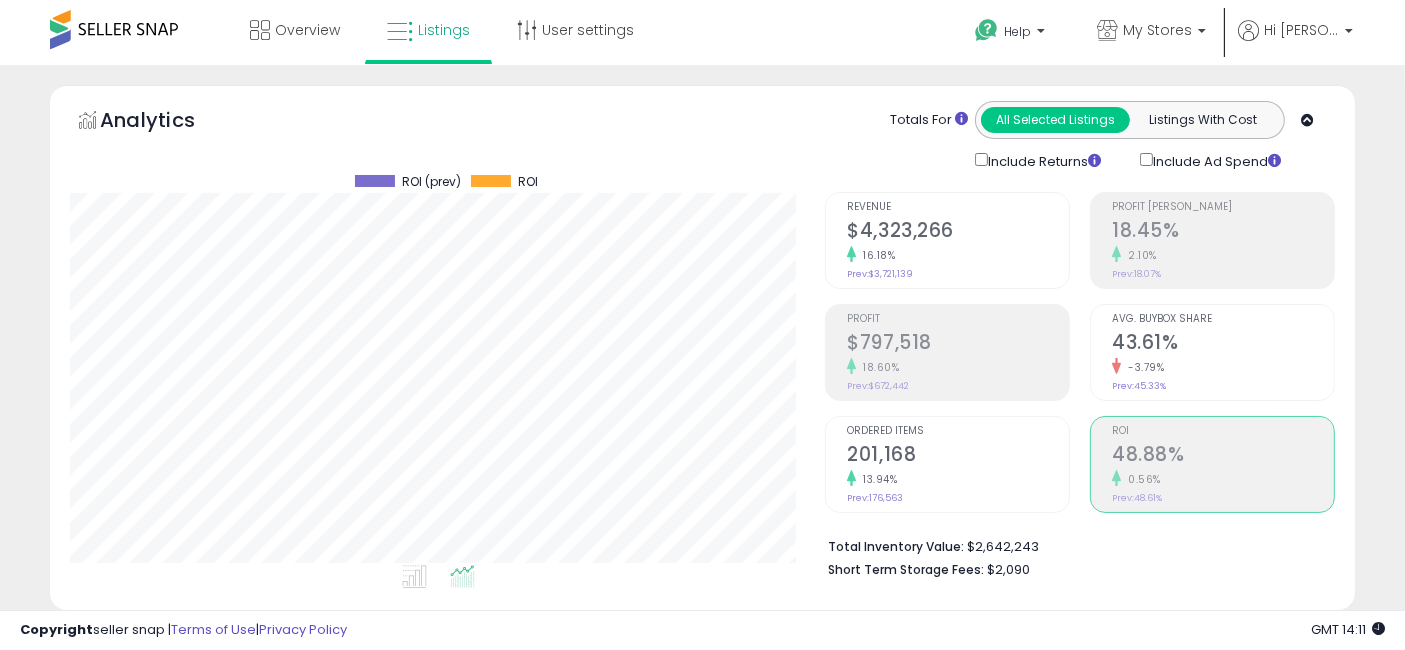 click on "18.45%" at bounding box center [1223, 232] 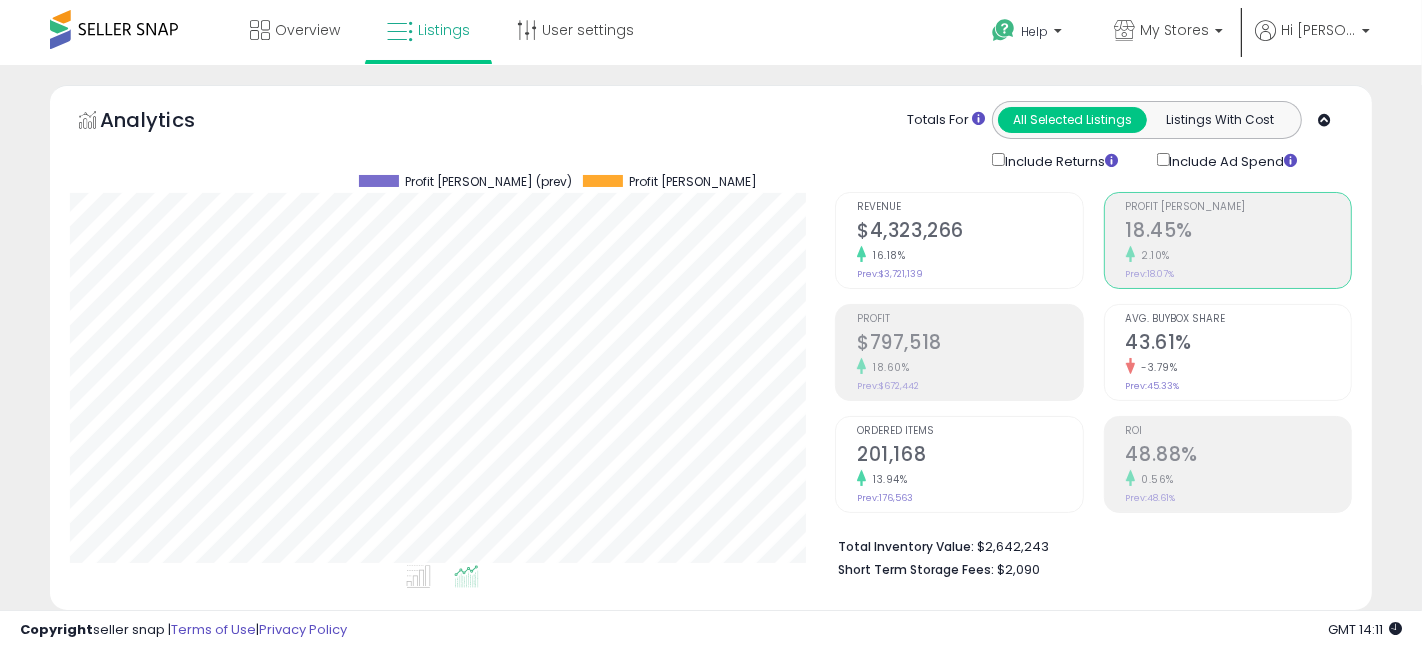 scroll, scrollTop: 999590, scrollLeft: 999244, axis: both 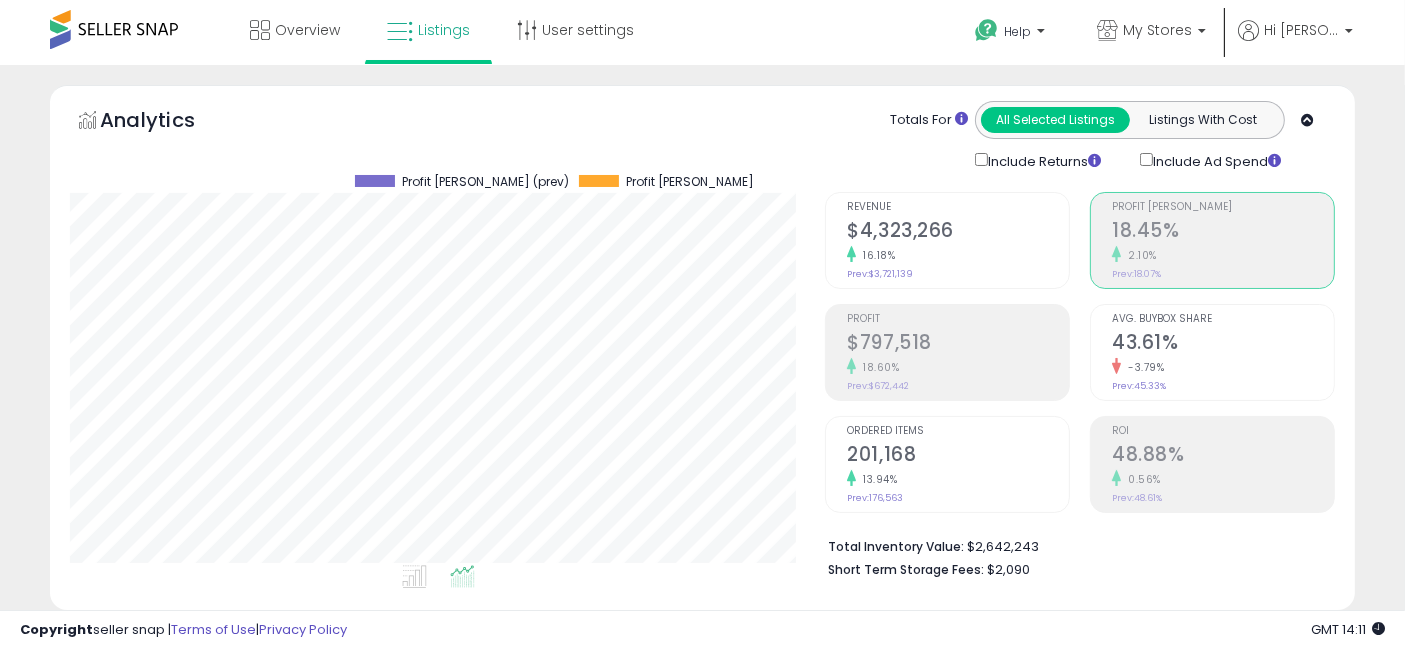 click on "$4,323,266" 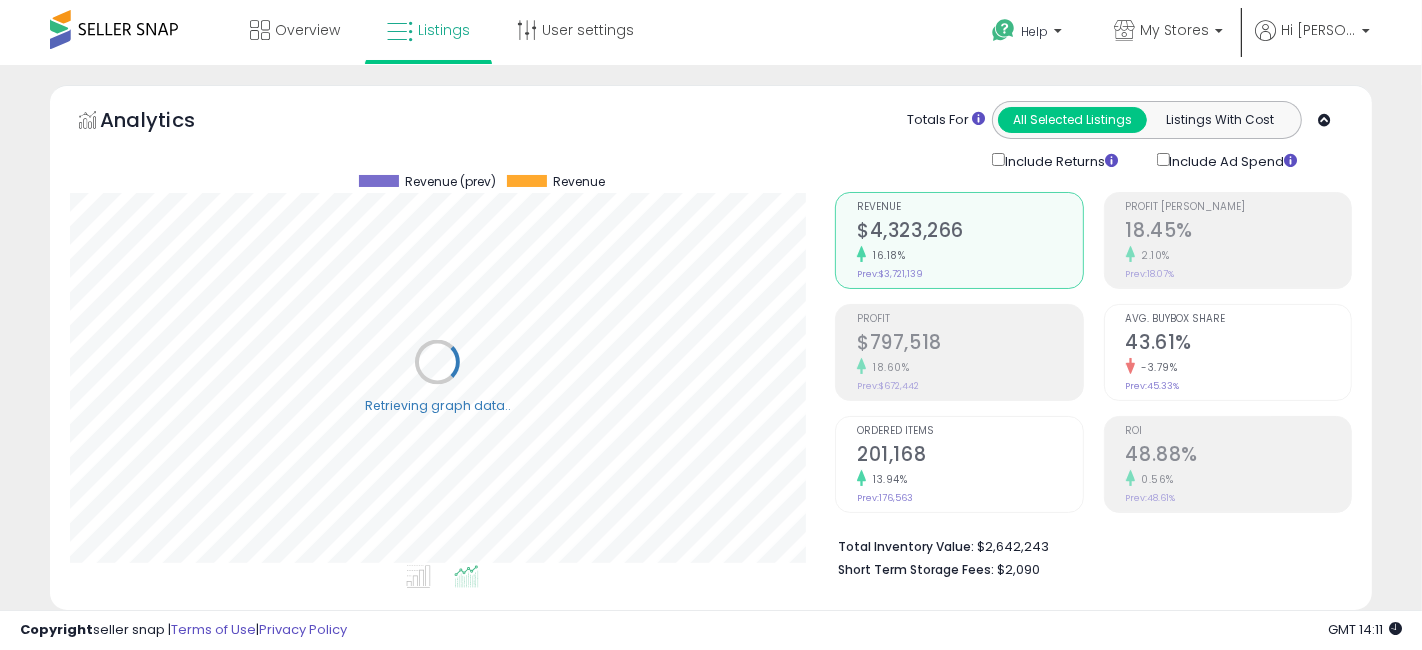 scroll, scrollTop: 999590, scrollLeft: 999234, axis: both 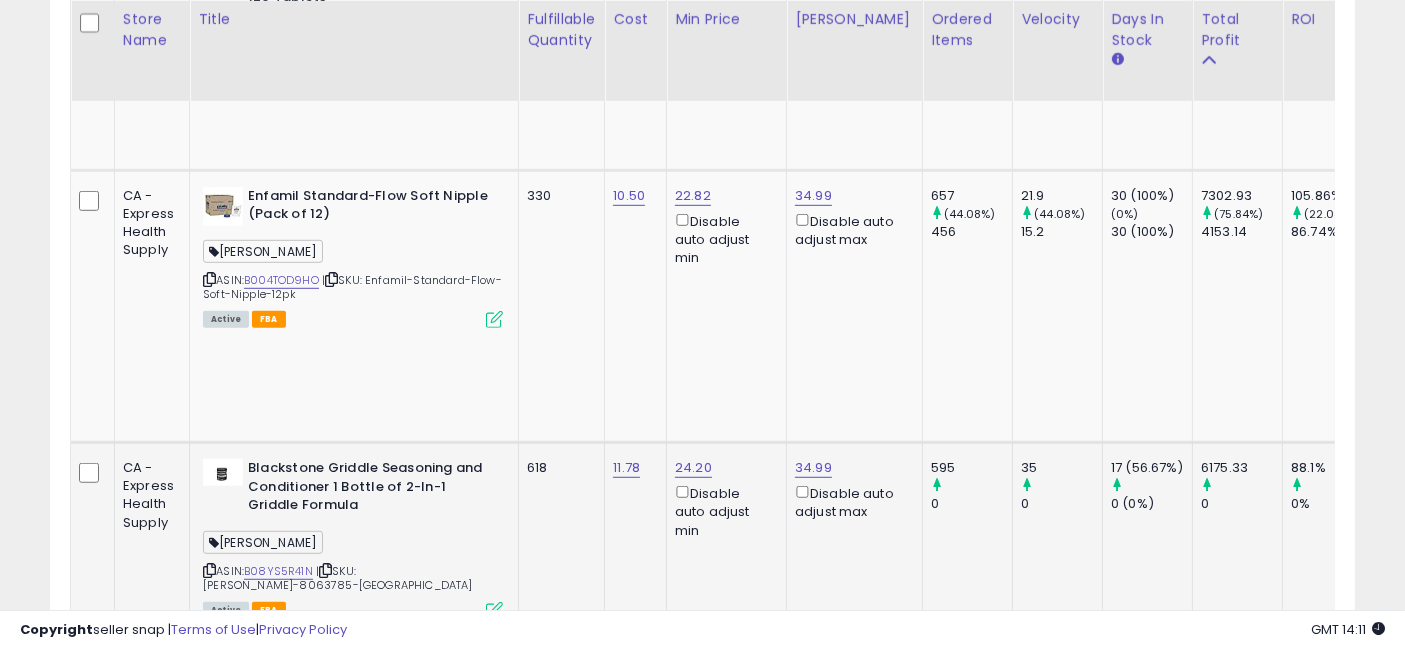 drag, startPoint x: 769, startPoint y: 412, endPoint x: 791, endPoint y: 414, distance: 22.090721 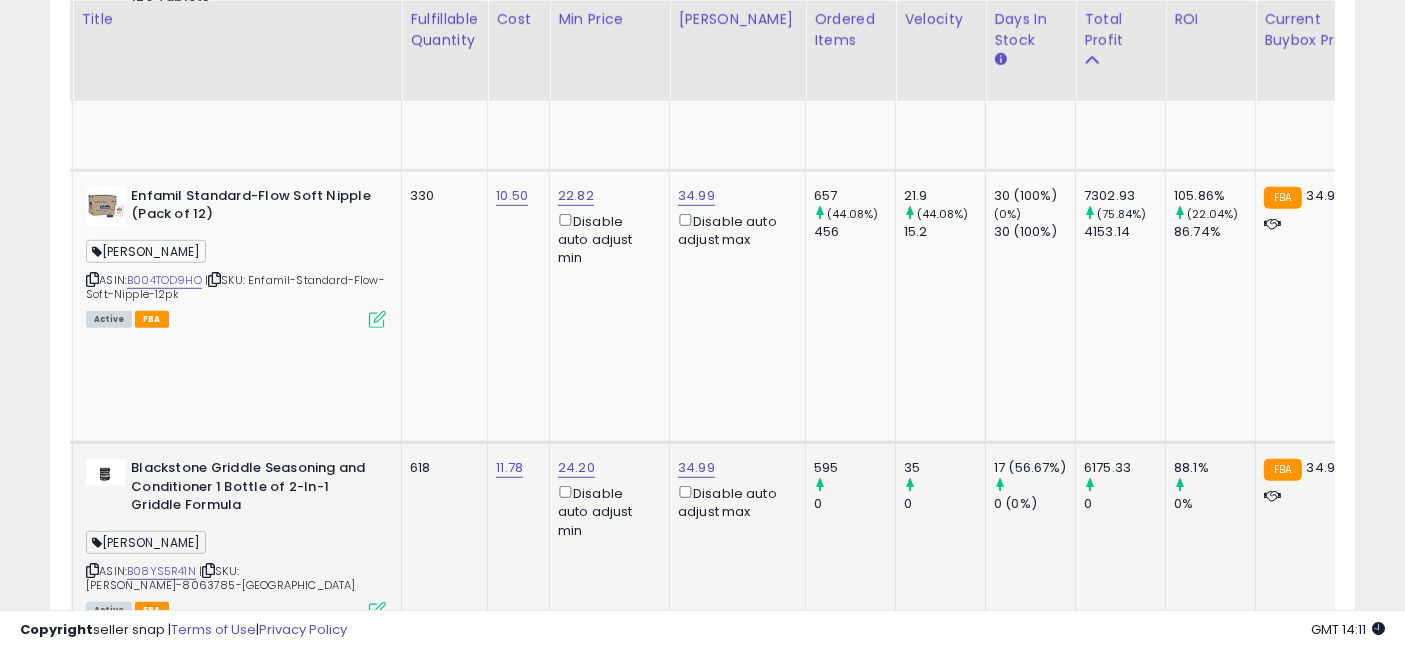 scroll, scrollTop: 0, scrollLeft: 532, axis: horizontal 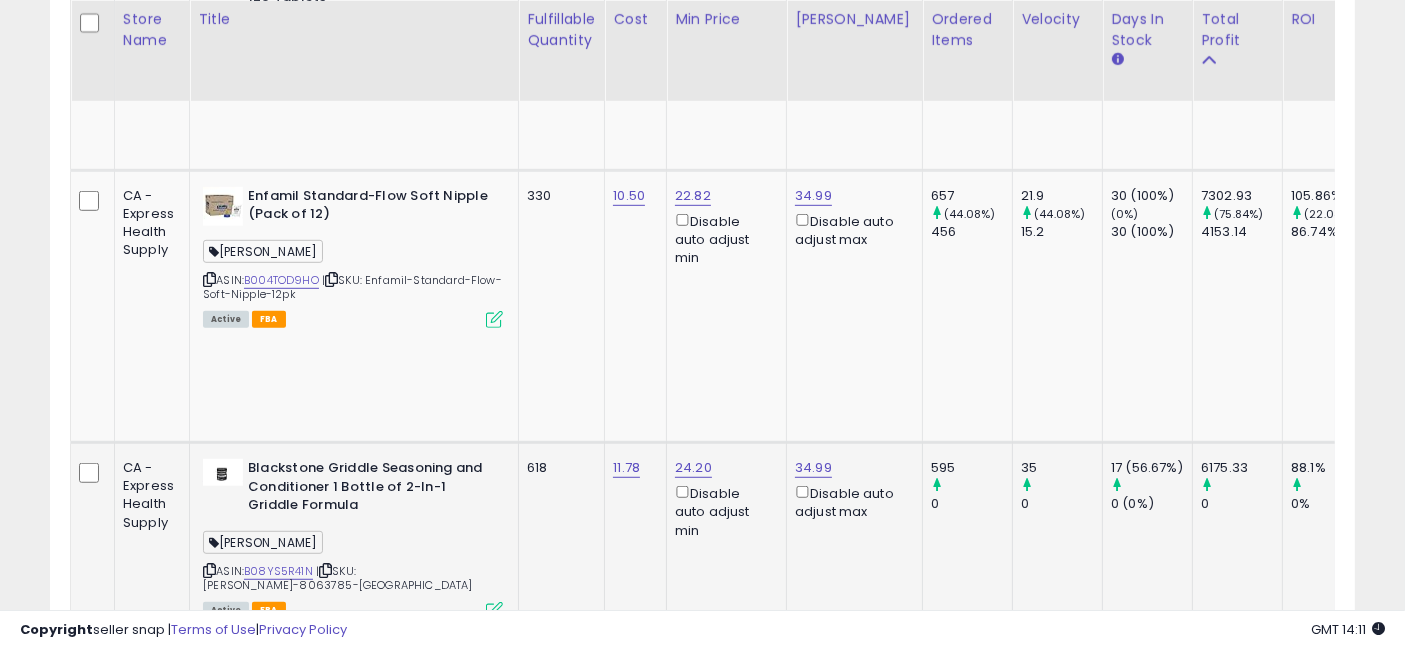 drag, startPoint x: 925, startPoint y: 396, endPoint x: 647, endPoint y: 404, distance: 278.11508 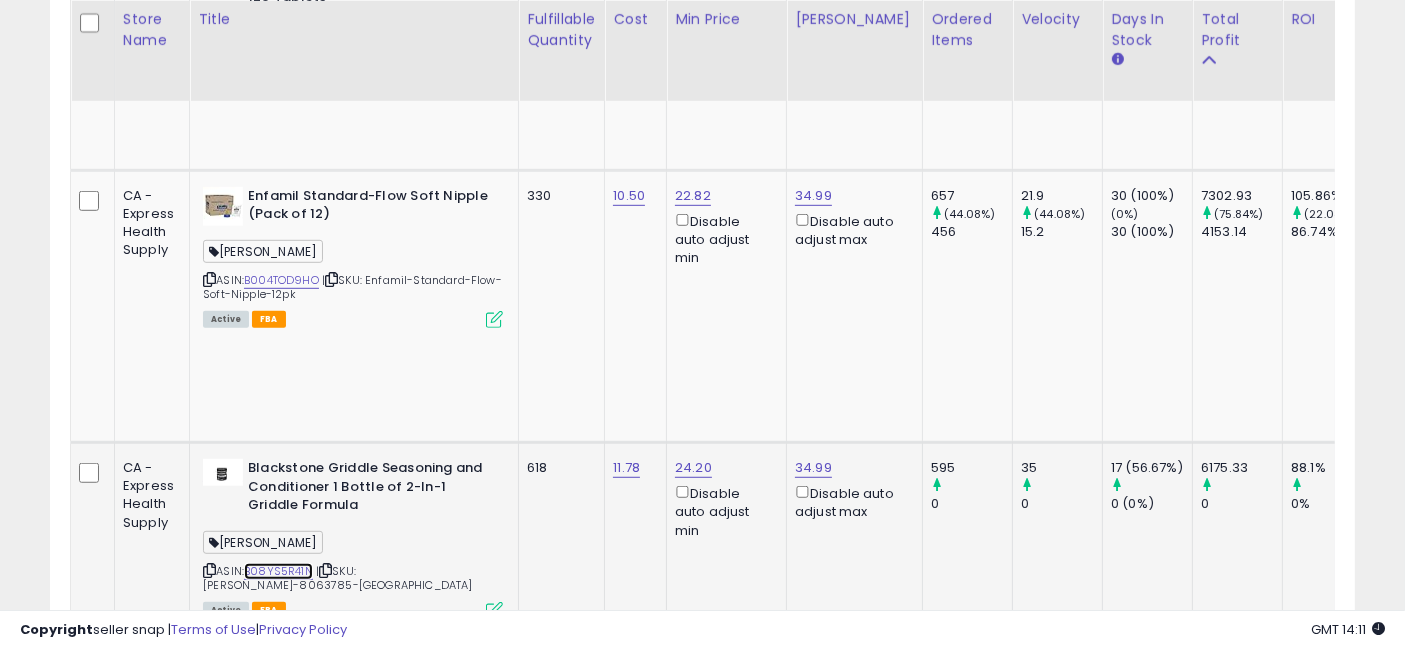 click on "B08YS5R41N" at bounding box center (278, 571) 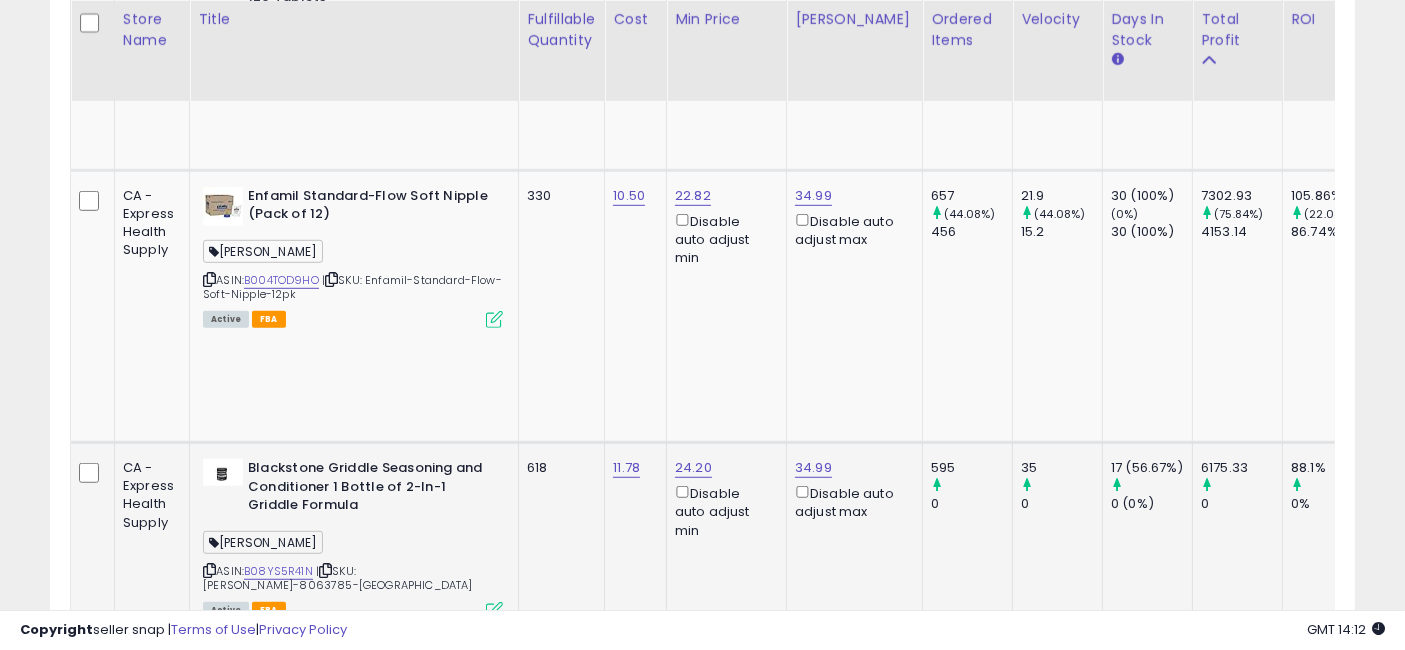 scroll, scrollTop: 0, scrollLeft: 51, axis: horizontal 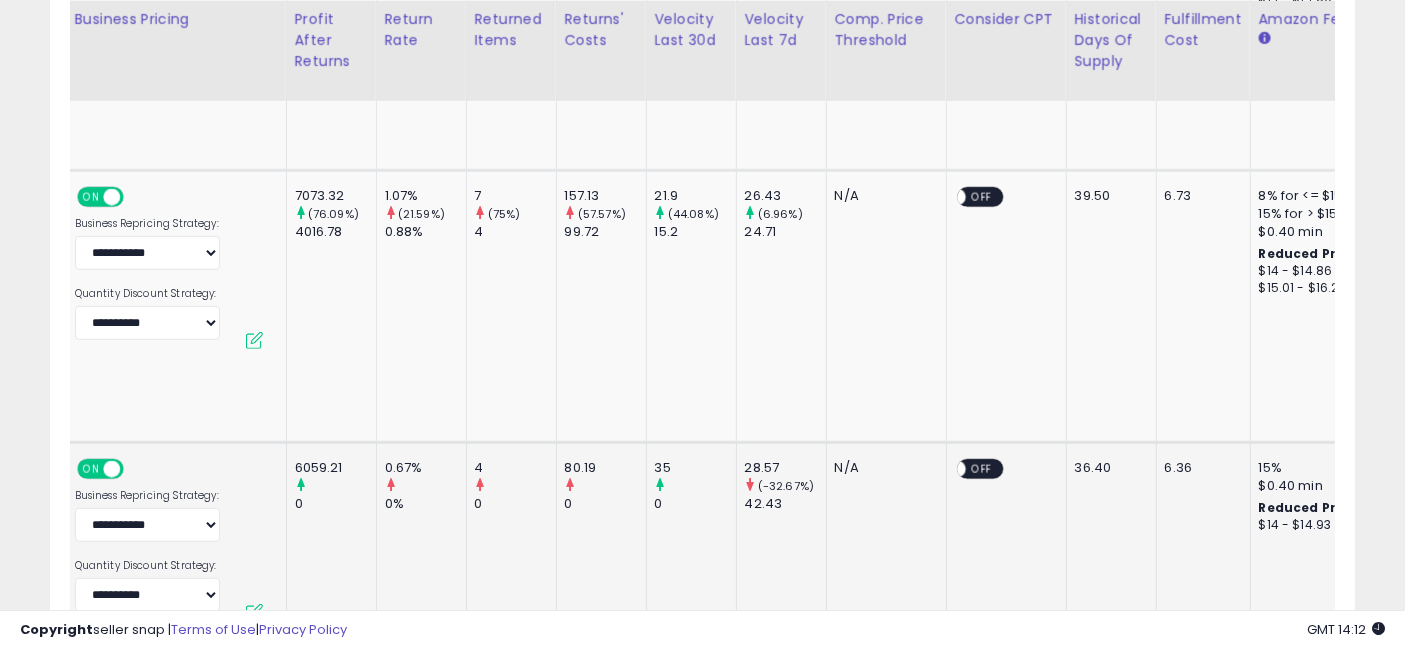 drag, startPoint x: 569, startPoint y: 428, endPoint x: 741, endPoint y: 424, distance: 172.04651 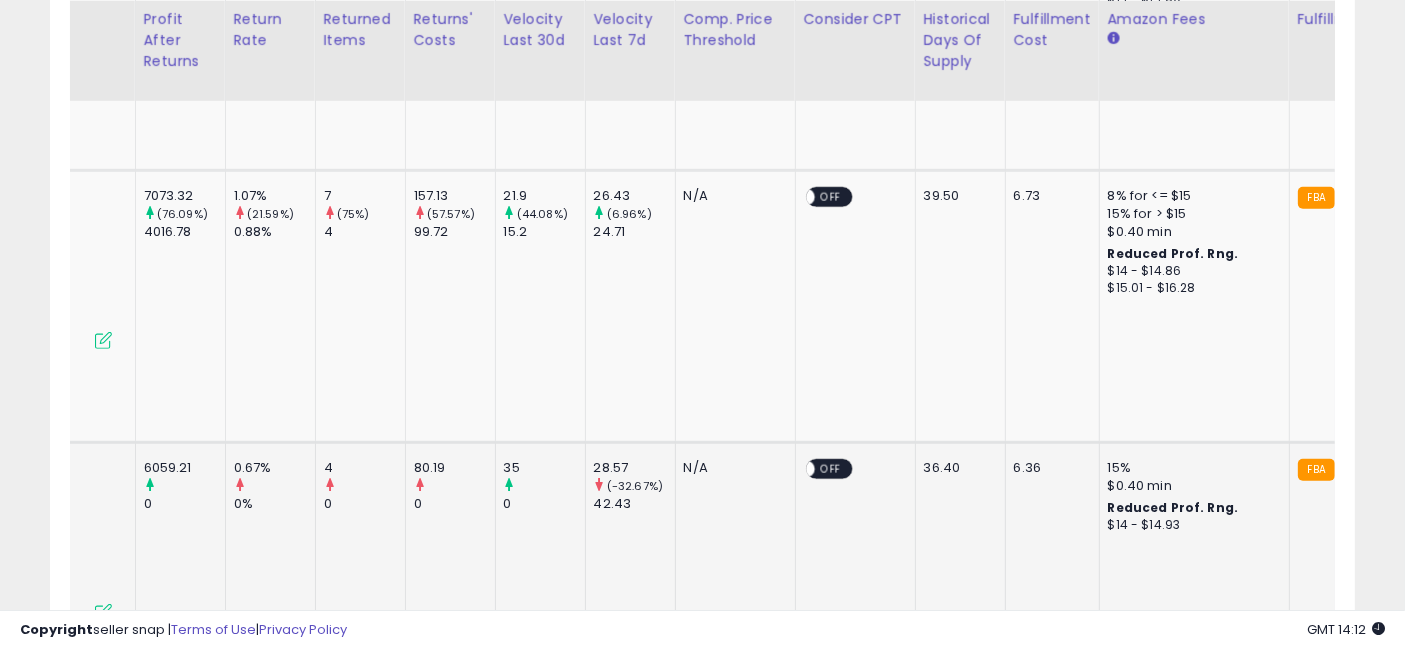 scroll, scrollTop: 0, scrollLeft: 3186, axis: horizontal 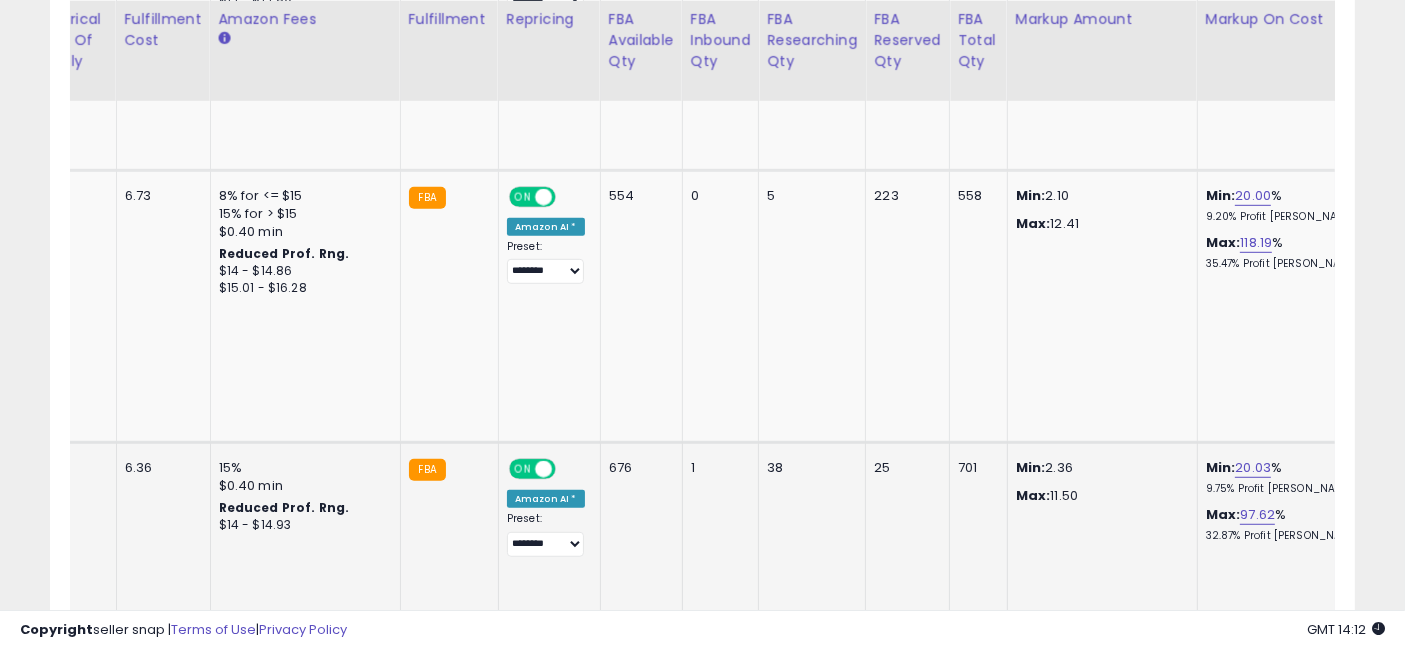 drag, startPoint x: 579, startPoint y: 412, endPoint x: 1225, endPoint y: 404, distance: 646.04956 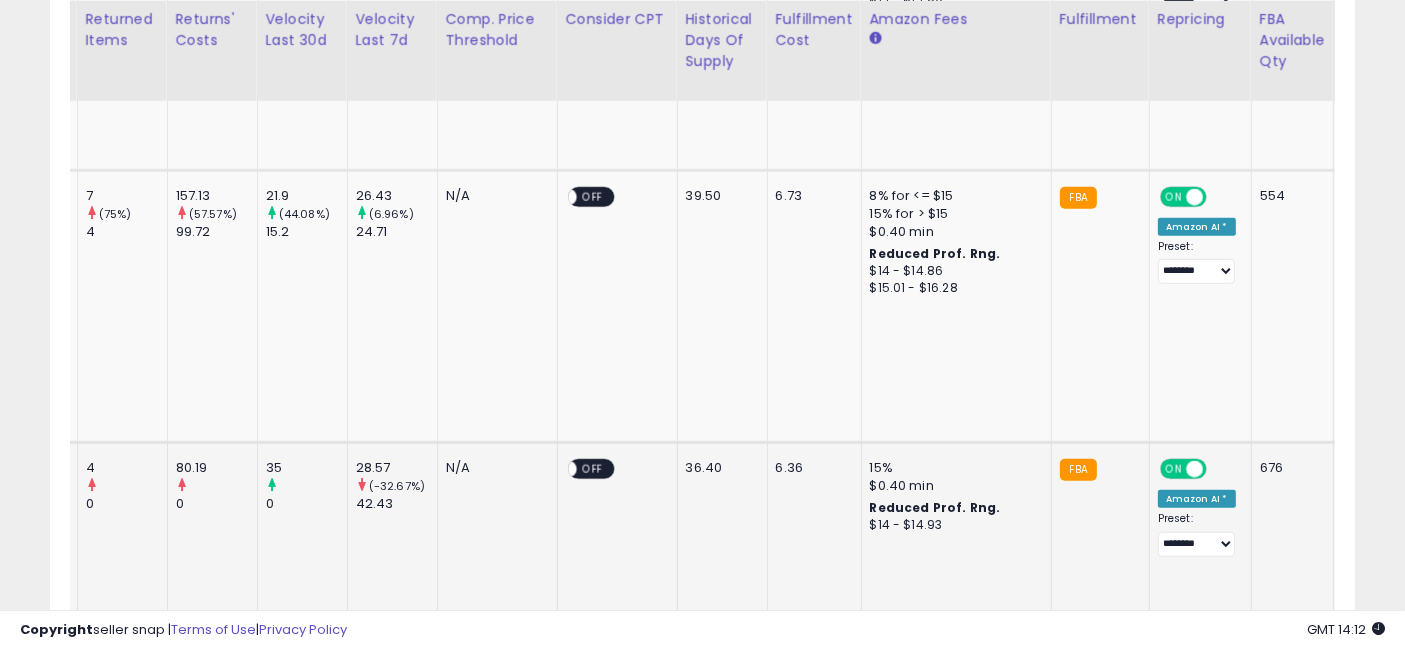 drag, startPoint x: 1055, startPoint y: 402, endPoint x: 880, endPoint y: 410, distance: 175.18275 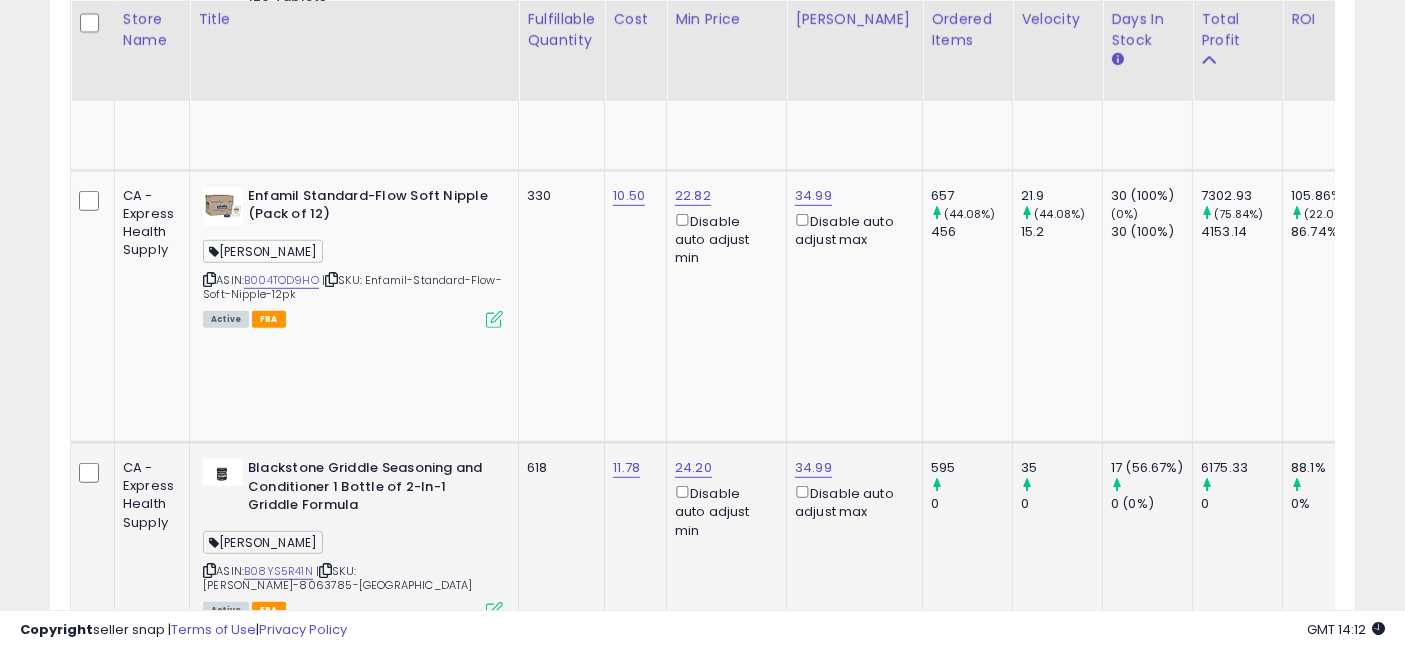 drag, startPoint x: 915, startPoint y: 399, endPoint x: 488, endPoint y: 387, distance: 427.16858 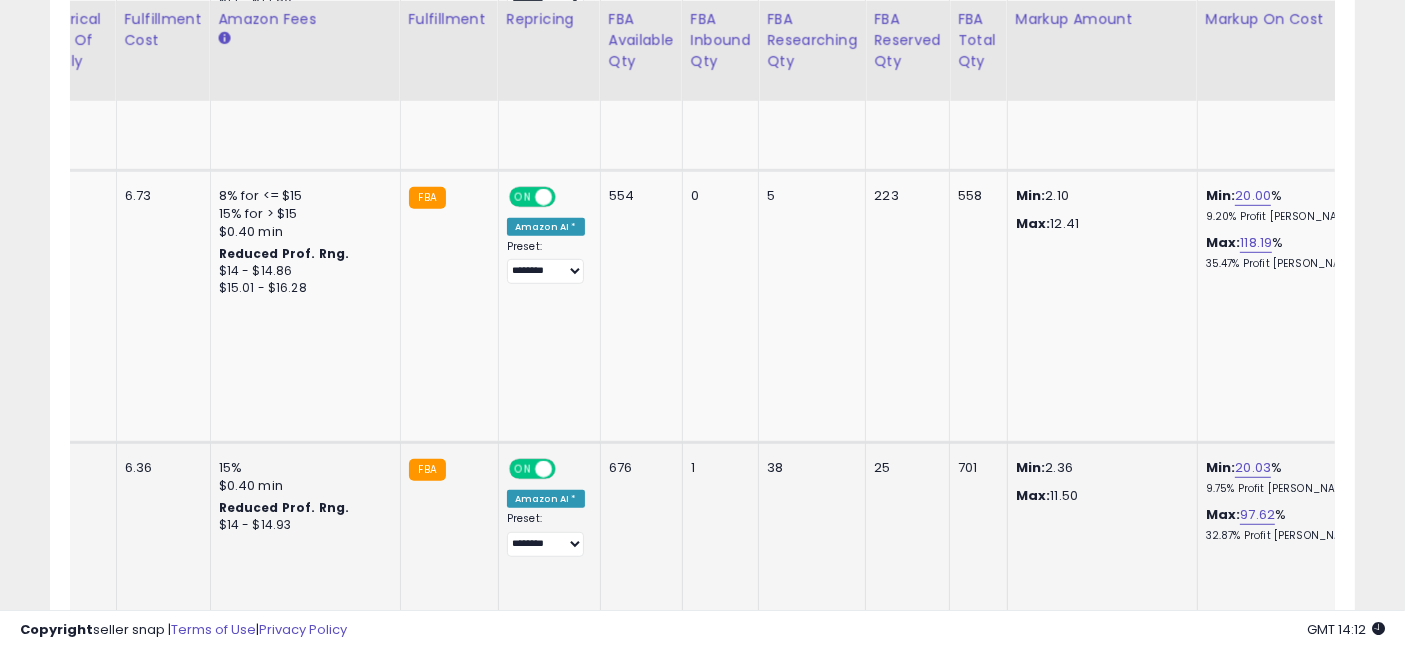 drag, startPoint x: 547, startPoint y: 387, endPoint x: 1113, endPoint y: 389, distance: 566.00354 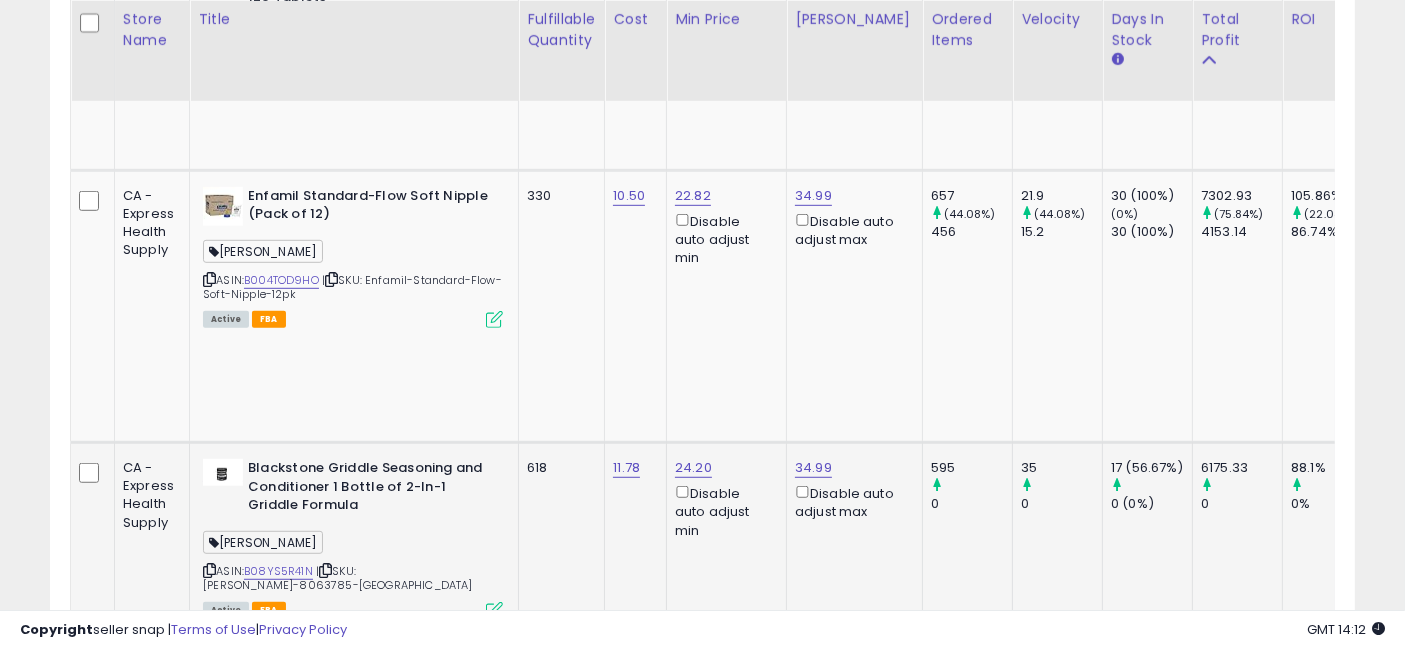 drag, startPoint x: 1080, startPoint y: 391, endPoint x: 643, endPoint y: 405, distance: 437.2242 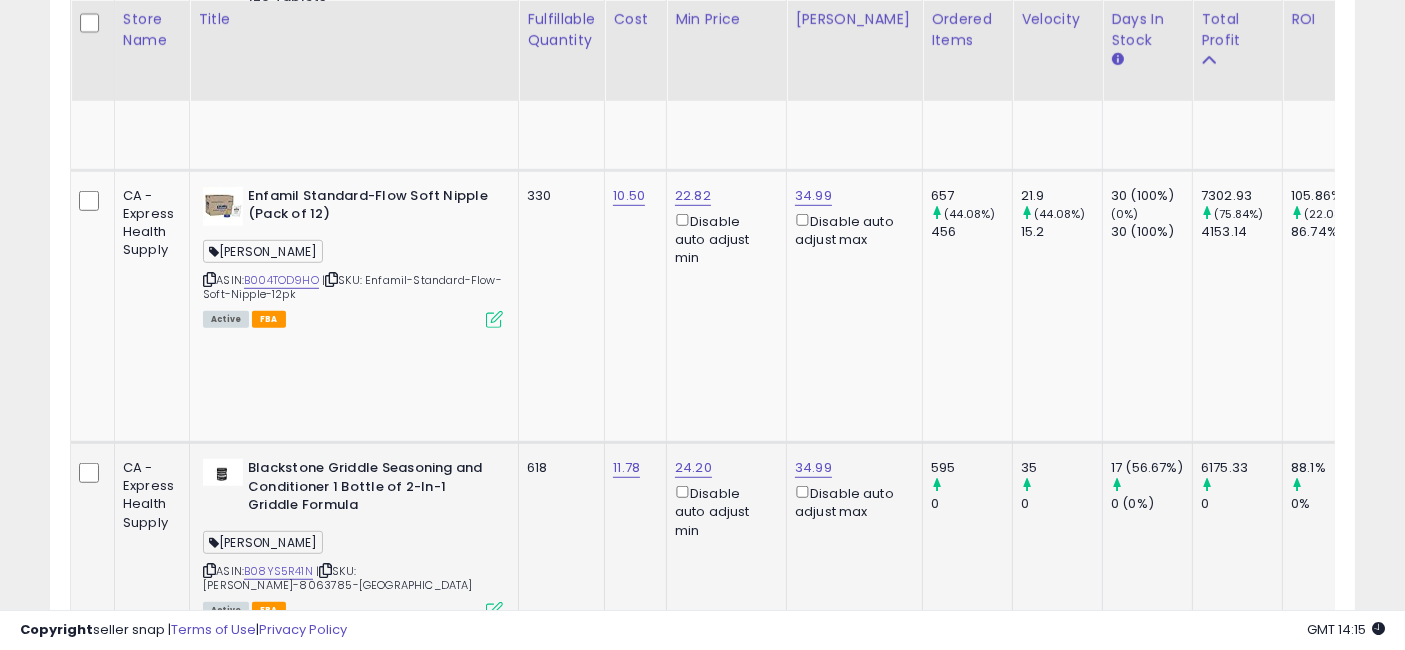 scroll, scrollTop: 0, scrollLeft: 157, axis: horizontal 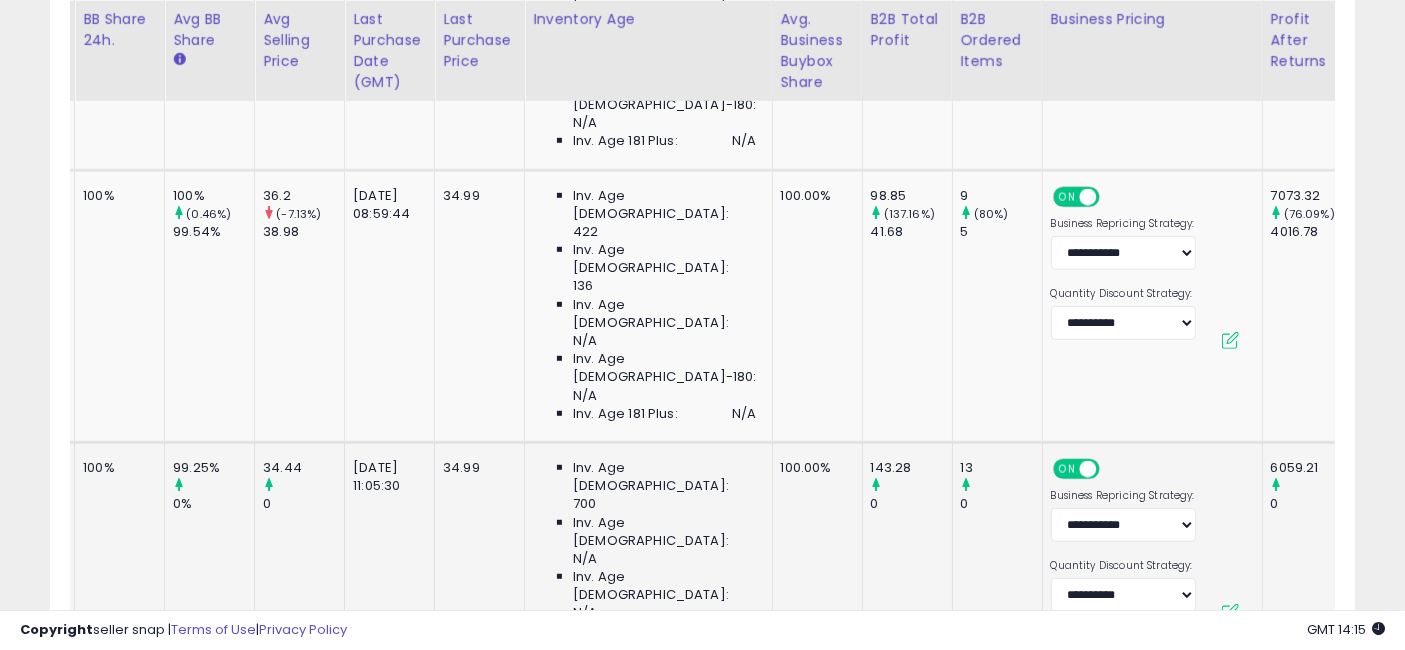 drag, startPoint x: 562, startPoint y: 432, endPoint x: 725, endPoint y: 437, distance: 163.07668 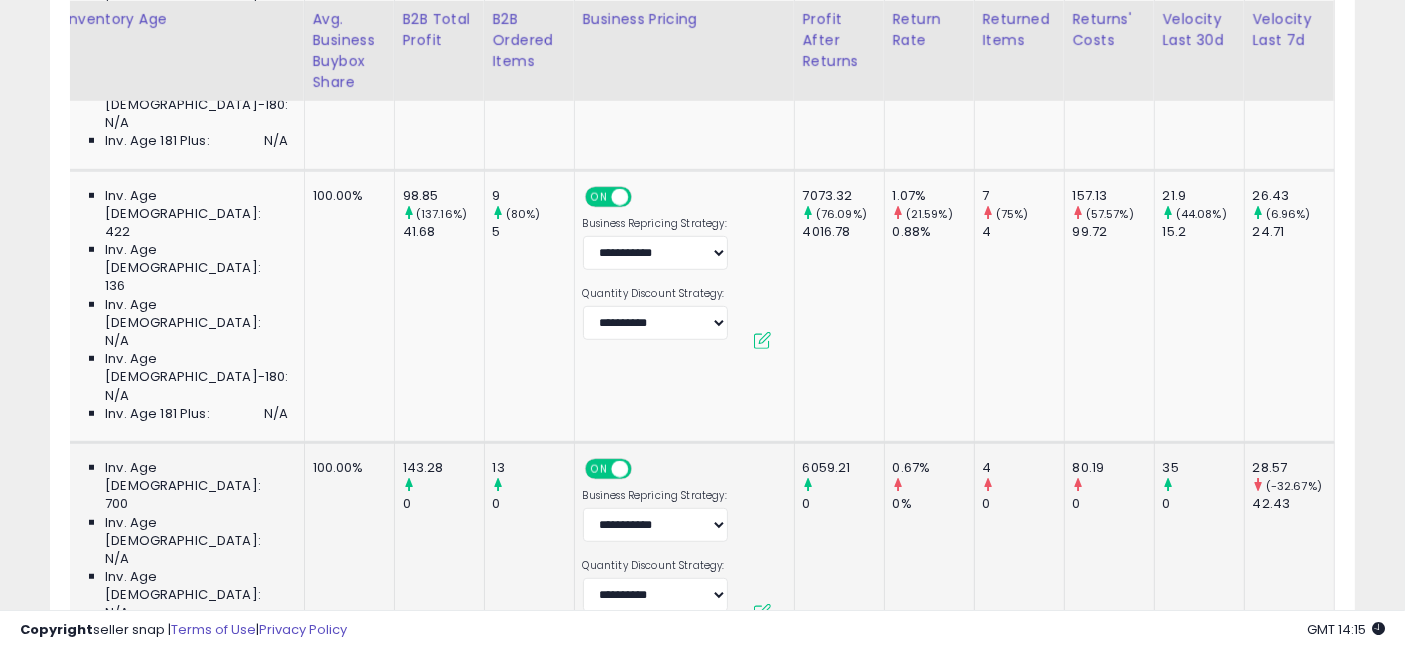 scroll, scrollTop: 0, scrollLeft: 113, axis: horizontal 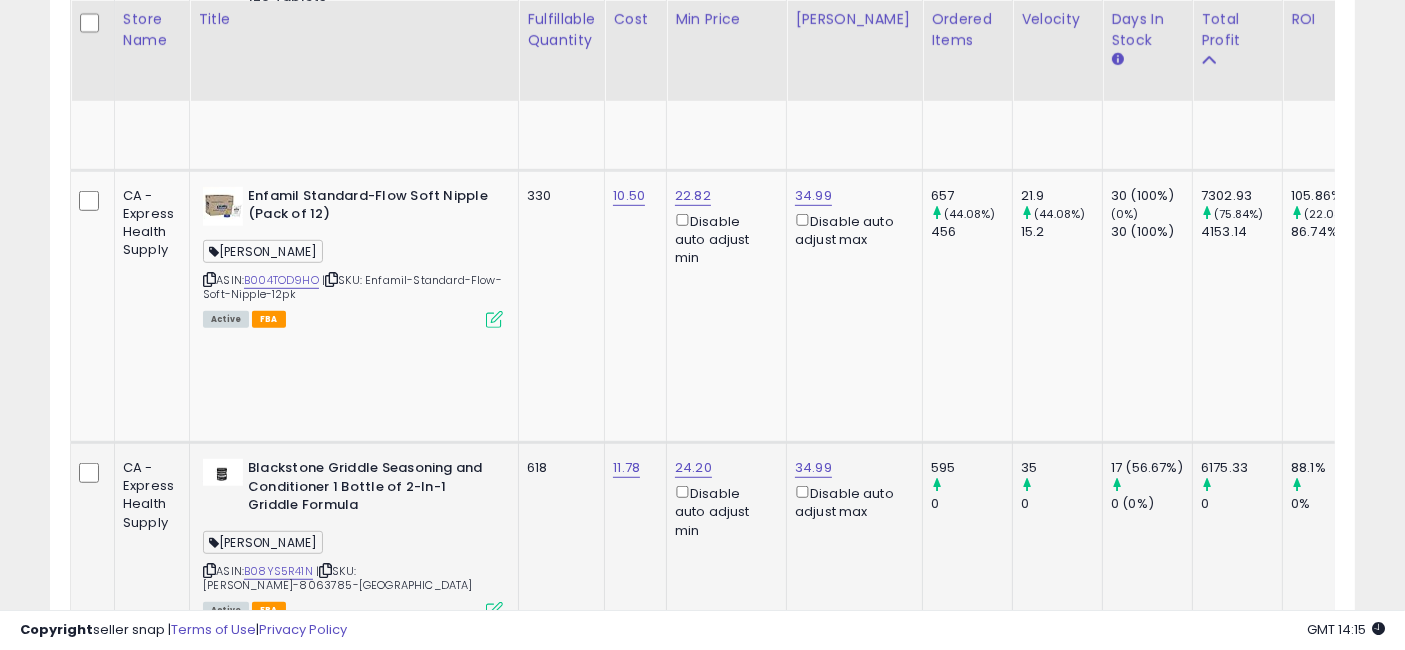 drag, startPoint x: 986, startPoint y: 426, endPoint x: 416, endPoint y: 390, distance: 571.1357 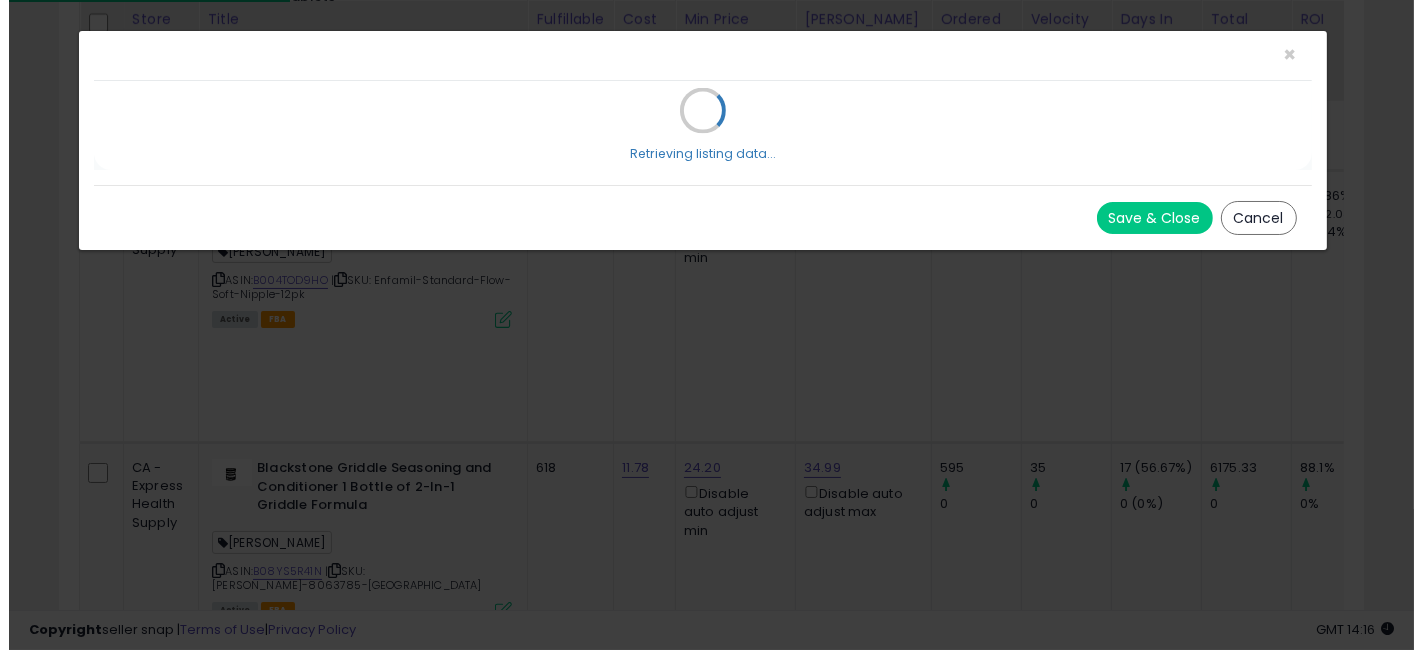 scroll, scrollTop: 999590, scrollLeft: 999234, axis: both 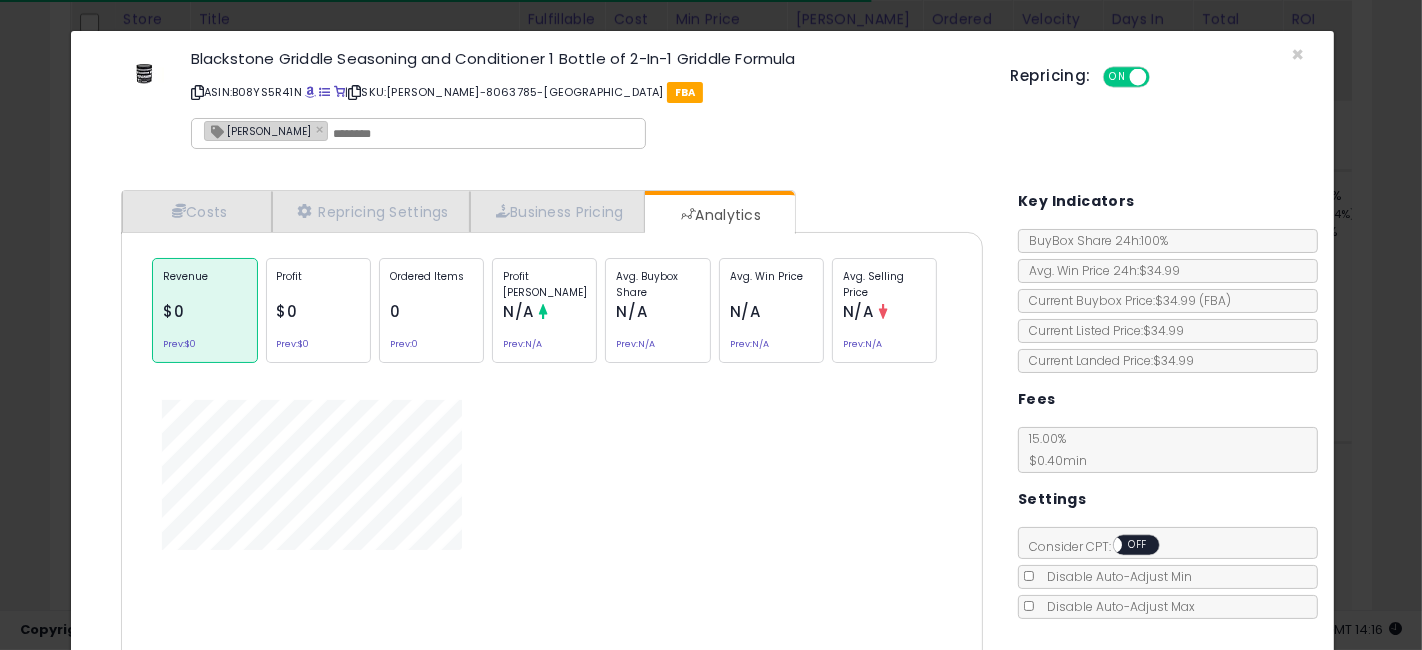 click on "Analytics" at bounding box center (719, 215) 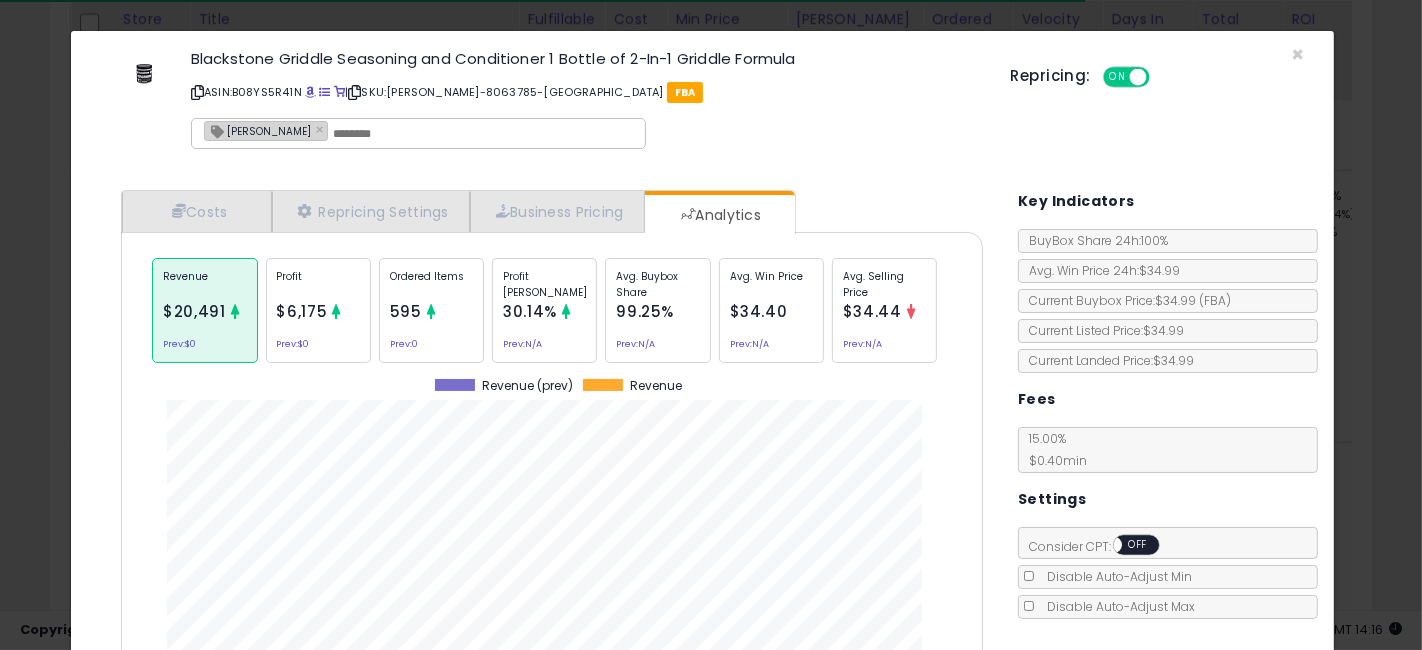 scroll, scrollTop: 999386, scrollLeft: 999108, axis: both 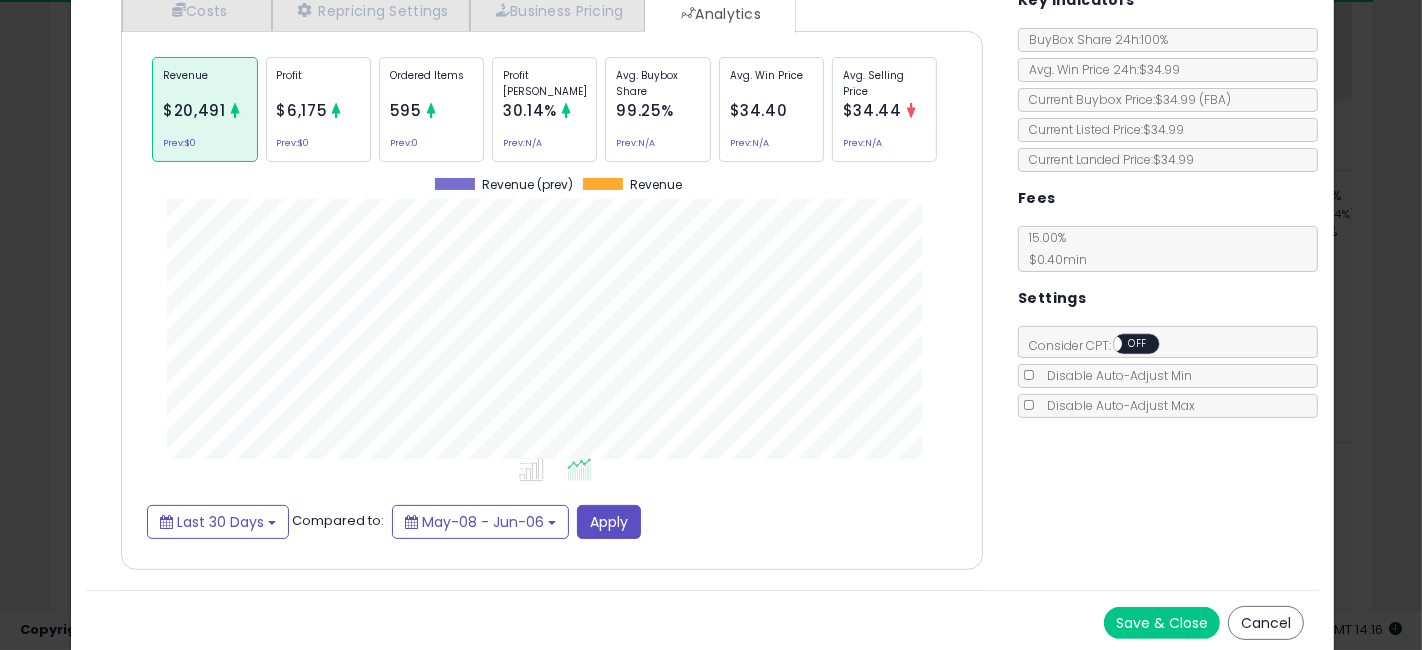 click on "30.14%" at bounding box center (530, 110) 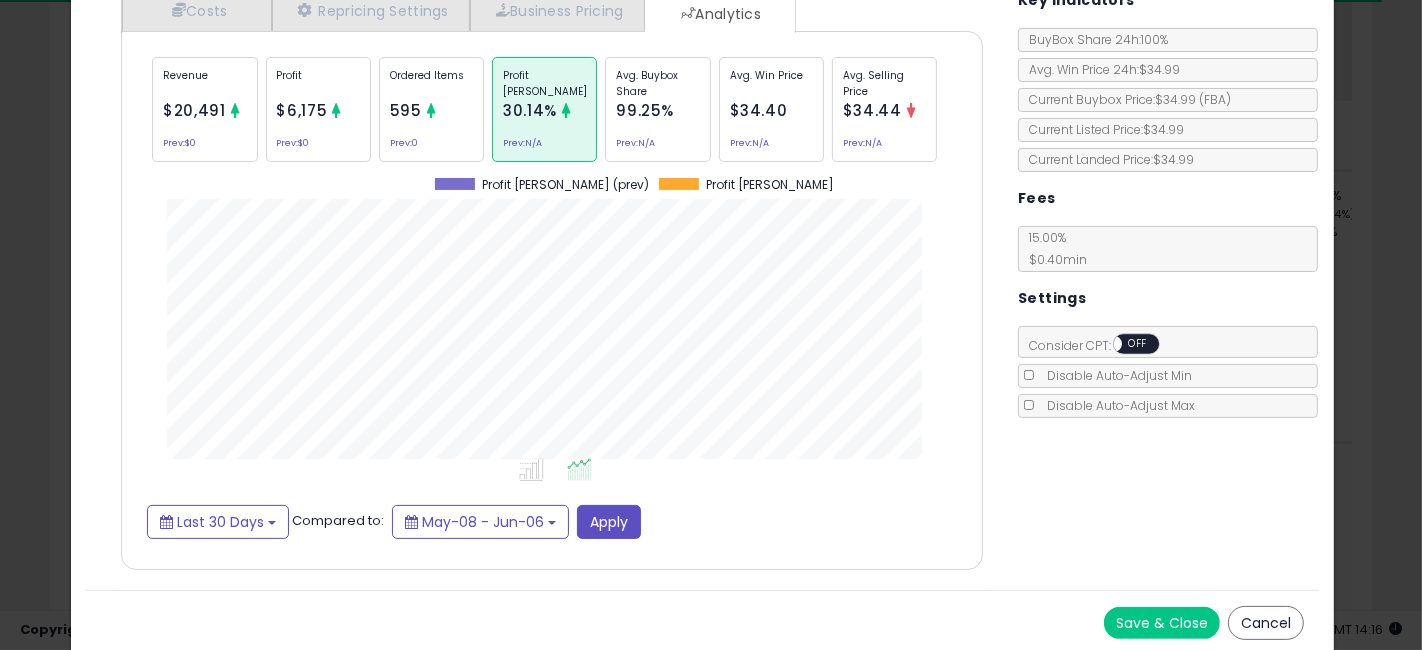 scroll, scrollTop: 999386, scrollLeft: 999108, axis: both 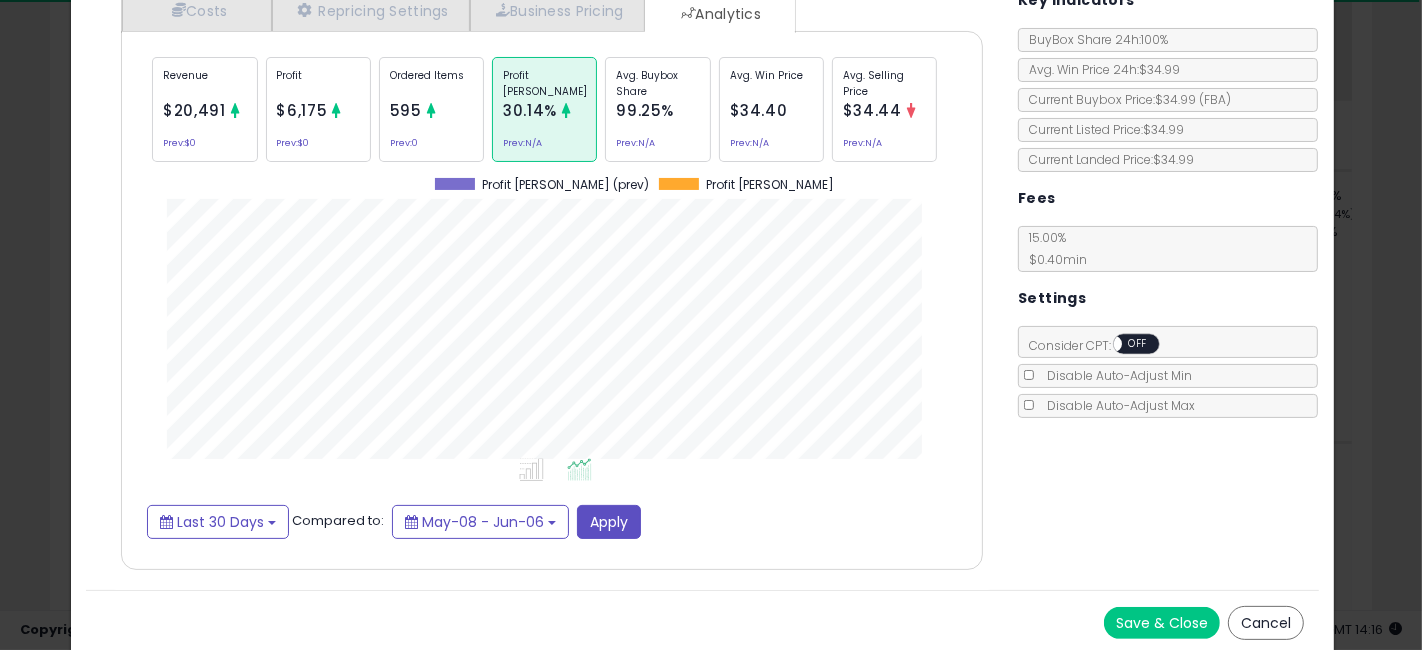 click on "$34.44" at bounding box center [872, 110] 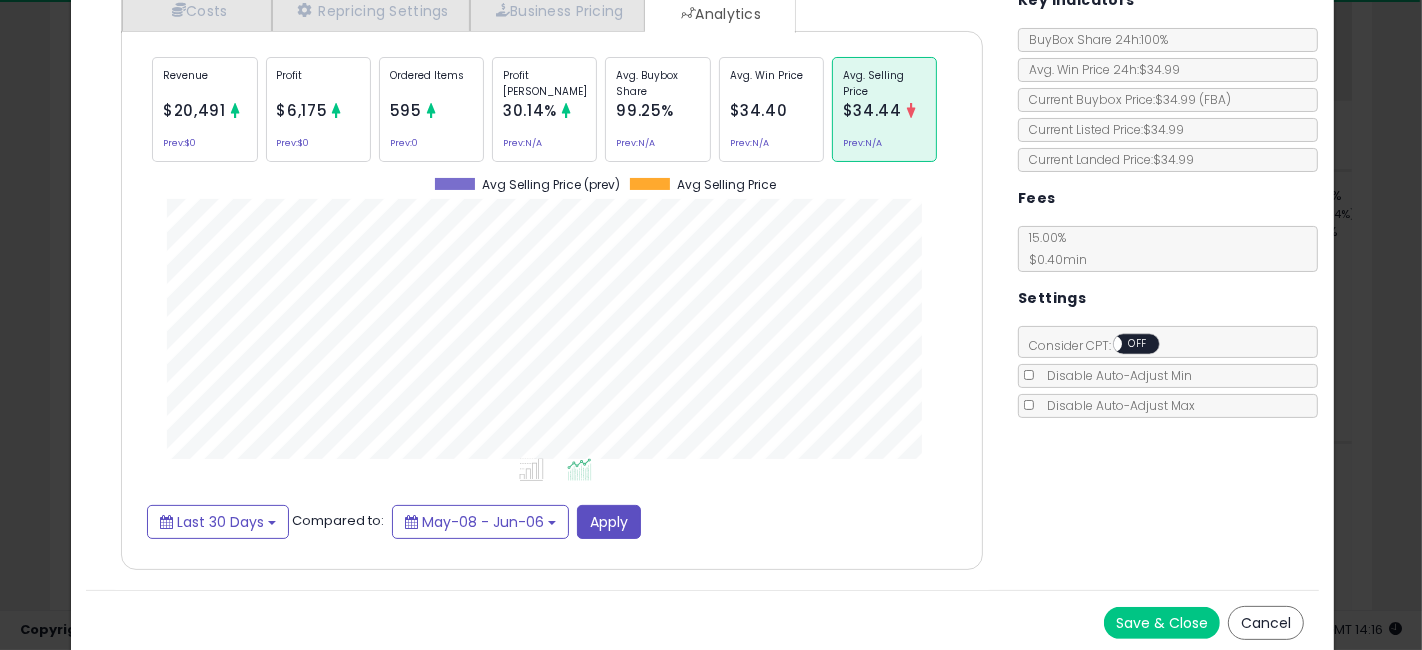 scroll, scrollTop: 999386, scrollLeft: 999108, axis: both 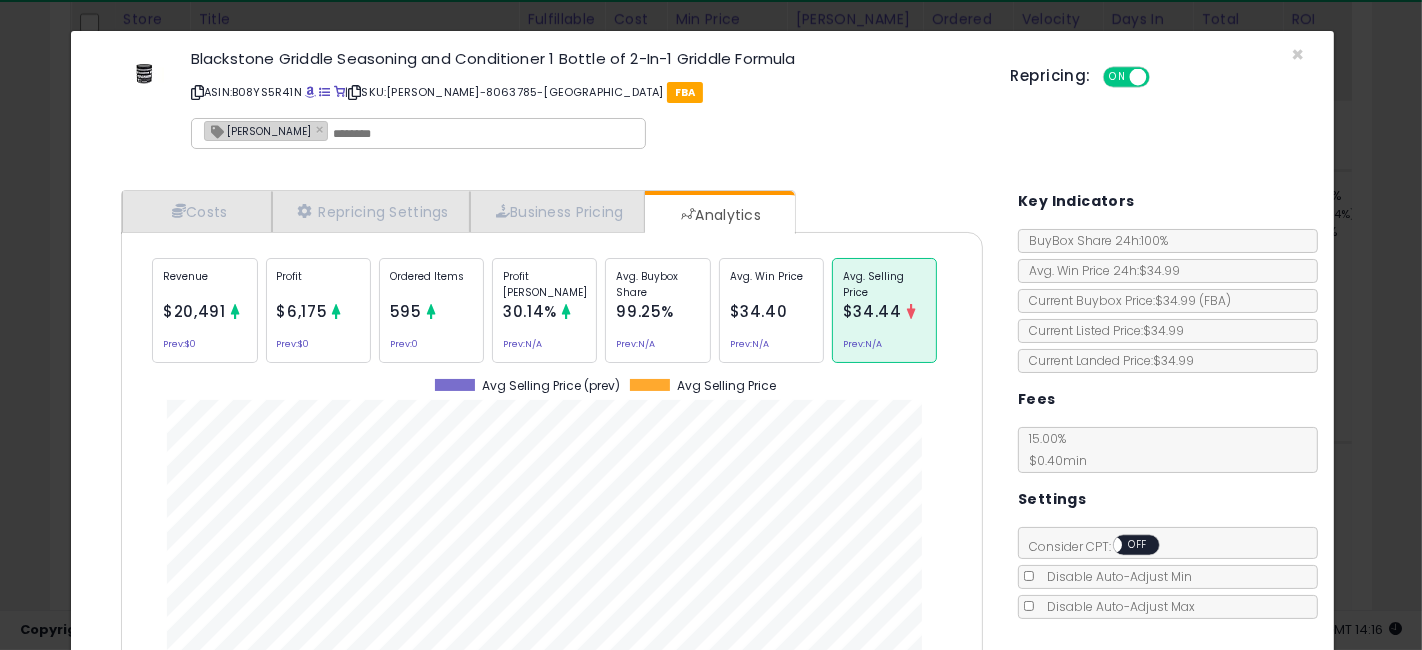 click on "× Close
Blackstone Griddle Seasoning and Conditioner 1 Bottle of 2-In-1 Griddle Formula
ASIN:  B08YS5R41N
|
SKU:  [PERSON_NAME]-8063785-CA
FBA
[PERSON_NAME] ×
Repricing:
ON   OFF" 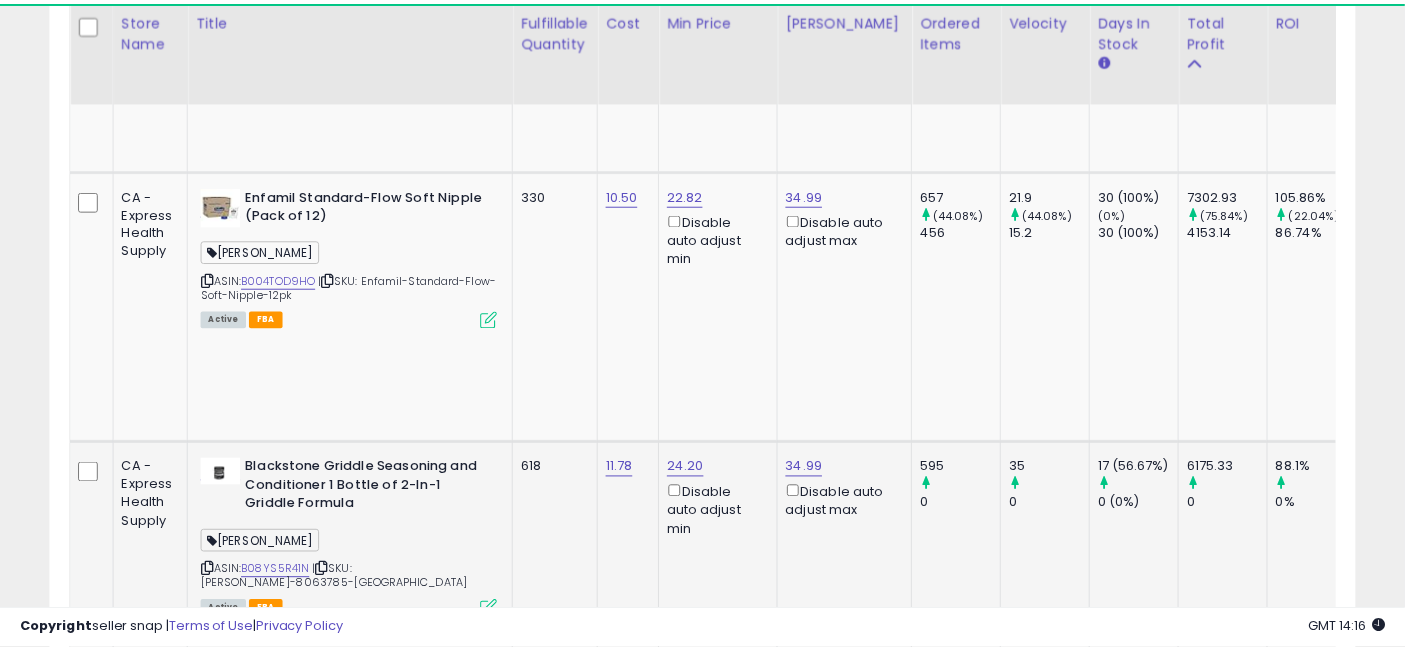 scroll, scrollTop: 410, scrollLeft: 755, axis: both 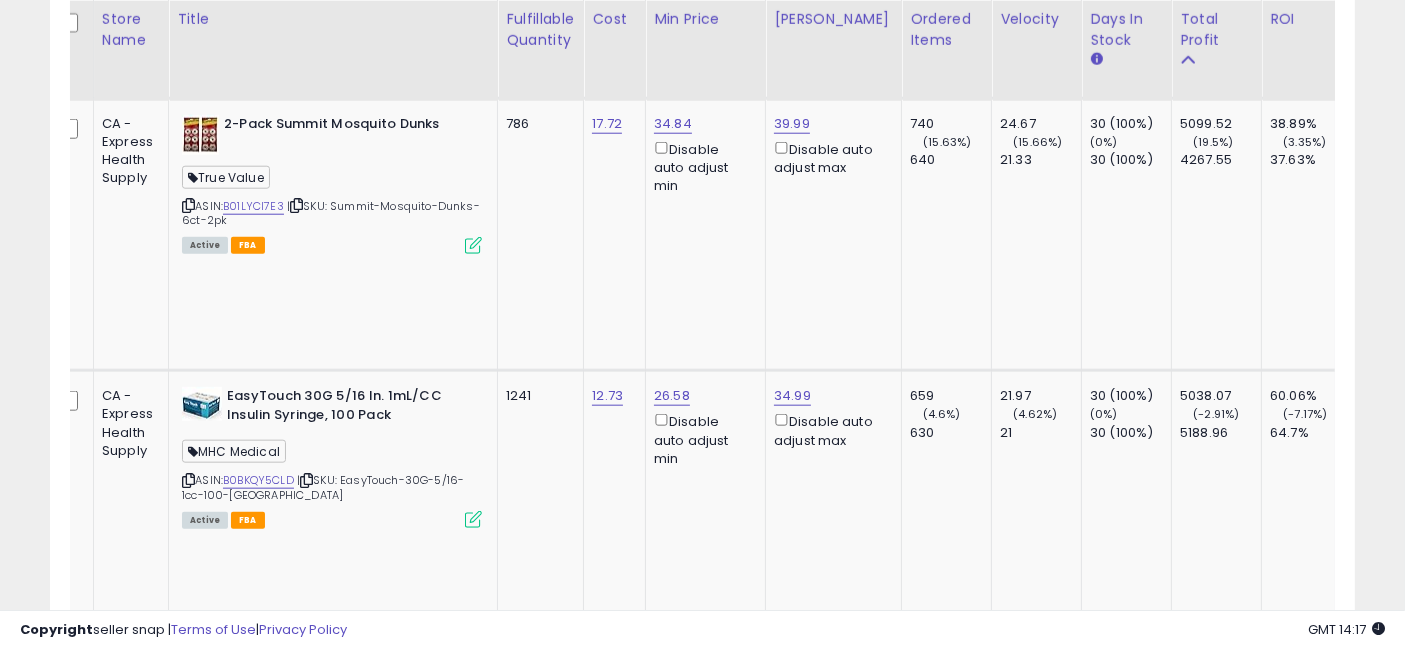 drag, startPoint x: 563, startPoint y: 315, endPoint x: 654, endPoint y: 326, distance: 91.66242 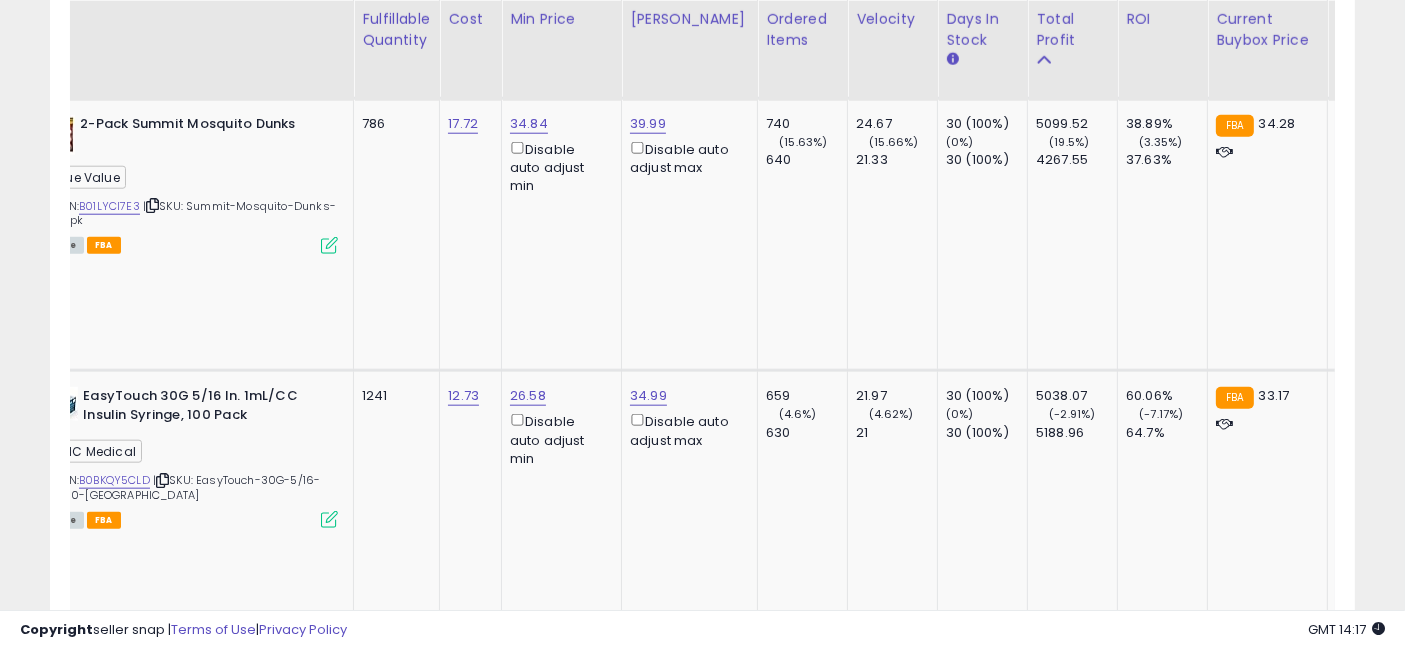 scroll, scrollTop: 0, scrollLeft: 196, axis: horizontal 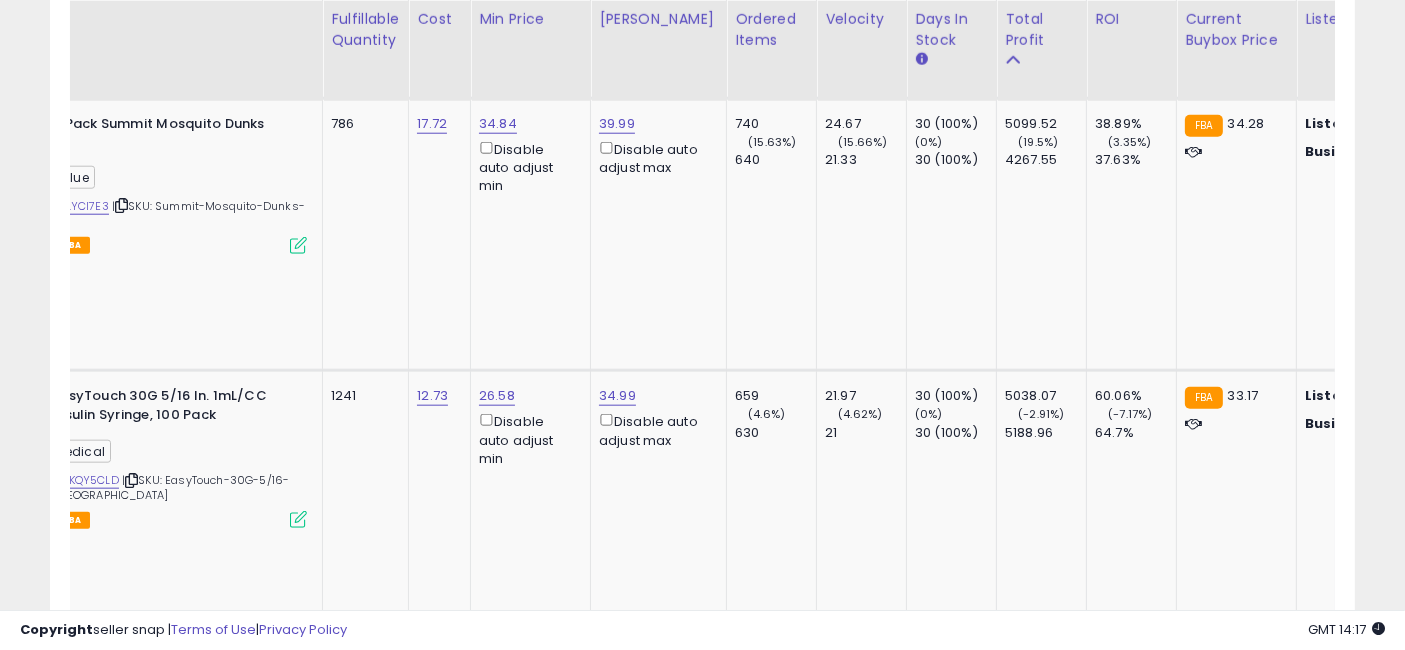 drag, startPoint x: 764, startPoint y: 306, endPoint x: 625, endPoint y: 307, distance: 139.0036 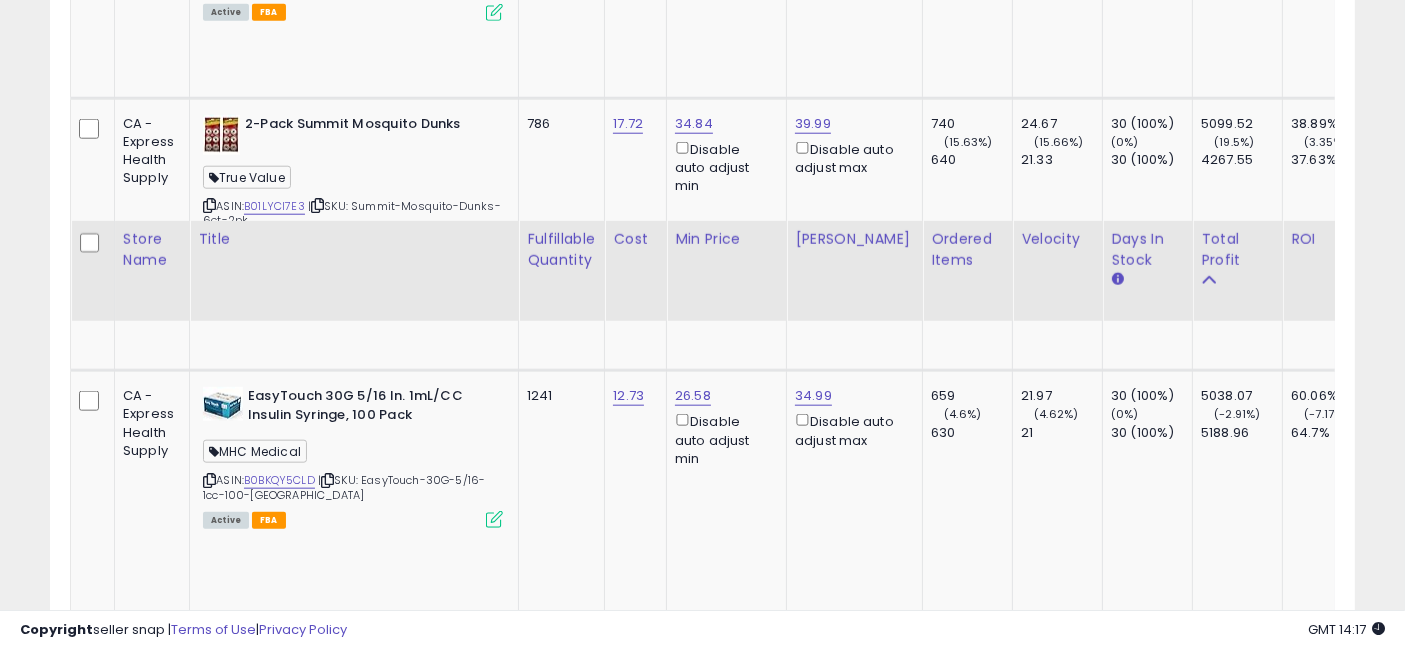 scroll, scrollTop: 2333, scrollLeft: 0, axis: vertical 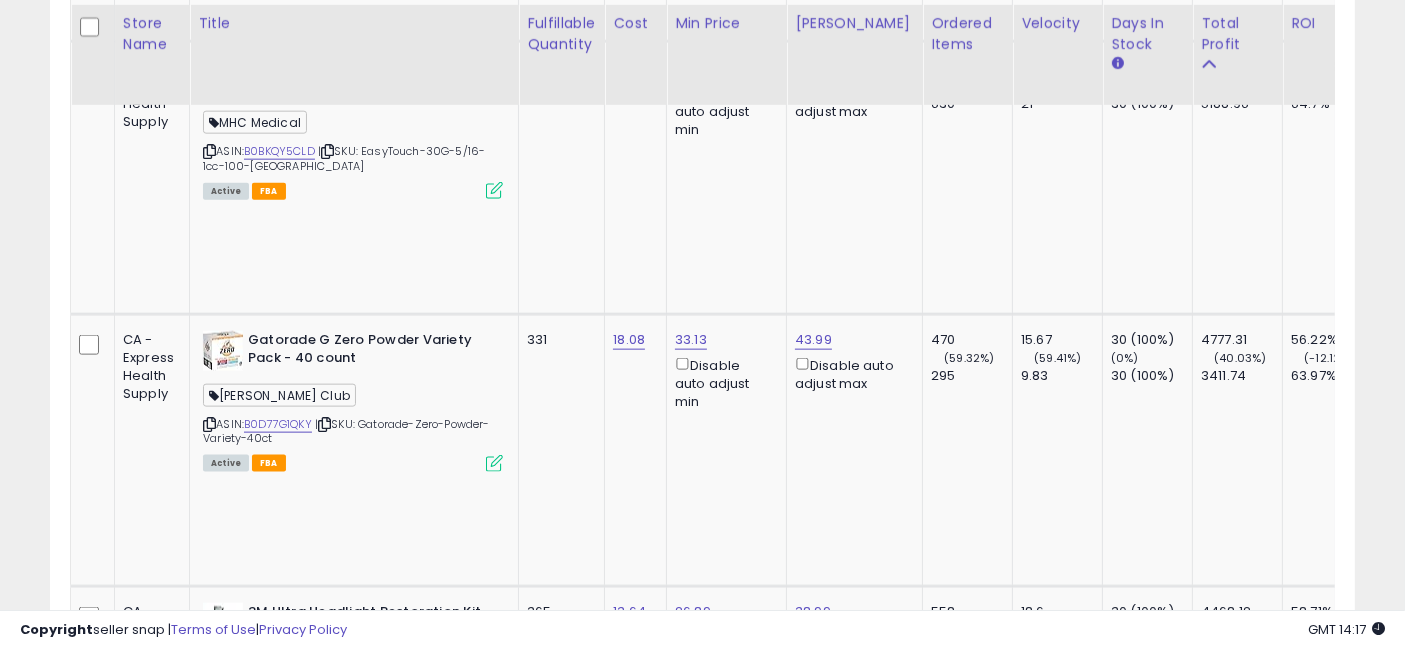 drag, startPoint x: 610, startPoint y: 282, endPoint x: 718, endPoint y: 270, distance: 108.66462 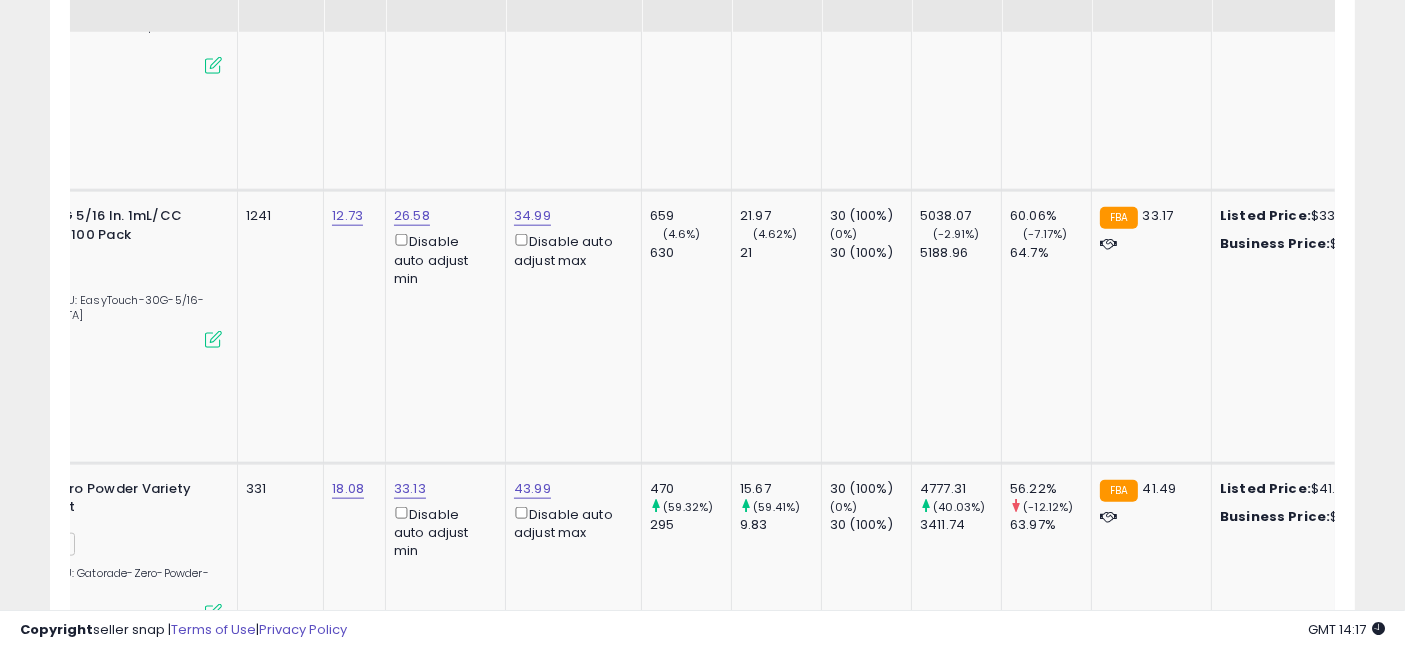 scroll, scrollTop: 2222, scrollLeft: 0, axis: vertical 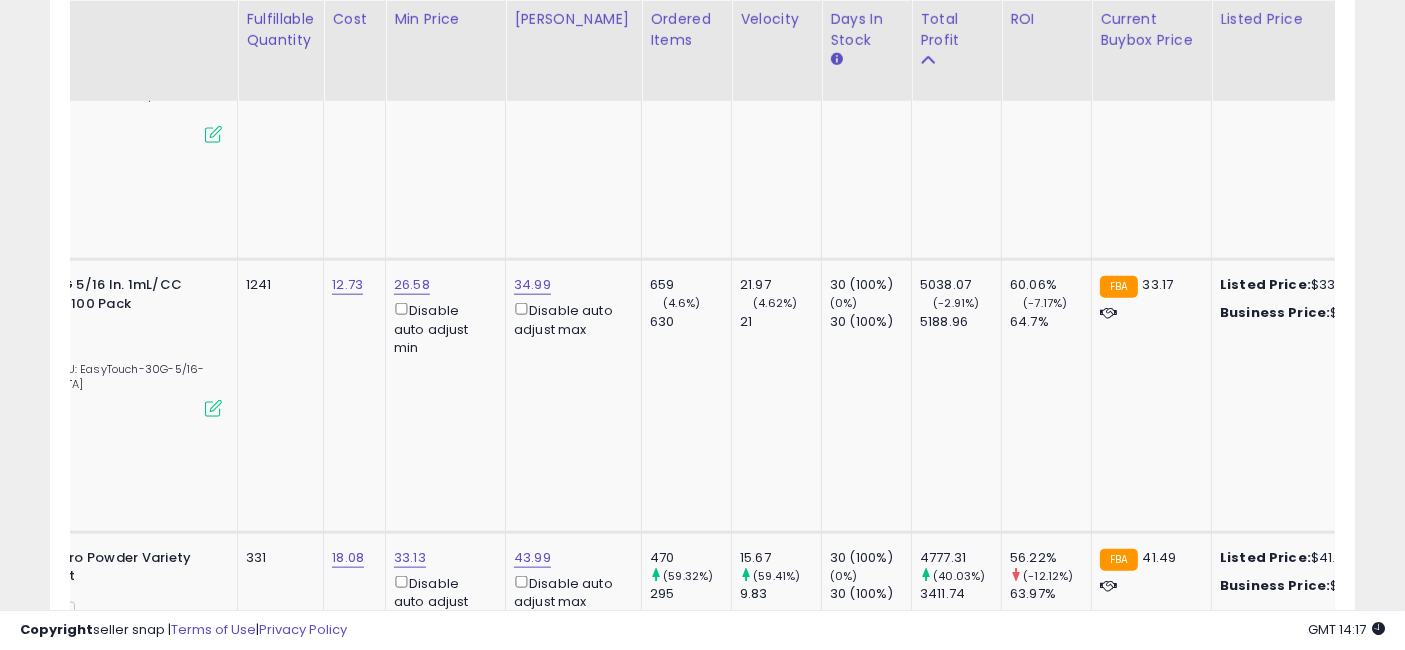 drag, startPoint x: 778, startPoint y: 378, endPoint x: 645, endPoint y: 372, distance: 133.13527 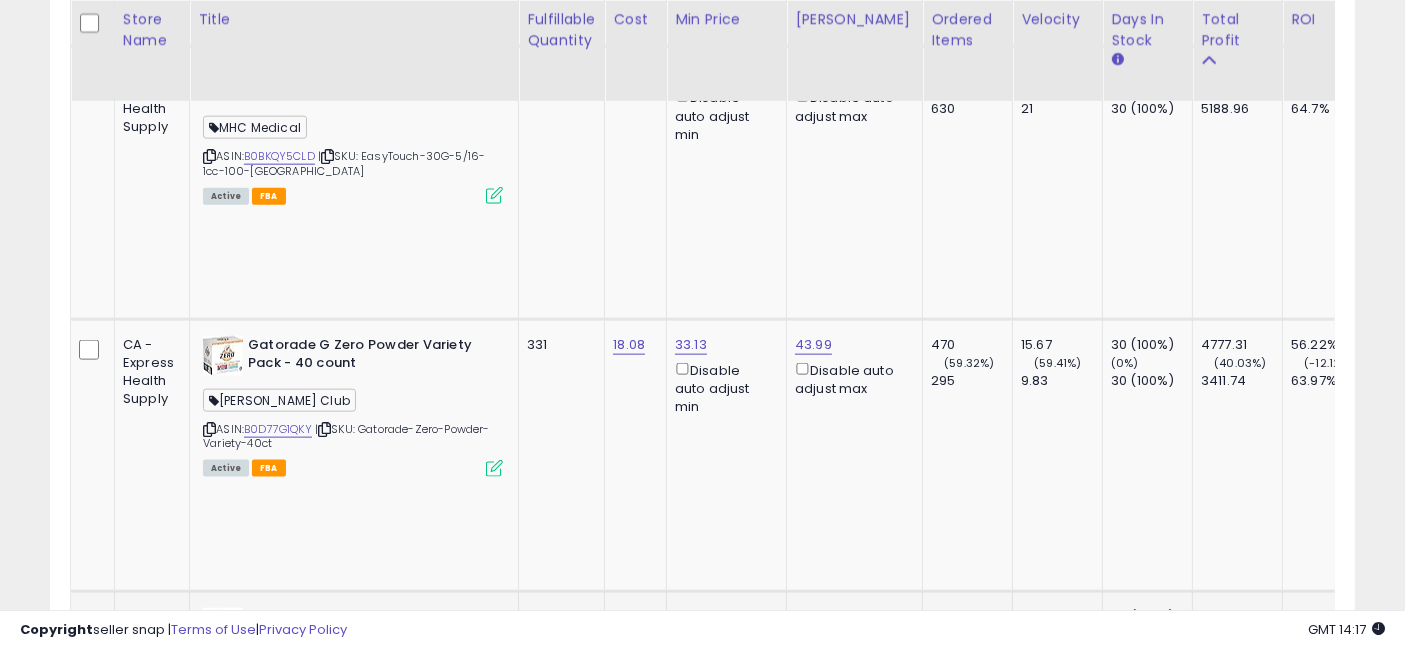 scroll, scrollTop: 2444, scrollLeft: 0, axis: vertical 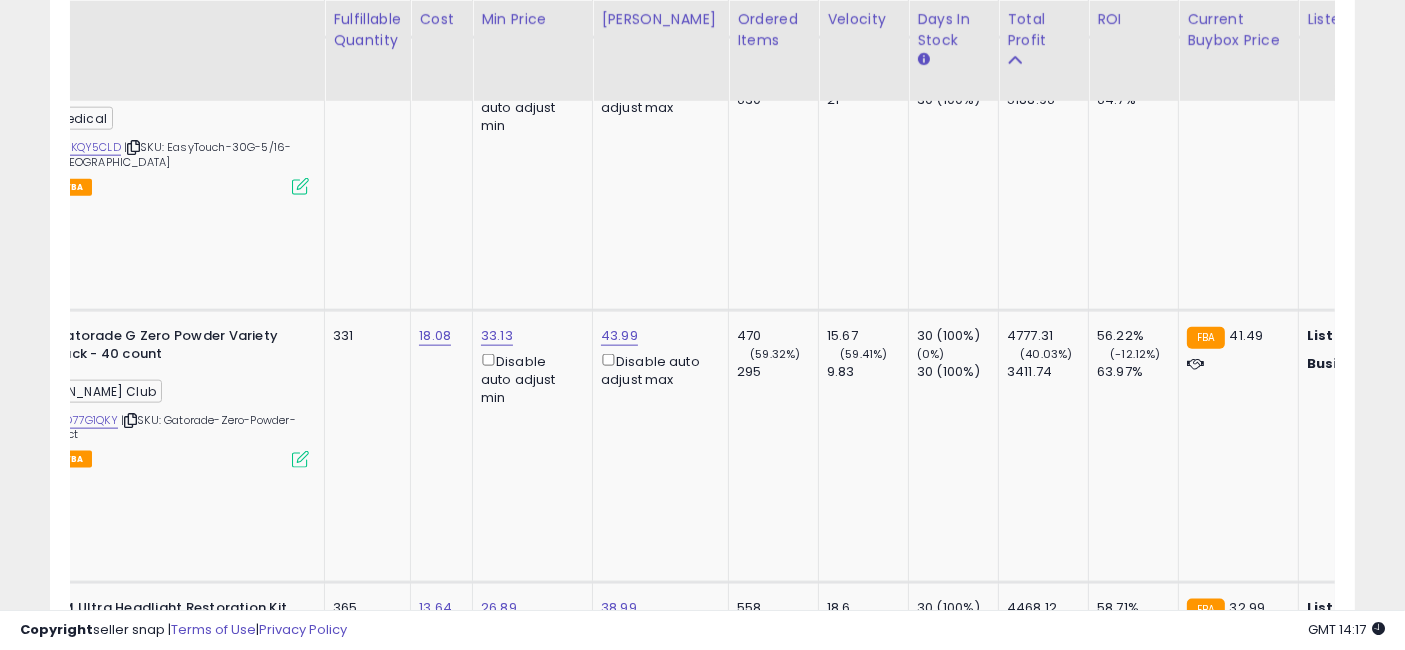 drag, startPoint x: 620, startPoint y: 366, endPoint x: 680, endPoint y: 372, distance: 60.299255 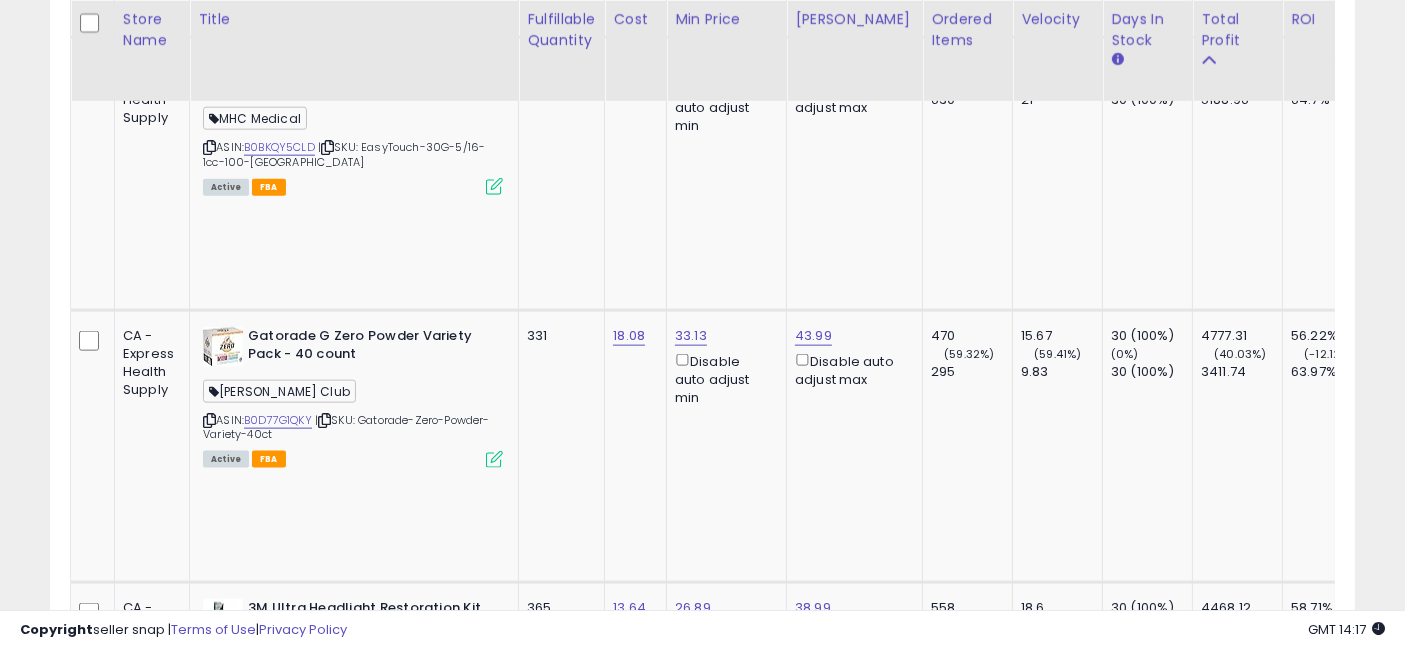 drag, startPoint x: 821, startPoint y: 366, endPoint x: 717, endPoint y: 364, distance: 104.019226 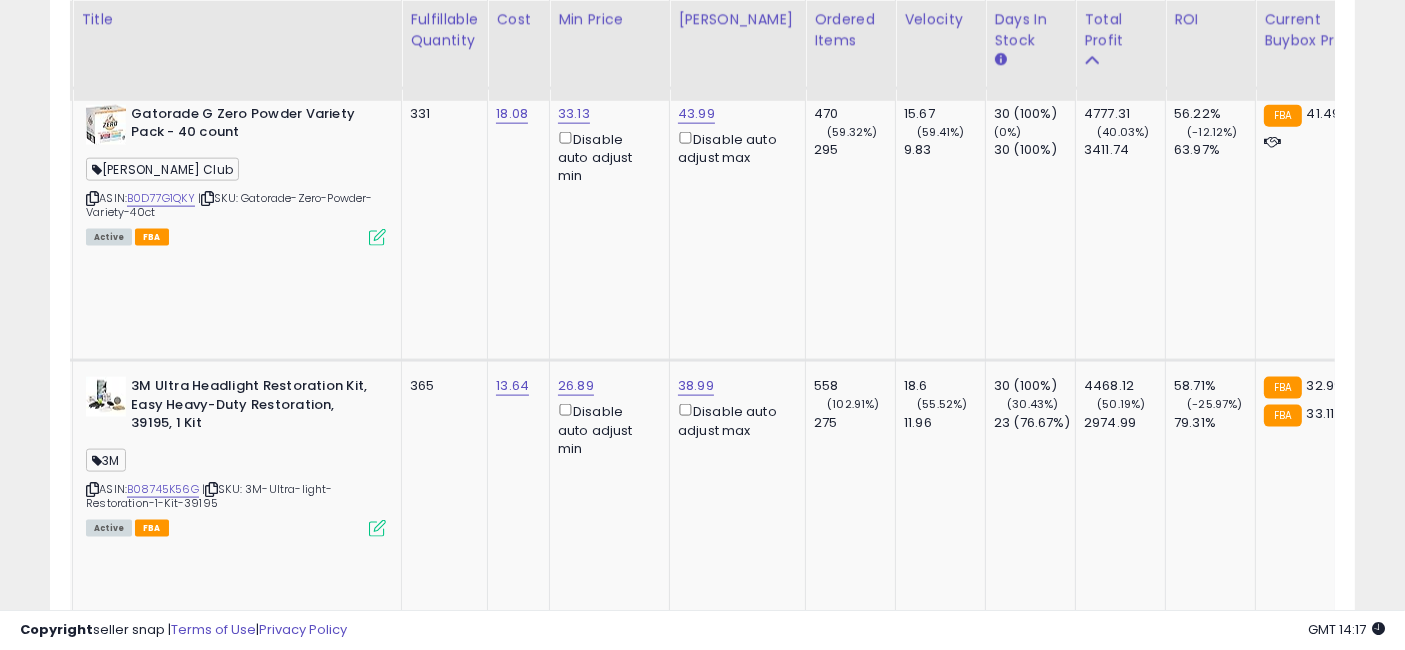 drag, startPoint x: 603, startPoint y: 330, endPoint x: 676, endPoint y: 338, distance: 73.43705 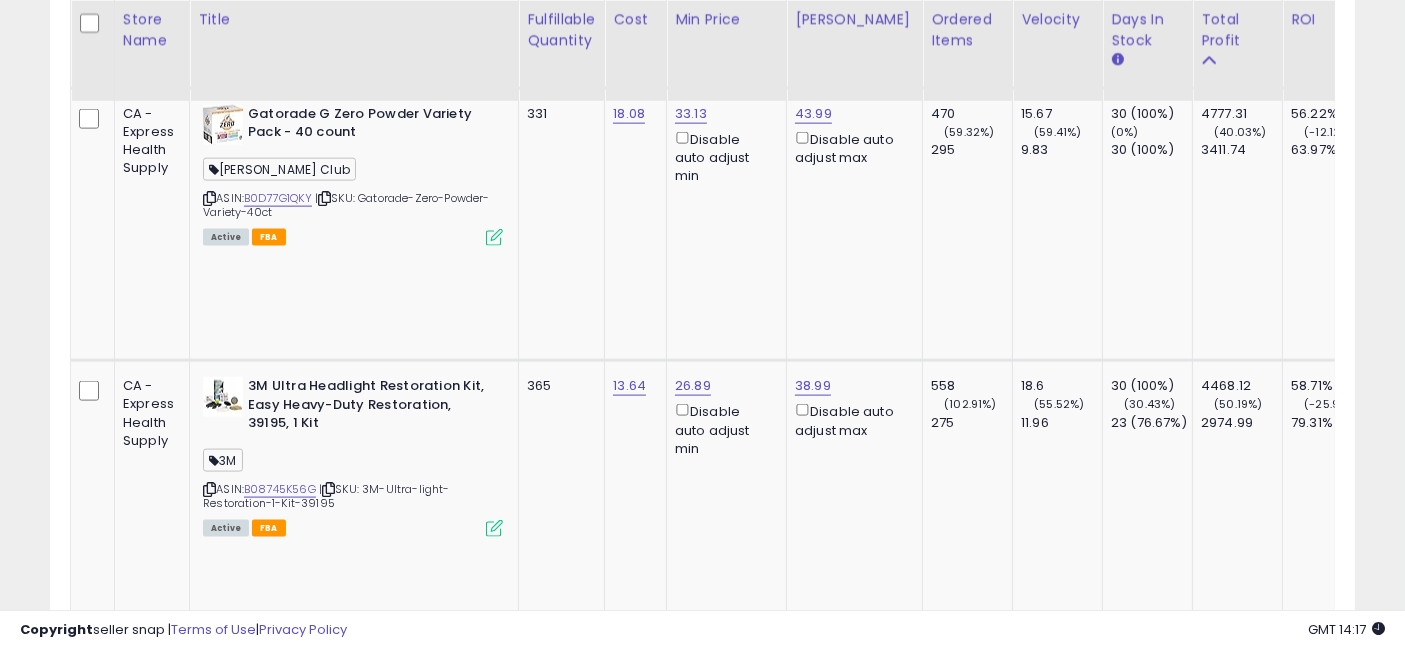 drag, startPoint x: 874, startPoint y: 340, endPoint x: 682, endPoint y: 347, distance: 192.12756 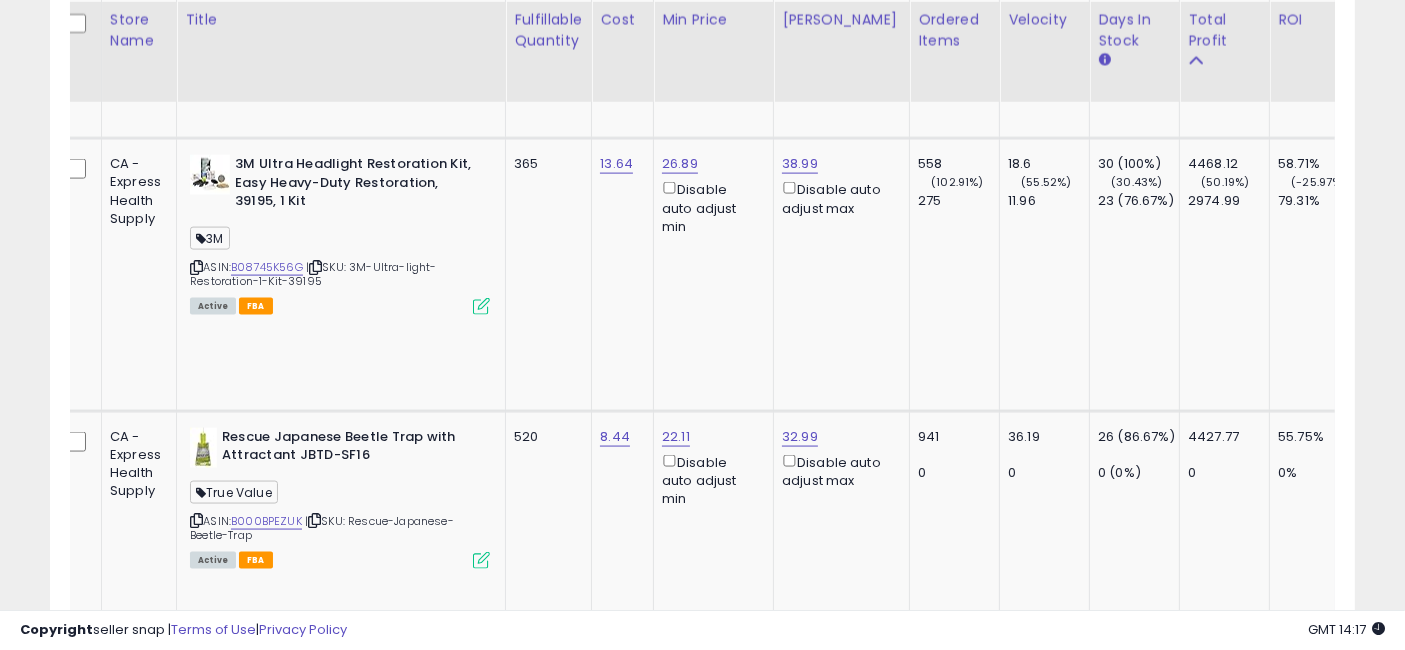 drag, startPoint x: 596, startPoint y: 324, endPoint x: 697, endPoint y: 330, distance: 101.17806 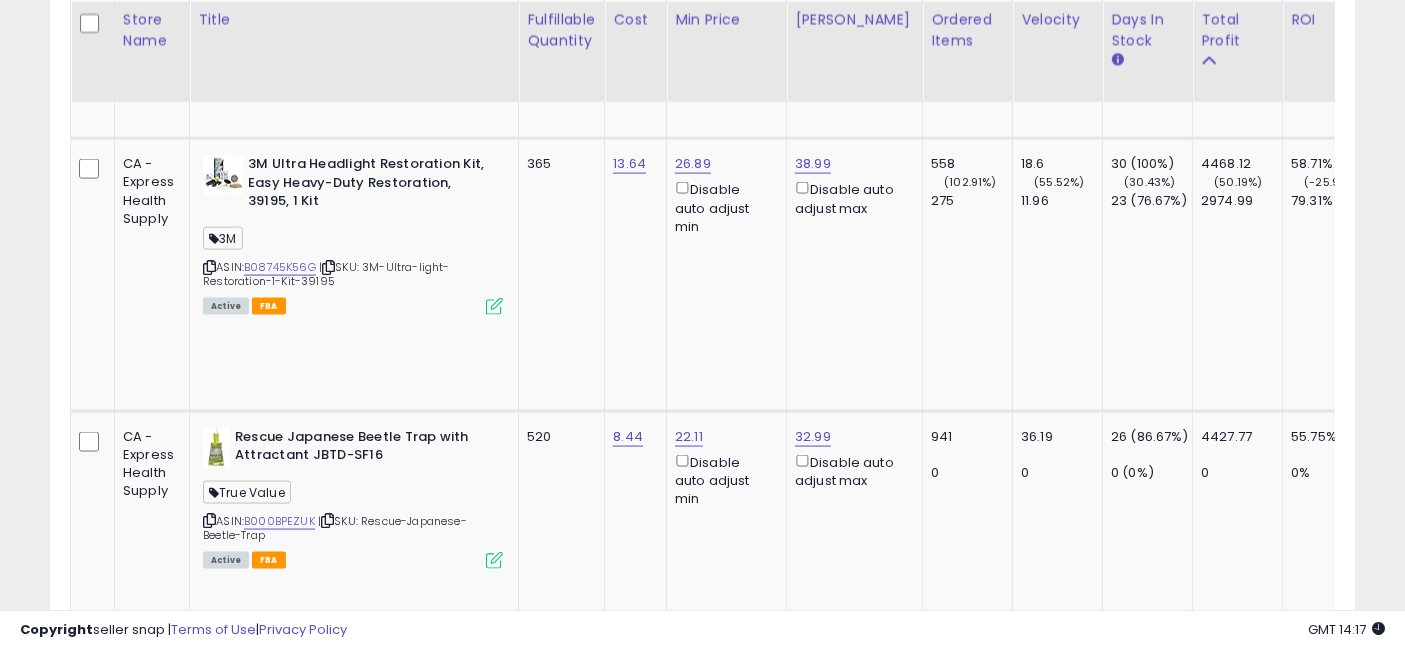 drag, startPoint x: 795, startPoint y: 307, endPoint x: 666, endPoint y: 310, distance: 129.03488 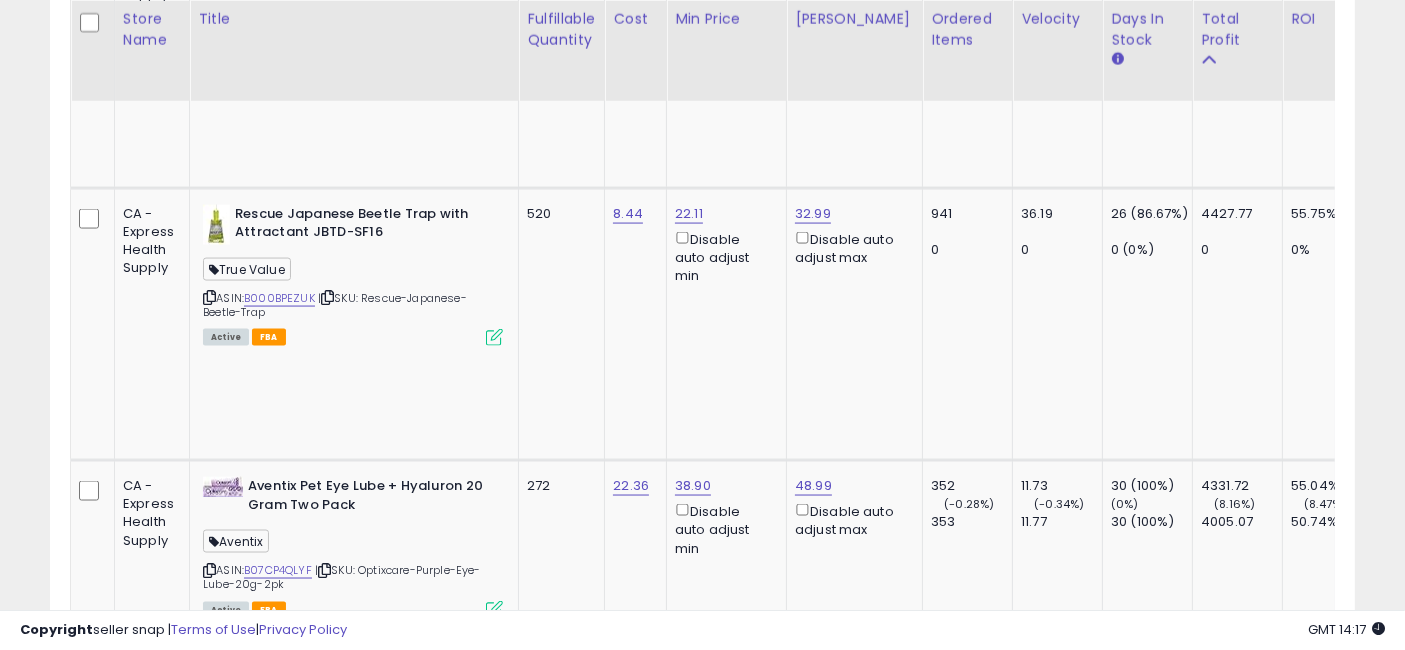 drag, startPoint x: 614, startPoint y: 295, endPoint x: 727, endPoint y: 298, distance: 113.03982 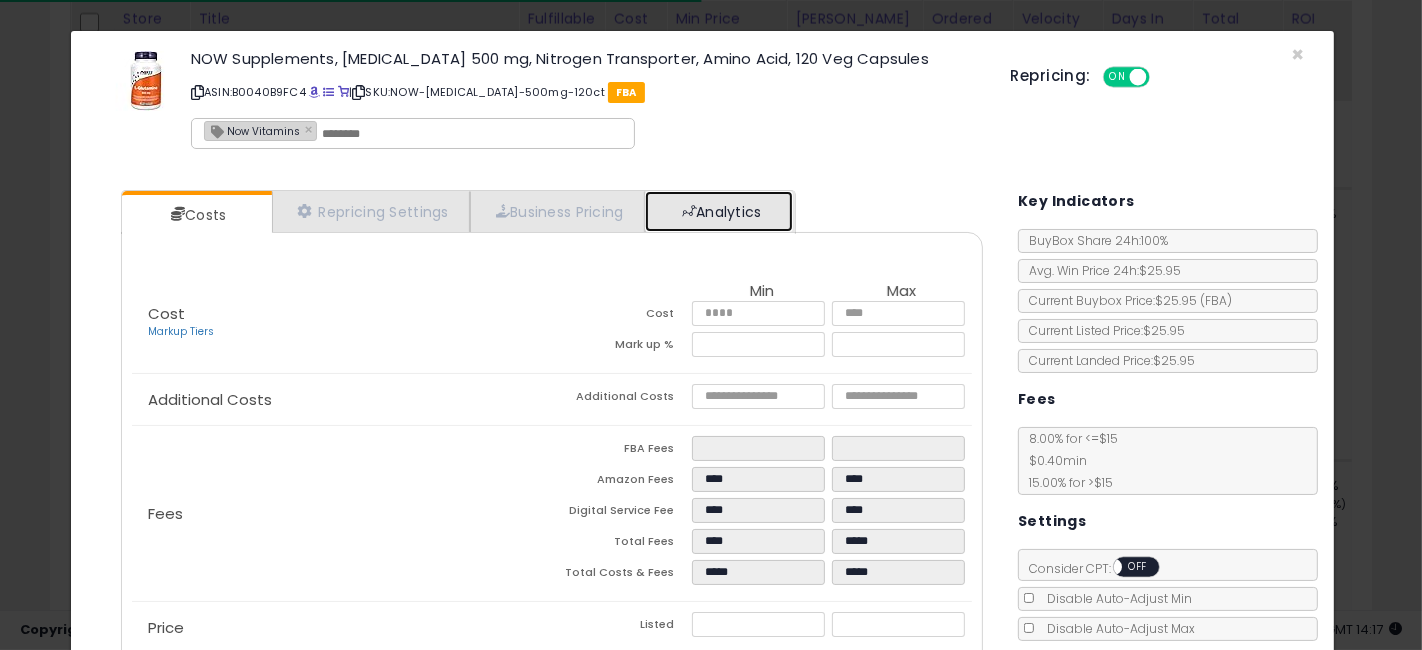 click on "Analytics" at bounding box center (719, 211) 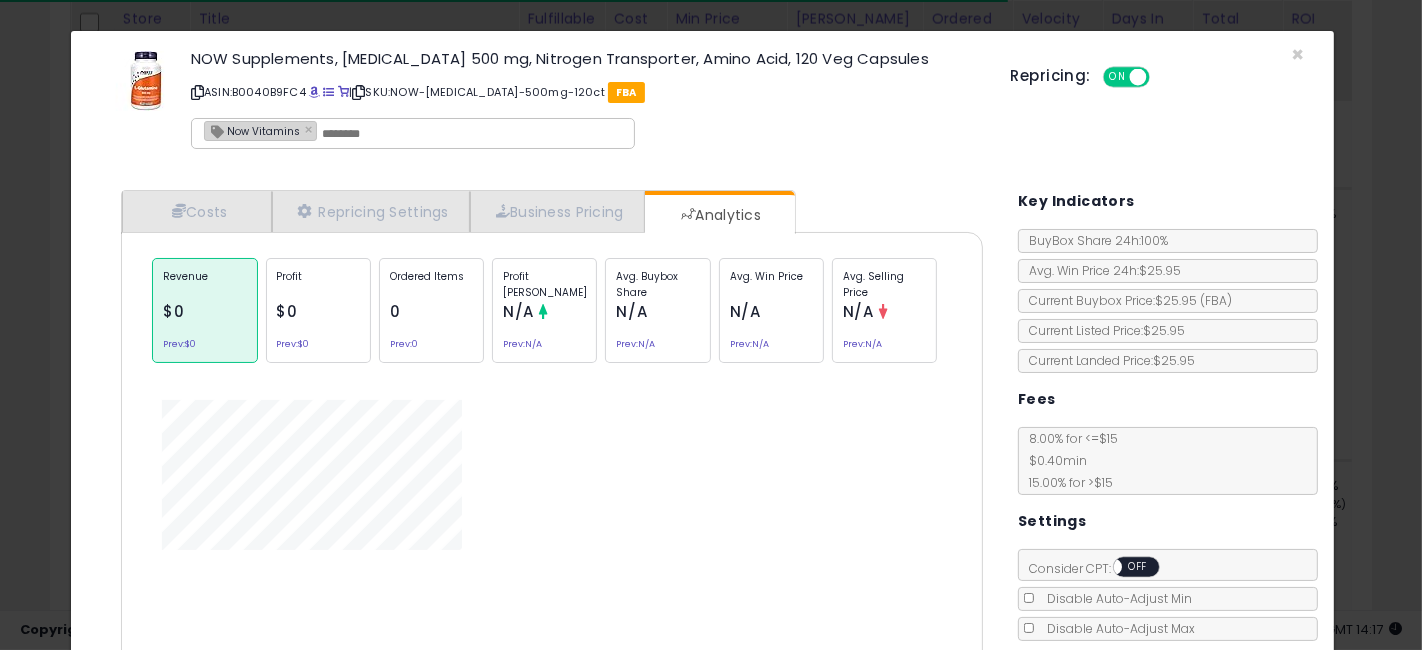 click on "N/A" at bounding box center (858, 311) 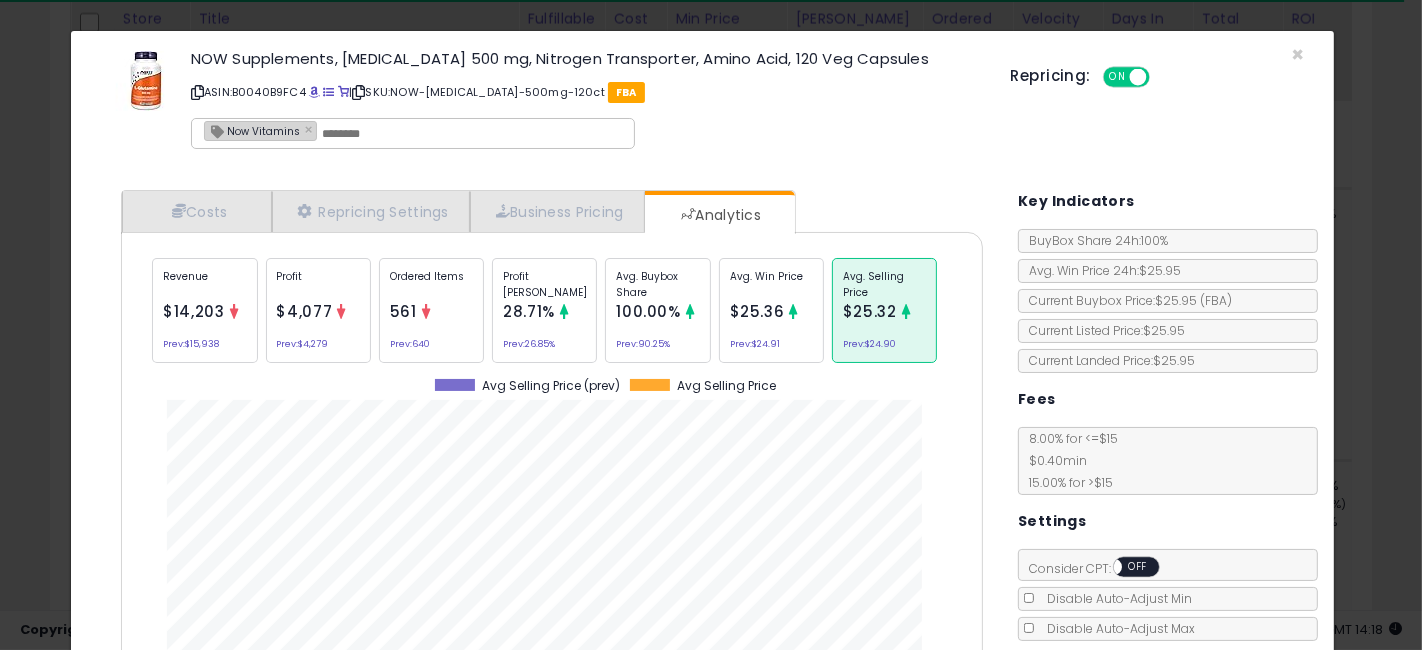 click on "Ordered Items
561
Prev:  640" 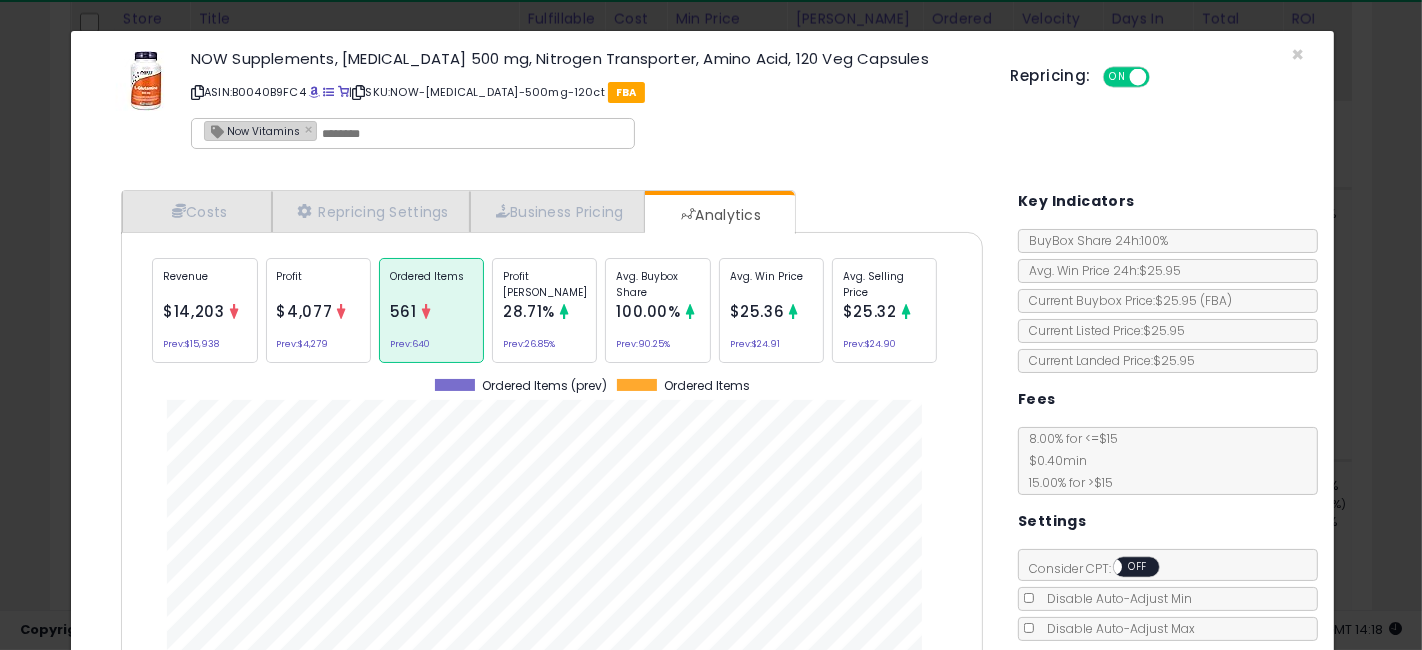 click on "Avg. Selling Price" at bounding box center [884, 284] 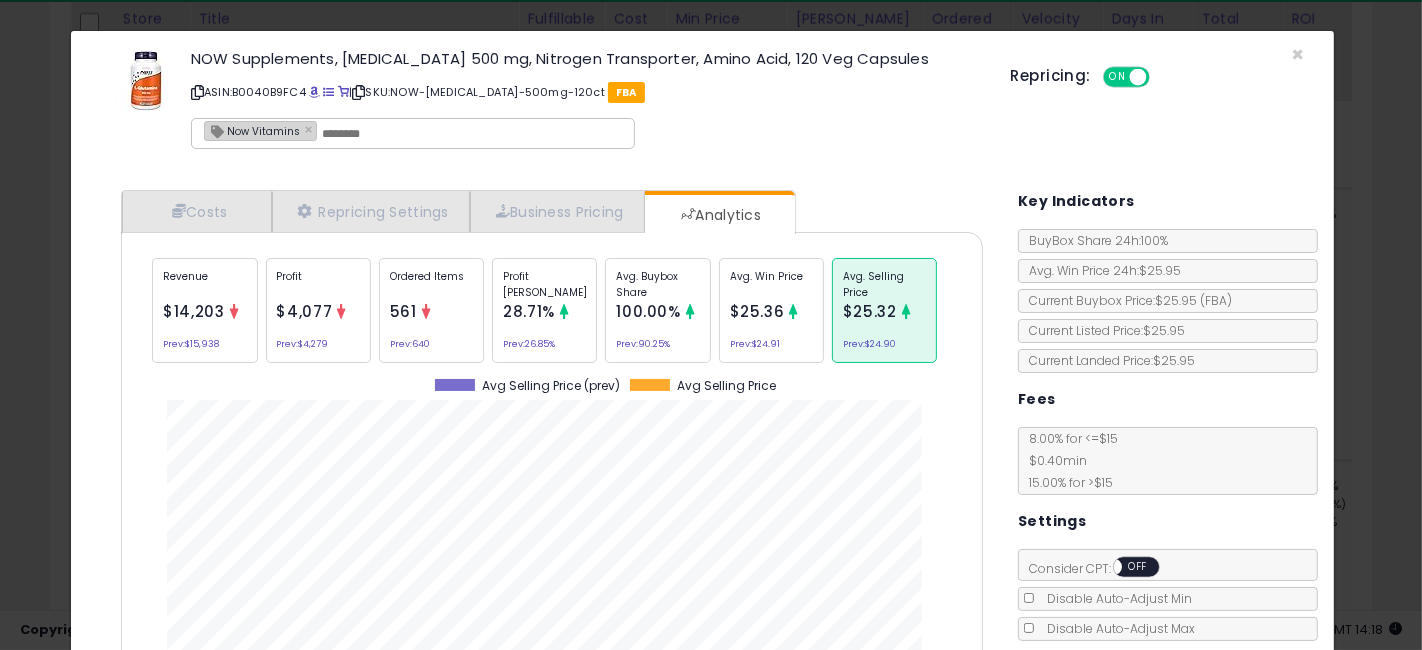 click on "561" at bounding box center (403, 311) 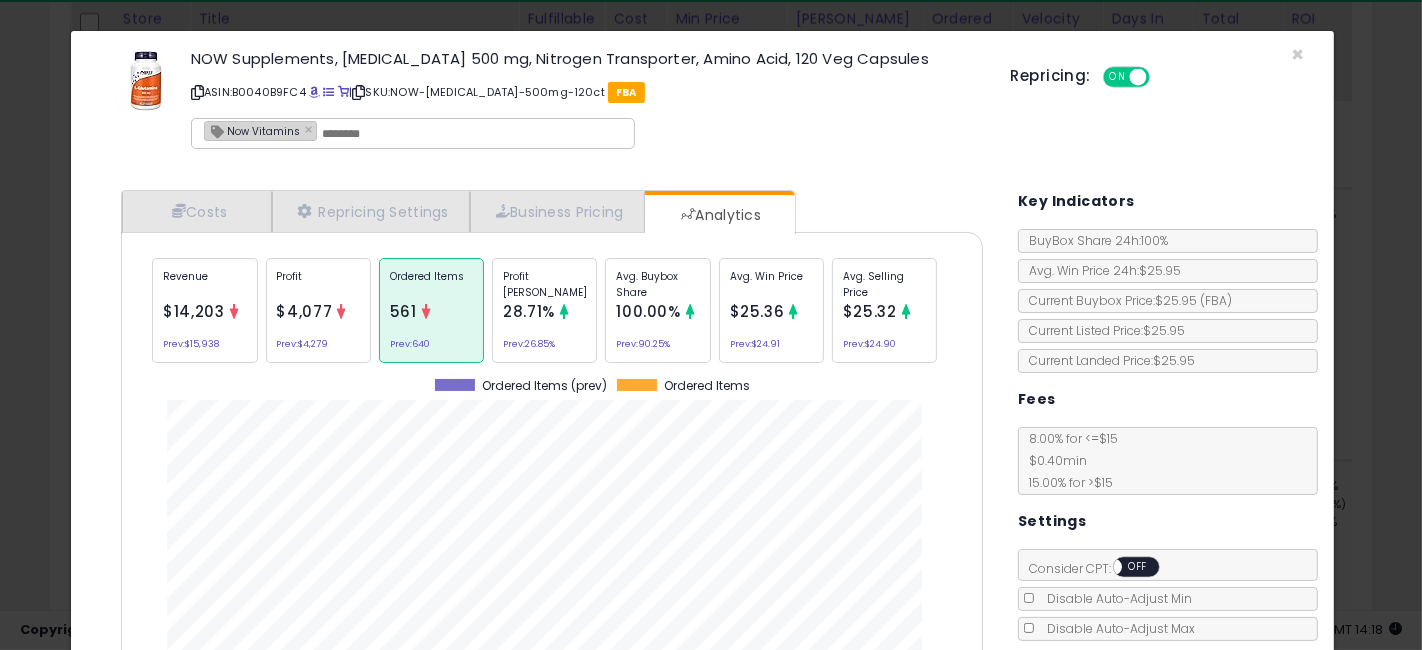 scroll, scrollTop: 999386, scrollLeft: 999108, axis: both 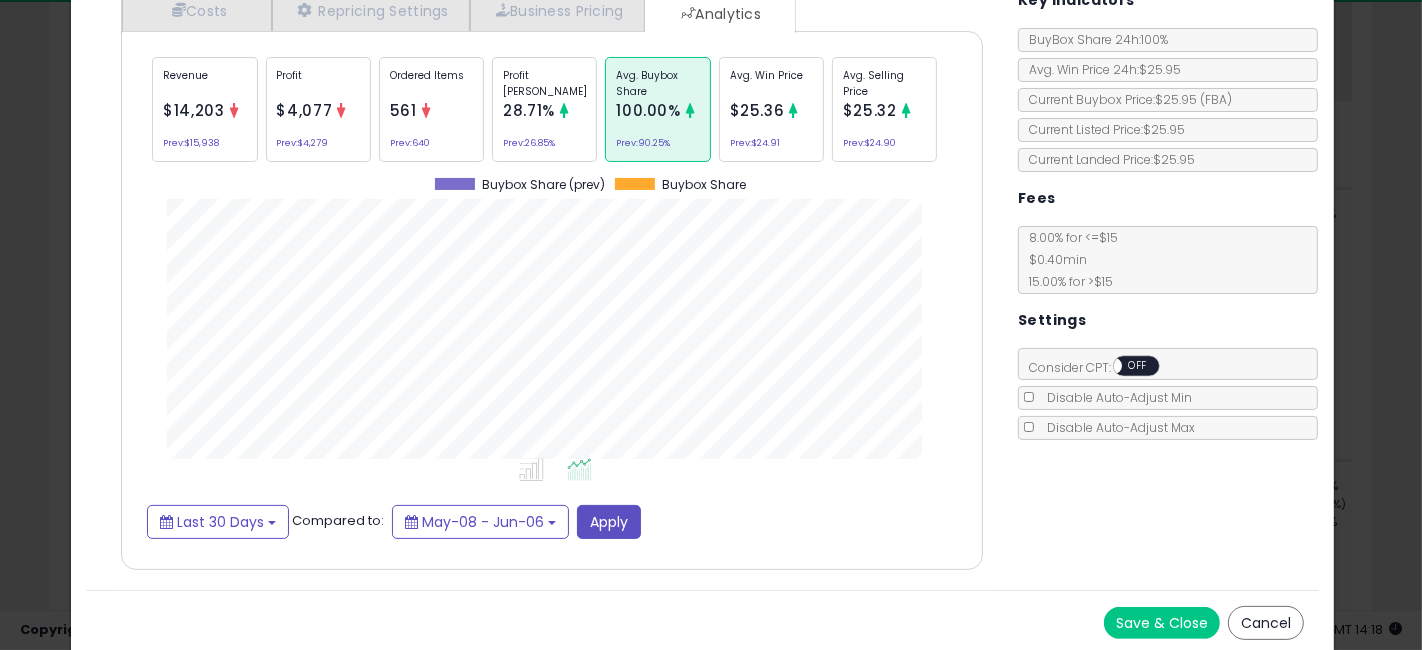 click on "Cancel" at bounding box center (1266, 623) 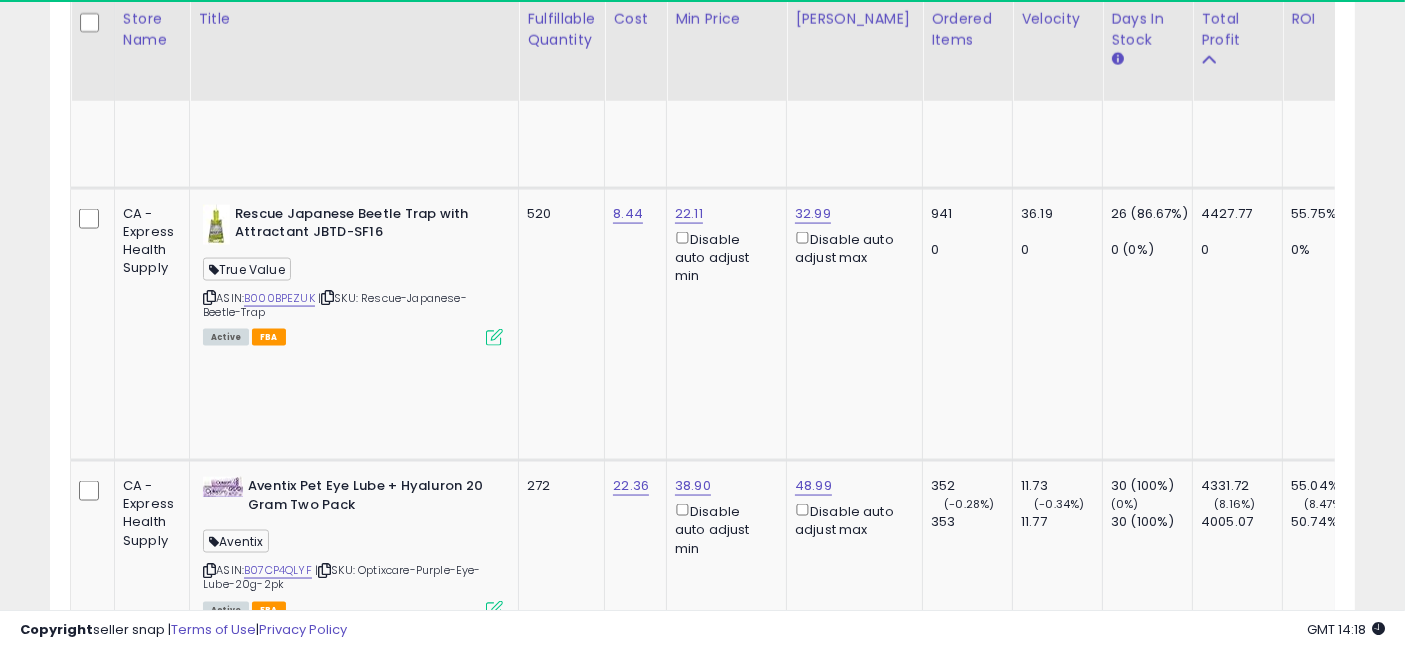 scroll, scrollTop: 410, scrollLeft: 755, axis: both 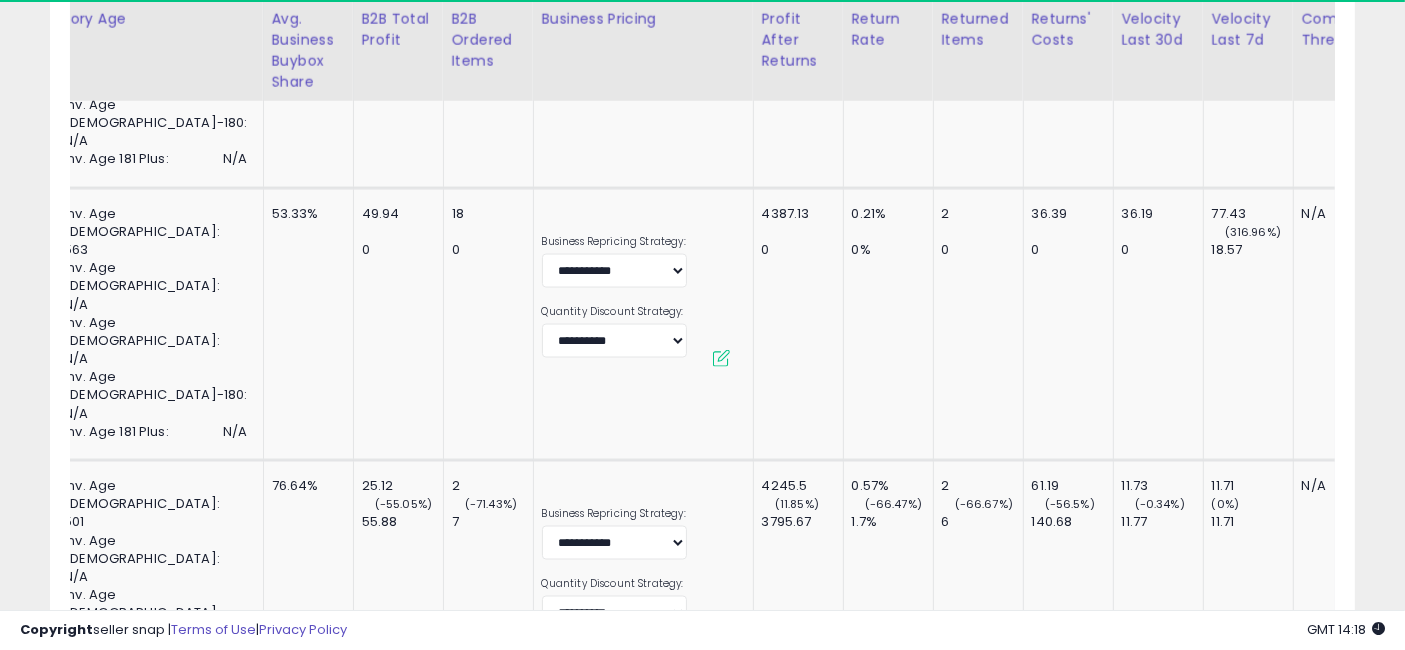 drag, startPoint x: 569, startPoint y: 303, endPoint x: 768, endPoint y: 326, distance: 200.32474 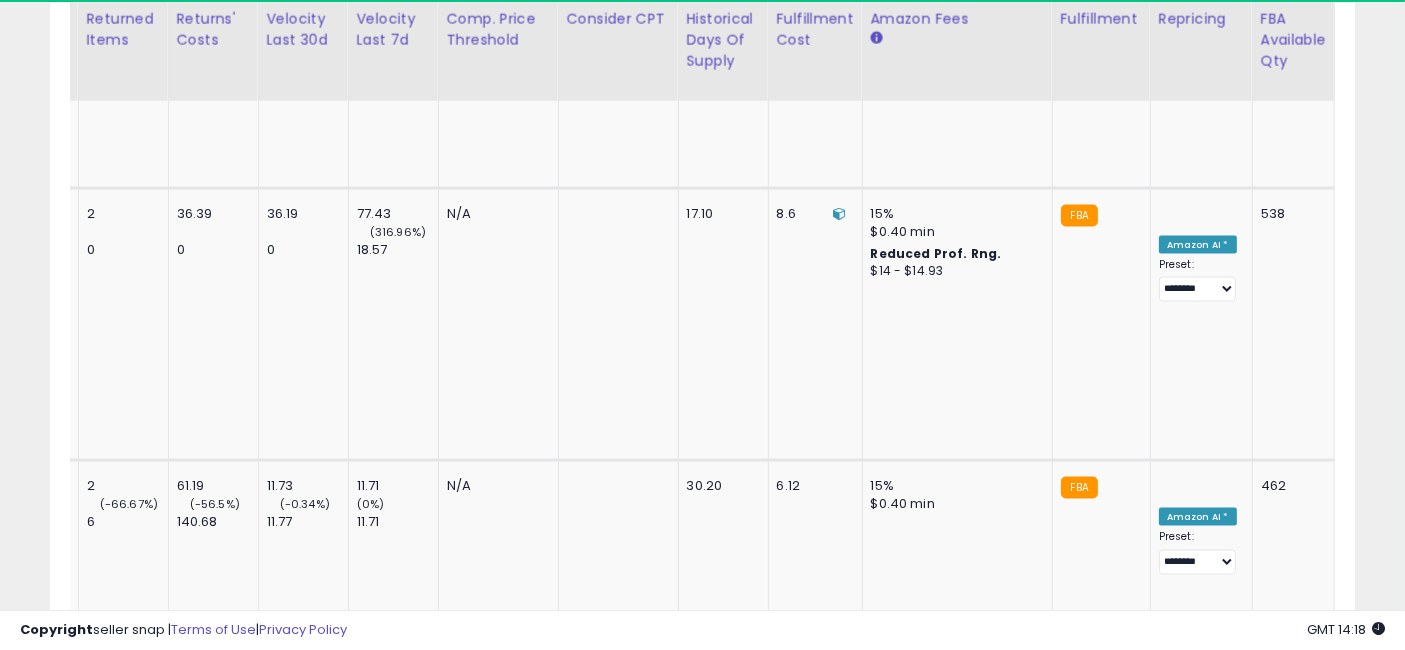 scroll, scrollTop: 0, scrollLeft: 3182, axis: horizontal 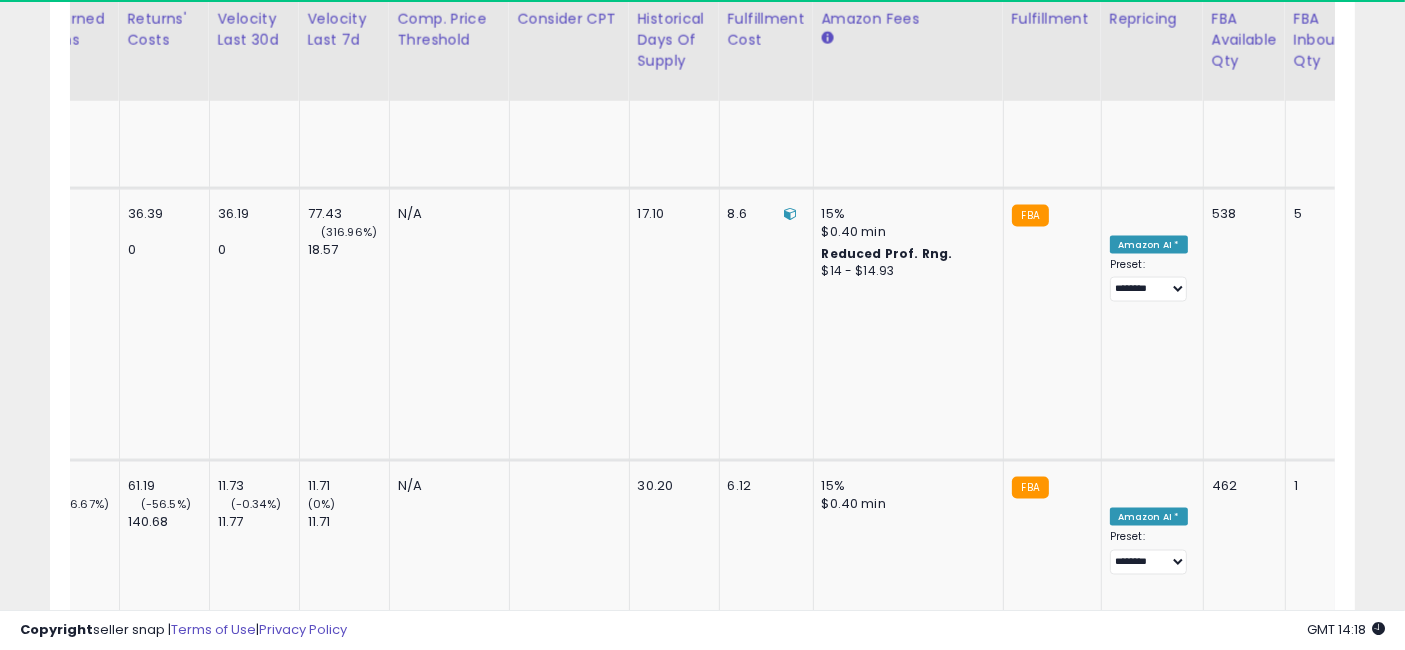 drag, startPoint x: 643, startPoint y: 318, endPoint x: 584, endPoint y: 315, distance: 59.07622 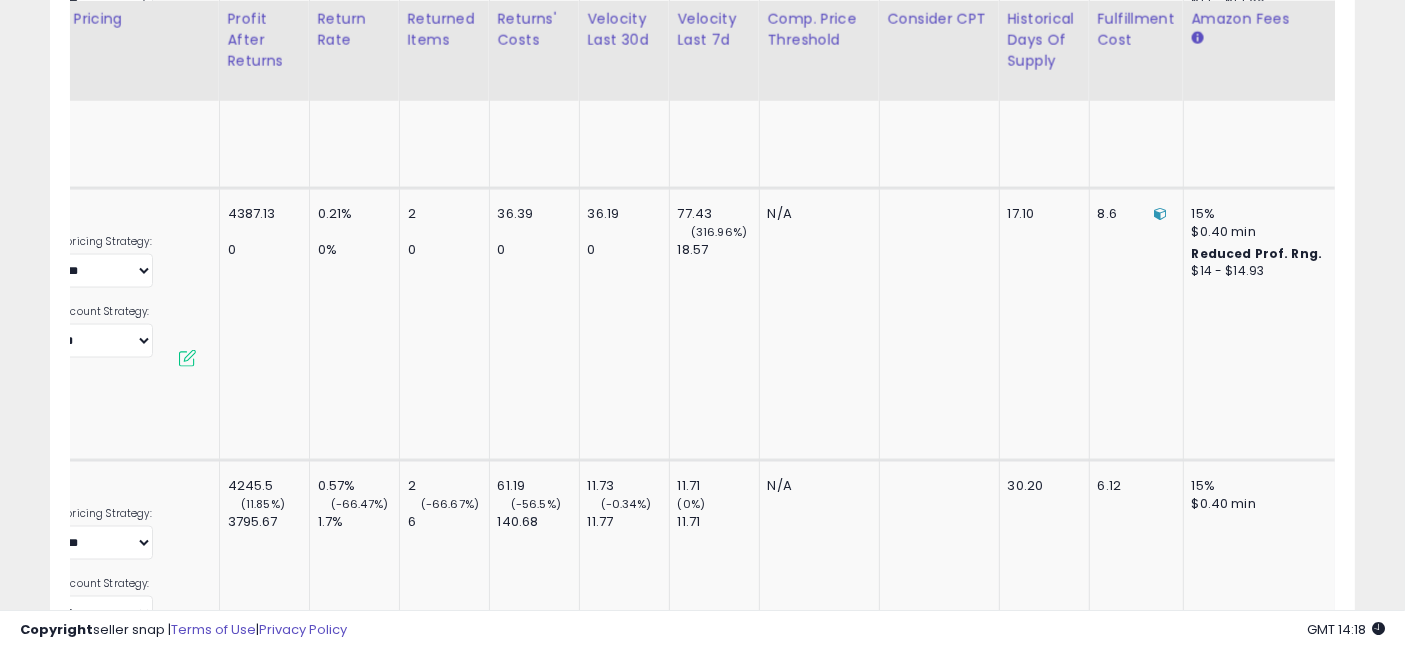scroll, scrollTop: 0, scrollLeft: 1432, axis: horizontal 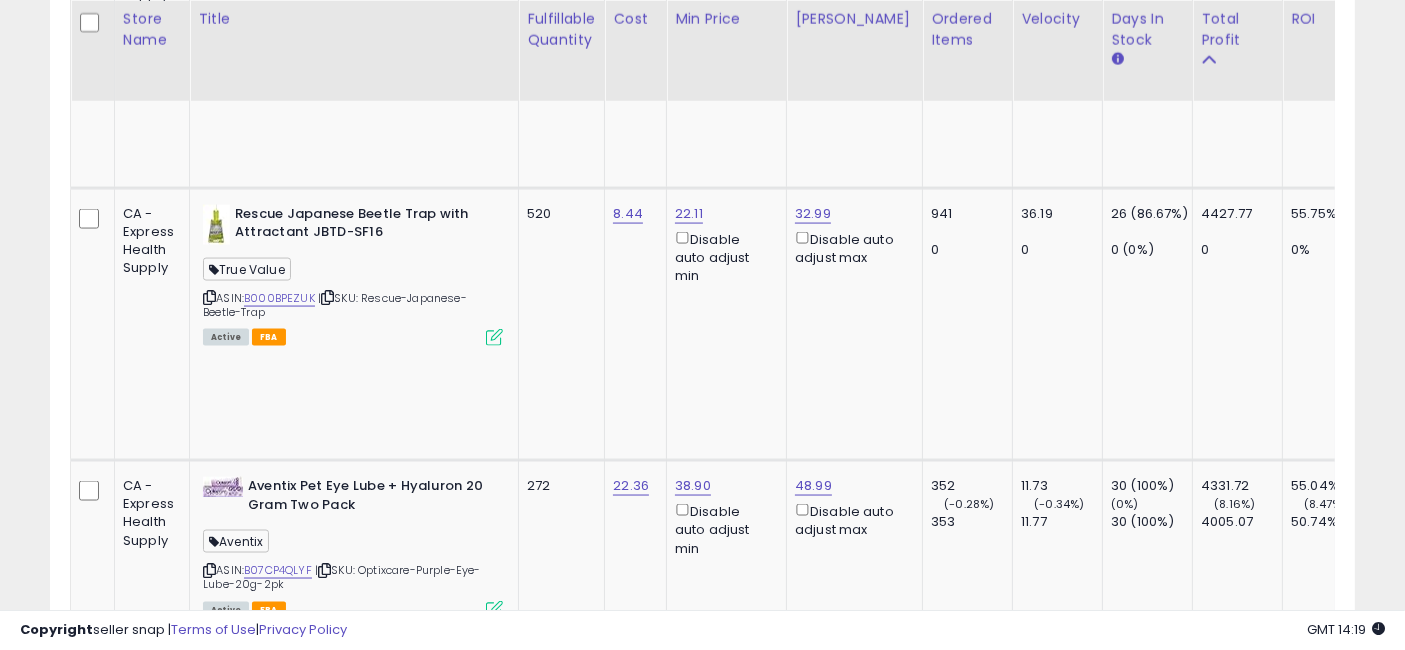 drag, startPoint x: 937, startPoint y: 297, endPoint x: 517, endPoint y: 289, distance: 420.07617 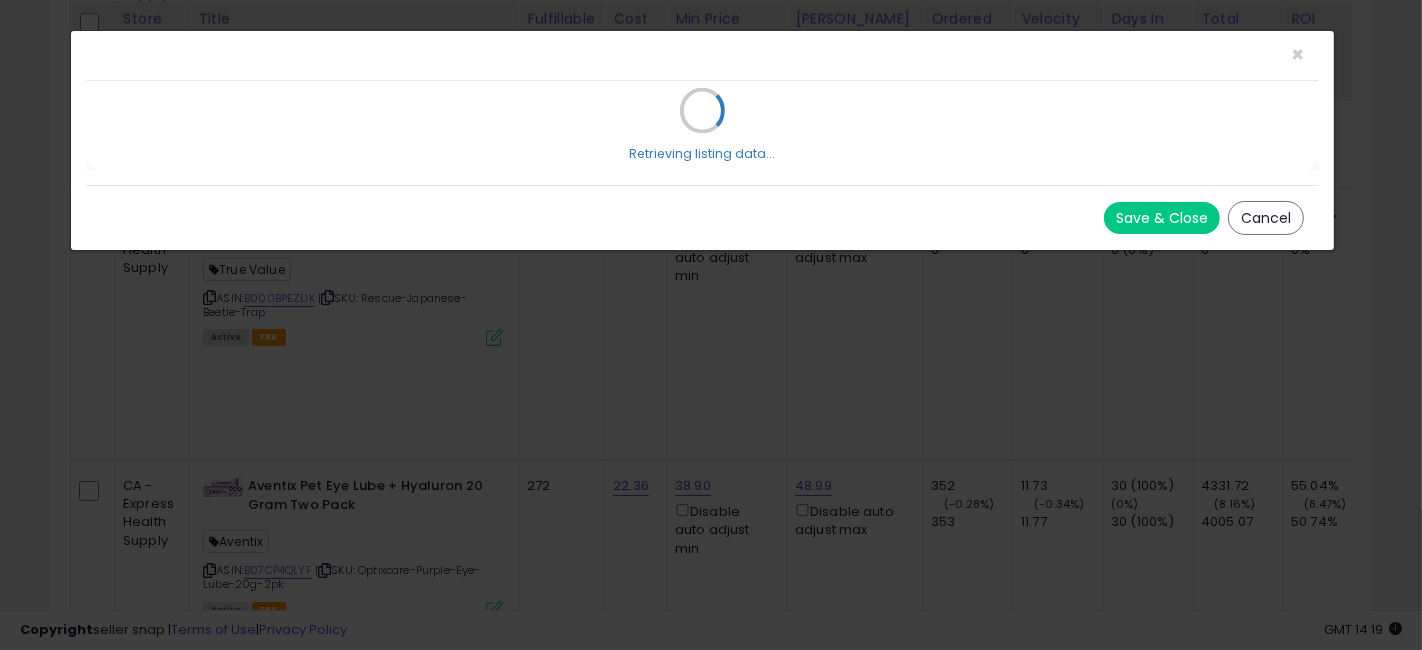 scroll, scrollTop: 999590, scrollLeft: 999234, axis: both 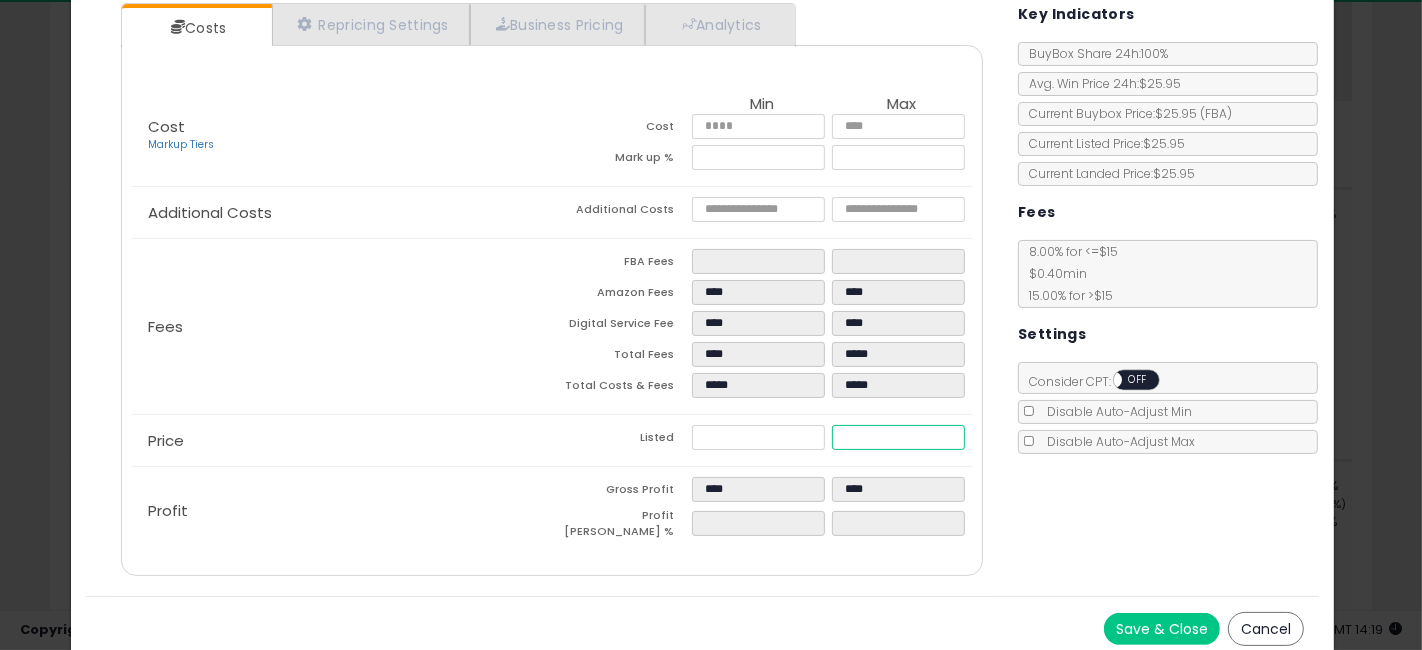 click on "*****" at bounding box center [898, 437] 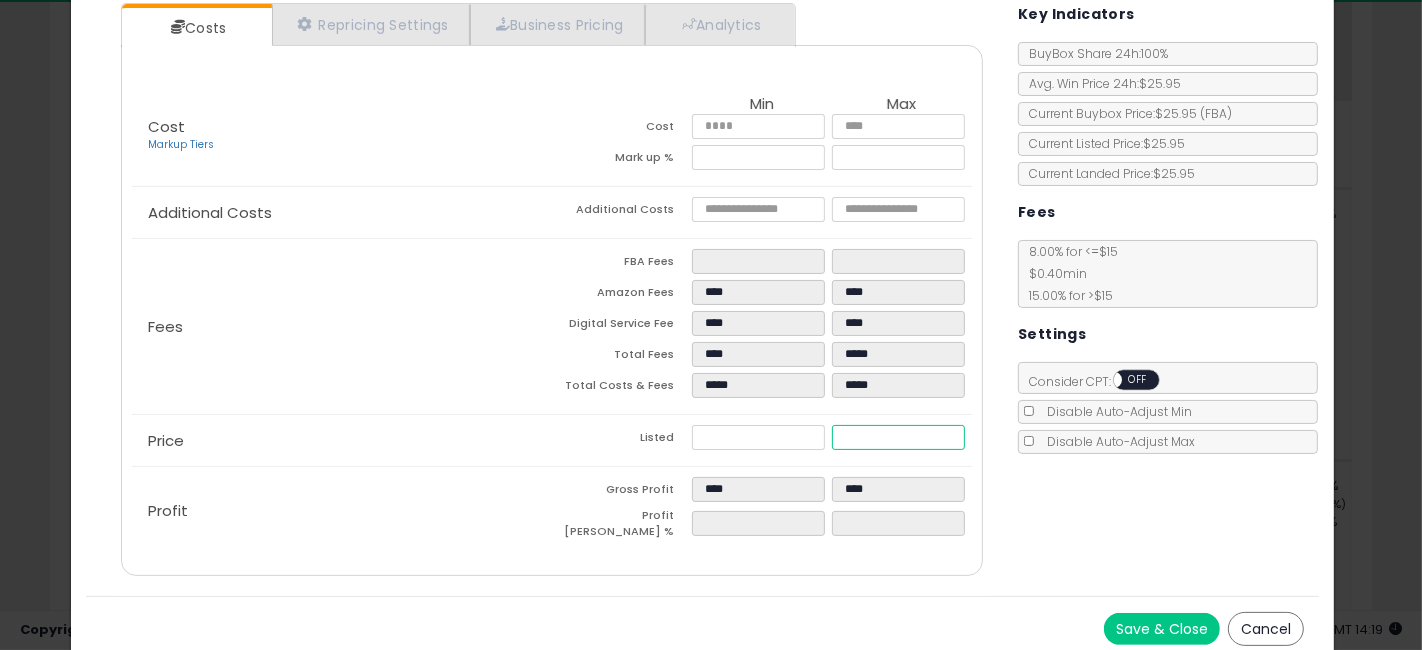type on "****" 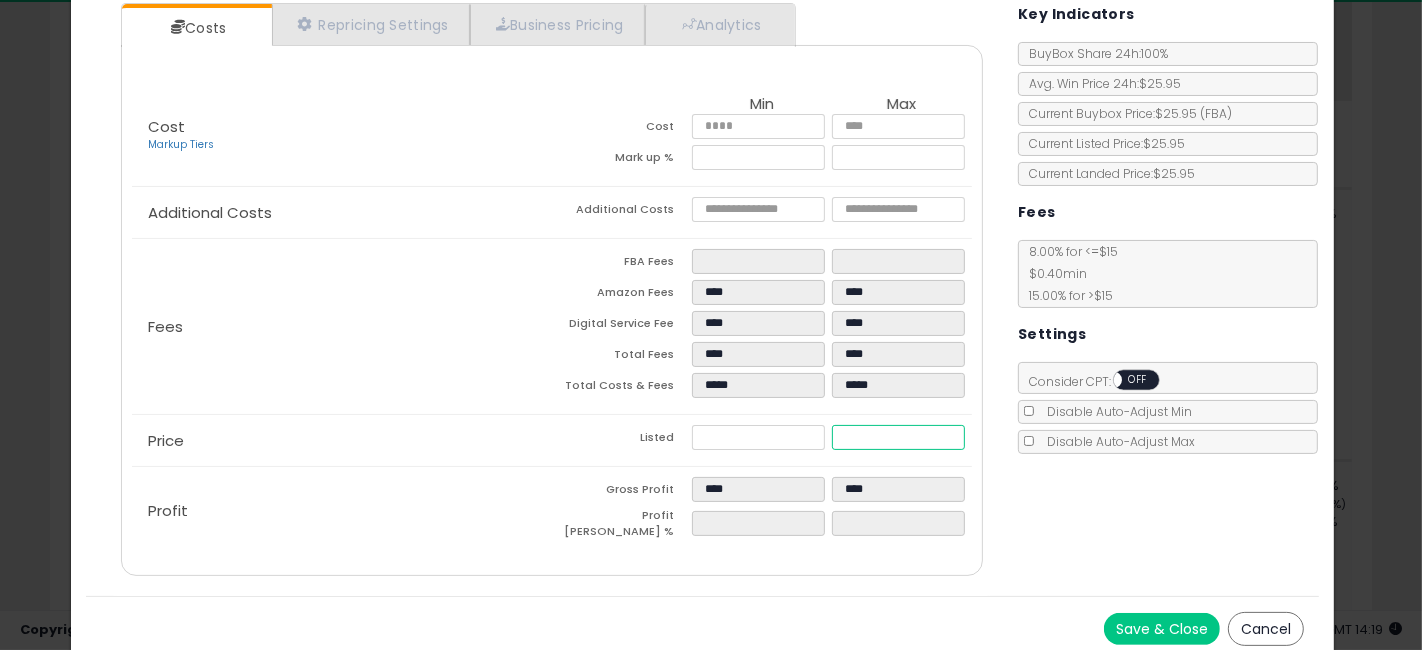type on "*****" 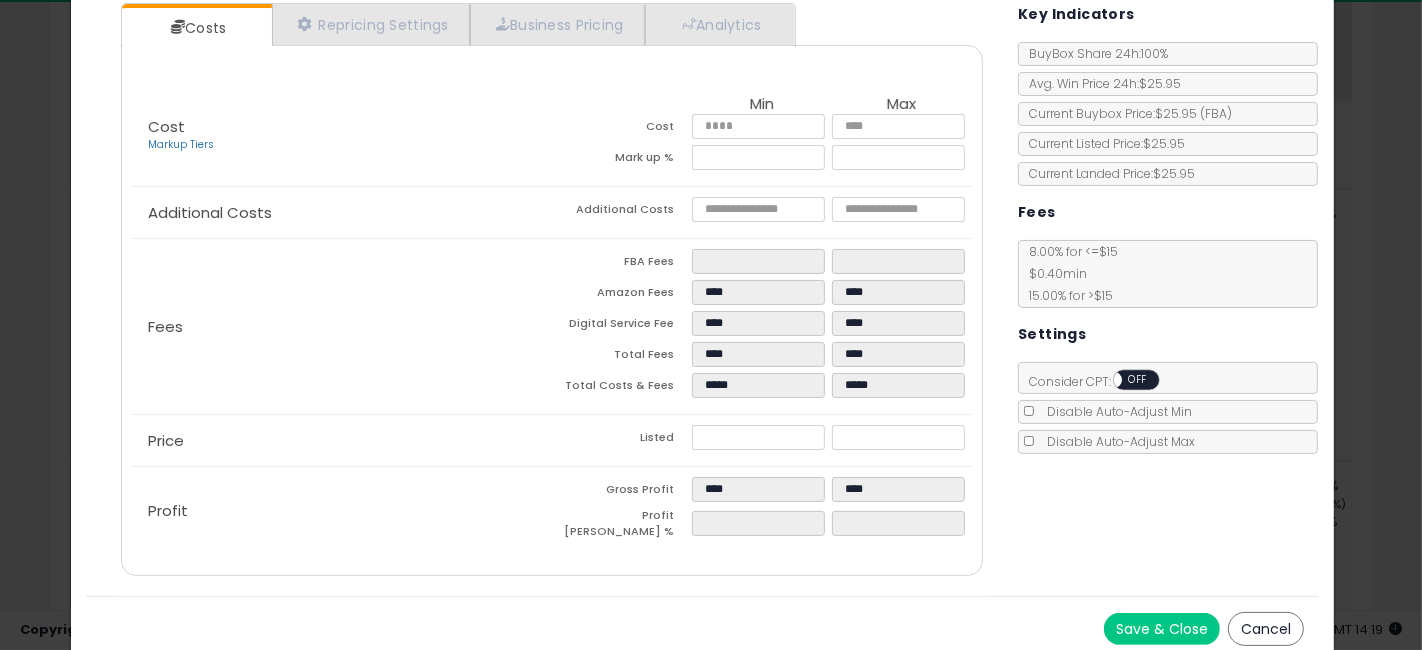 type on "******" 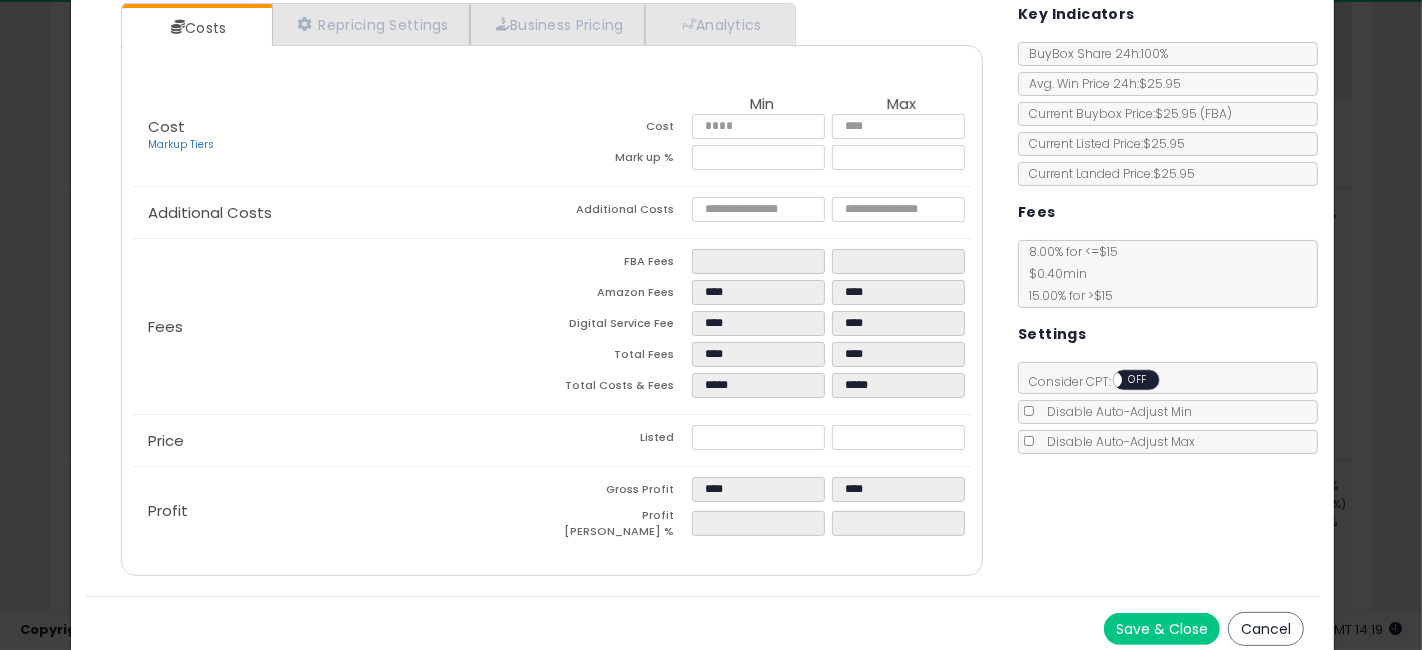 click on "Cancel" at bounding box center [1266, 629] 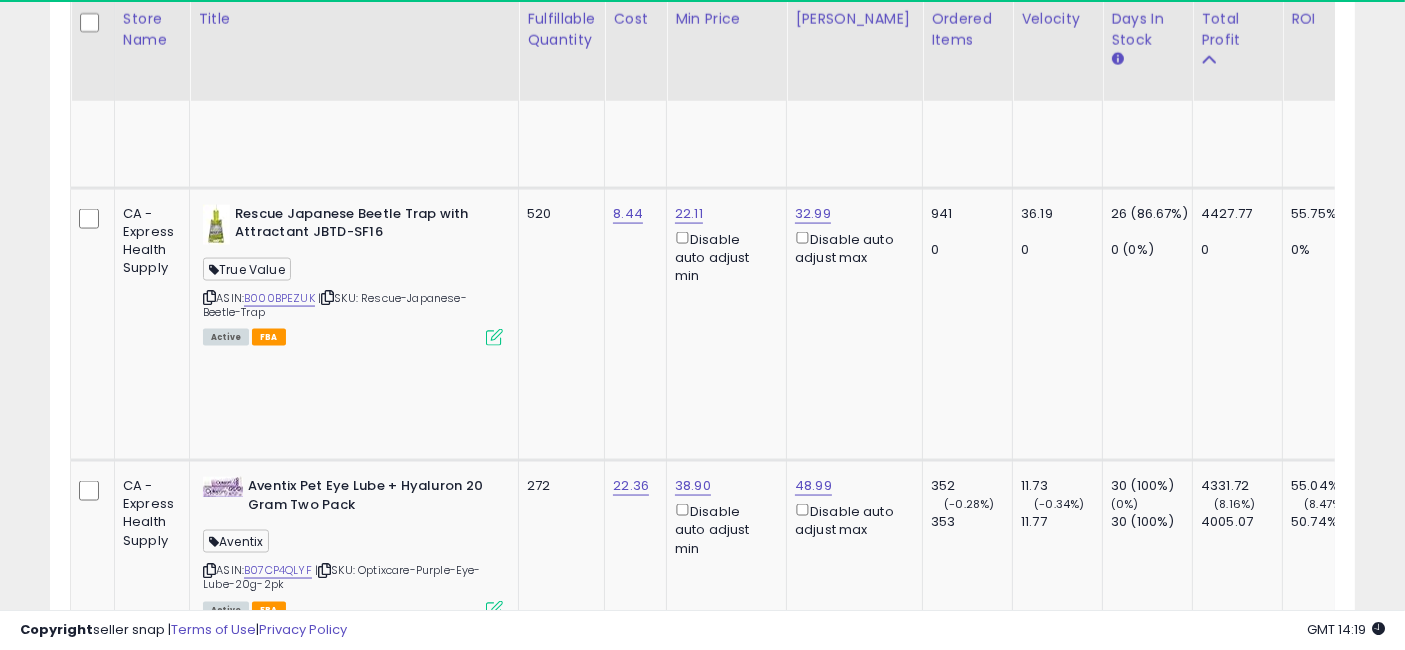 scroll, scrollTop: 410, scrollLeft: 755, axis: both 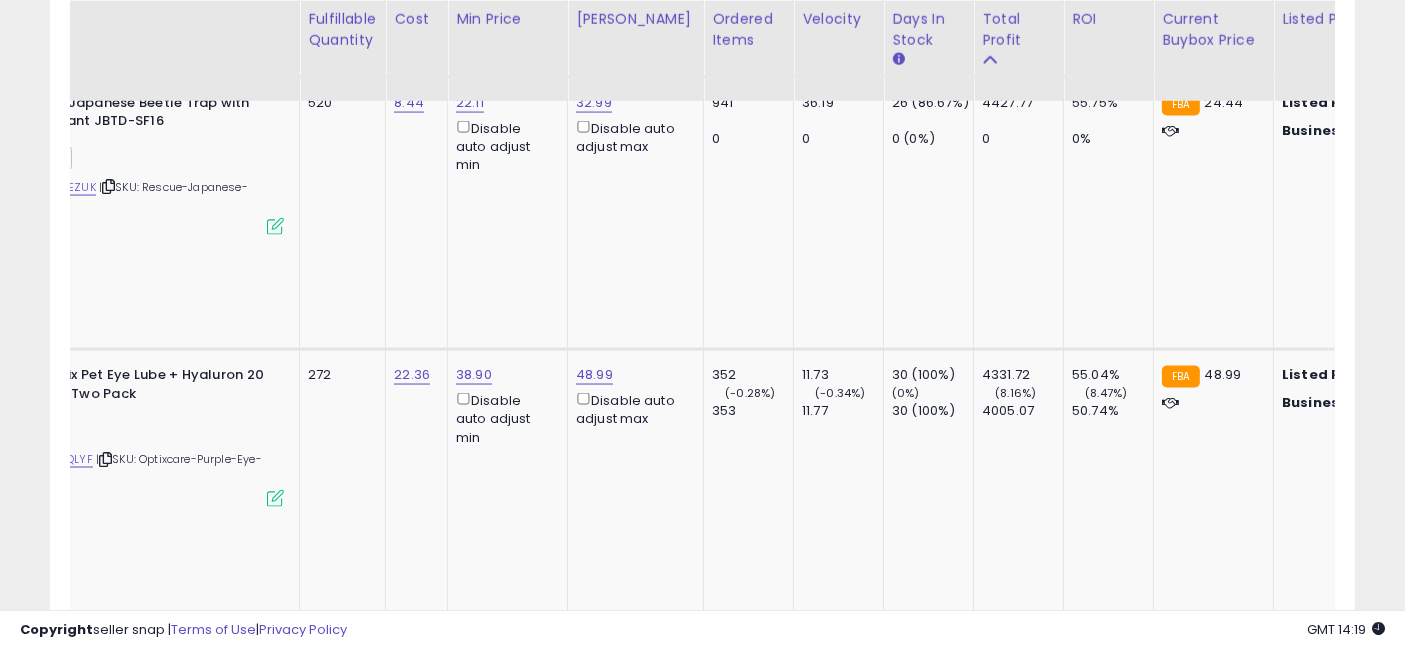 drag, startPoint x: 572, startPoint y: 355, endPoint x: 700, endPoint y: 358, distance: 128.03516 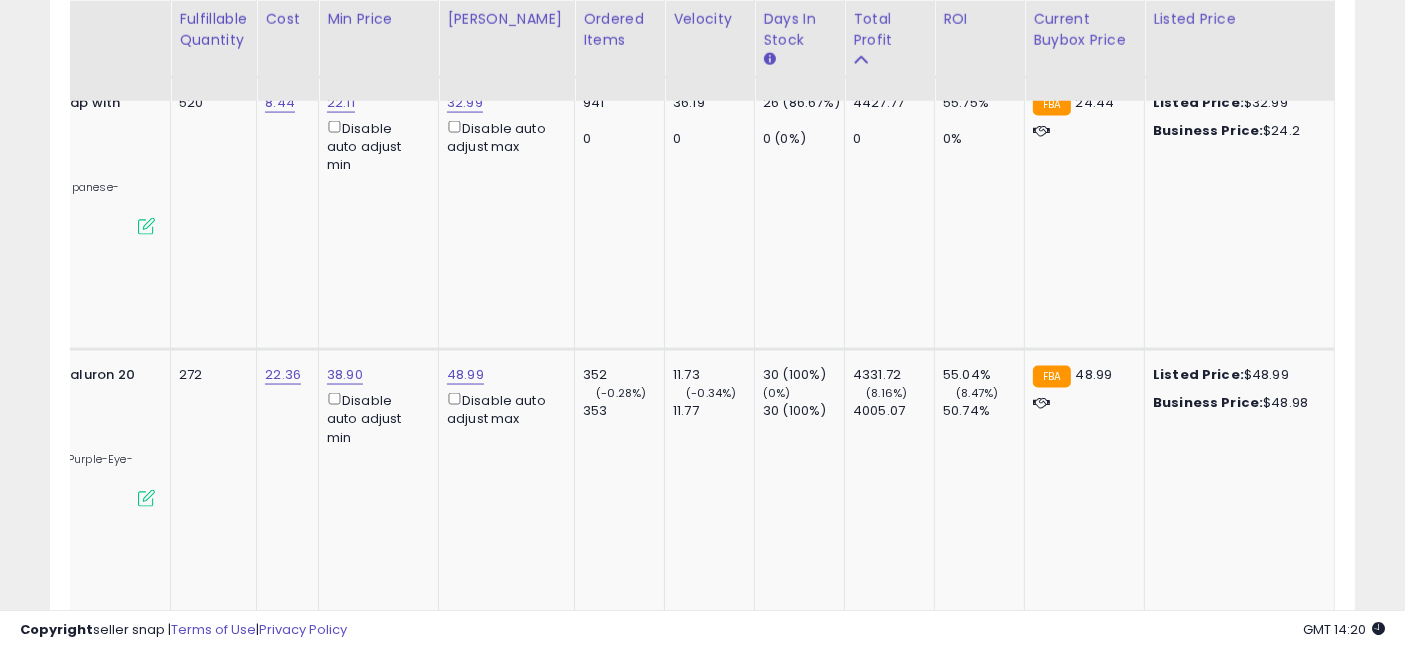 scroll, scrollTop: 0, scrollLeft: 375, axis: horizontal 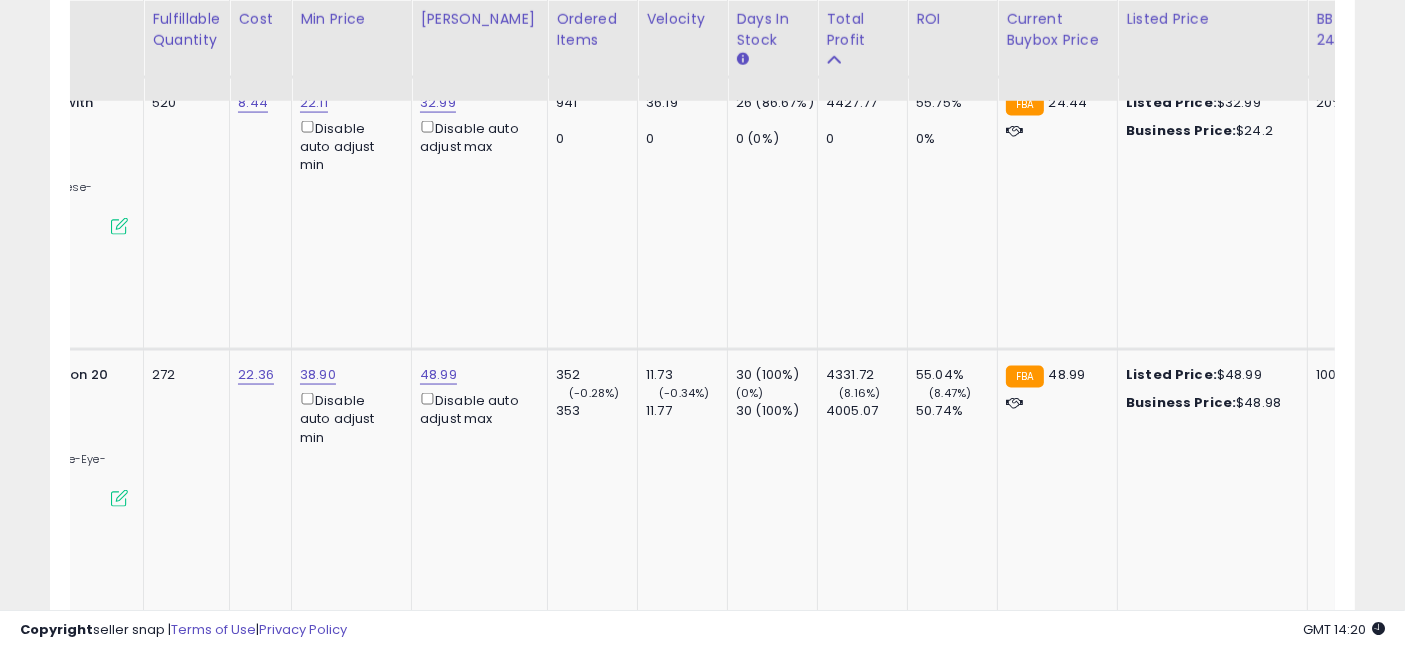 drag, startPoint x: 695, startPoint y: 358, endPoint x: 790, endPoint y: 368, distance: 95.524864 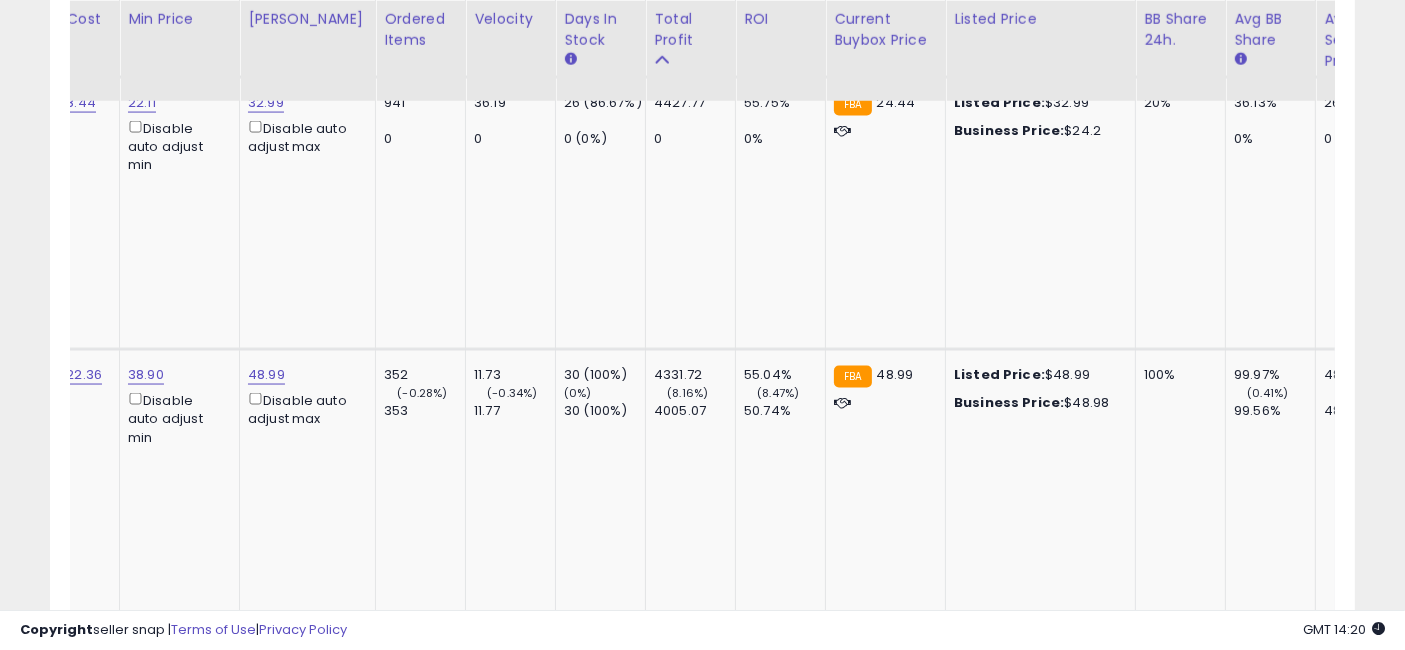 scroll, scrollTop: 0, scrollLeft: 580, axis: horizontal 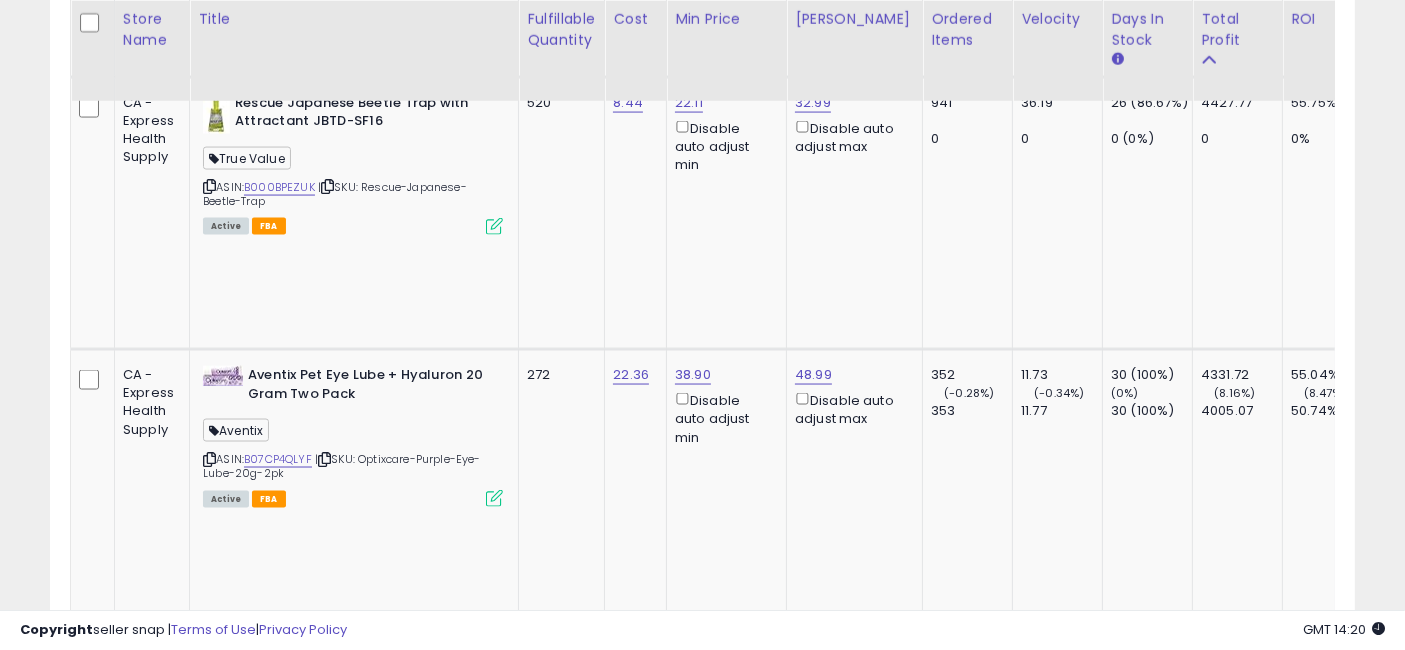 drag, startPoint x: 971, startPoint y: 385, endPoint x: 713, endPoint y: 370, distance: 258.43567 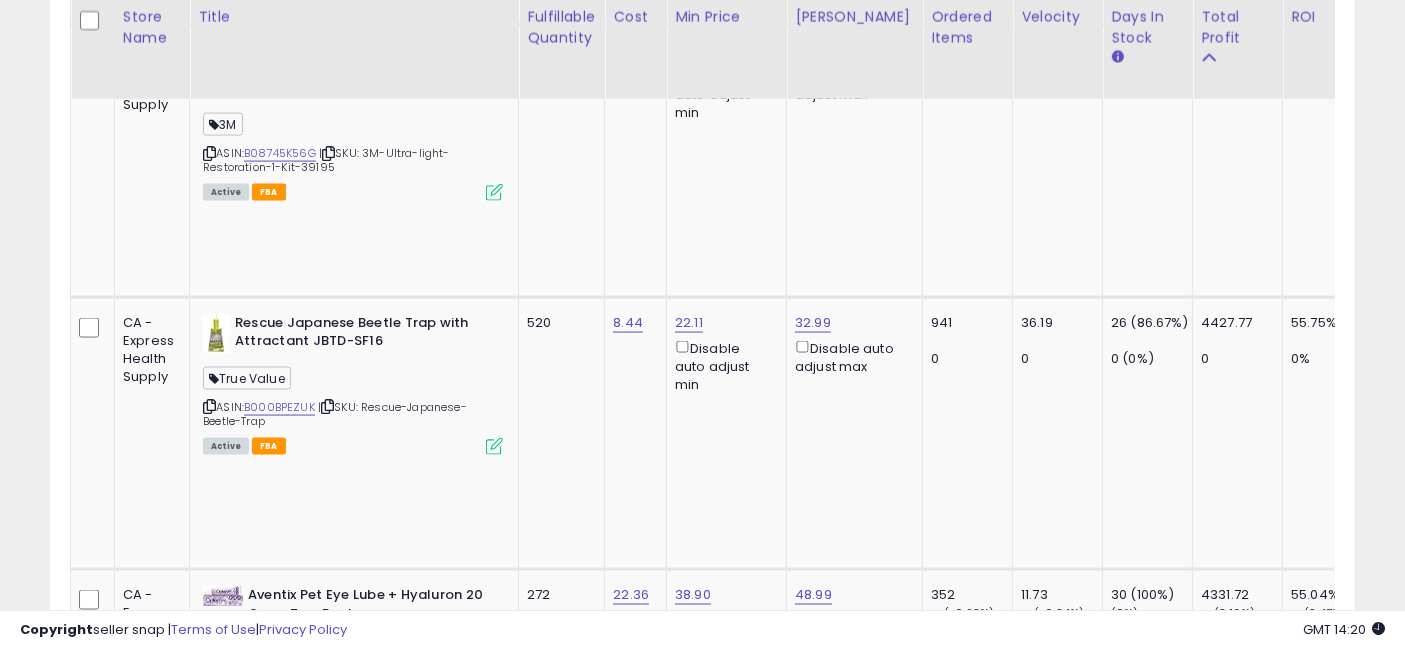 scroll, scrollTop: 3111, scrollLeft: 0, axis: vertical 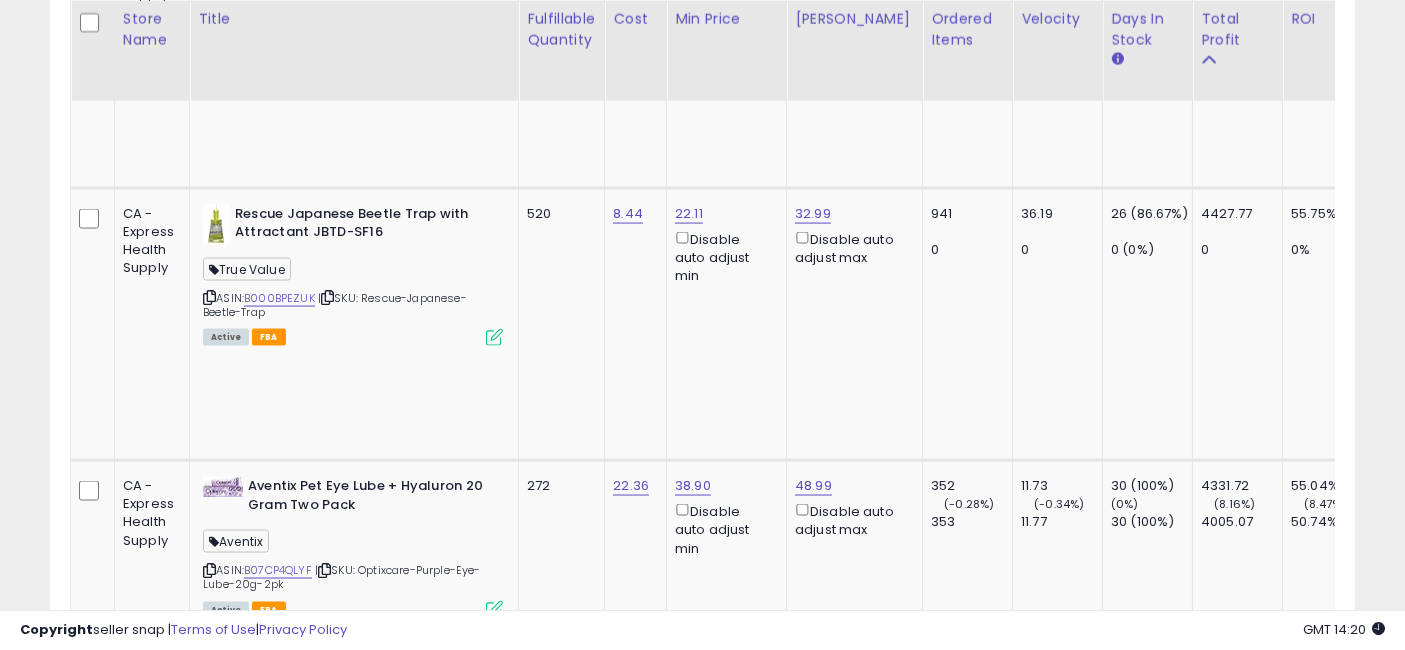 drag, startPoint x: 765, startPoint y: 486, endPoint x: 646, endPoint y: 489, distance: 119.03781 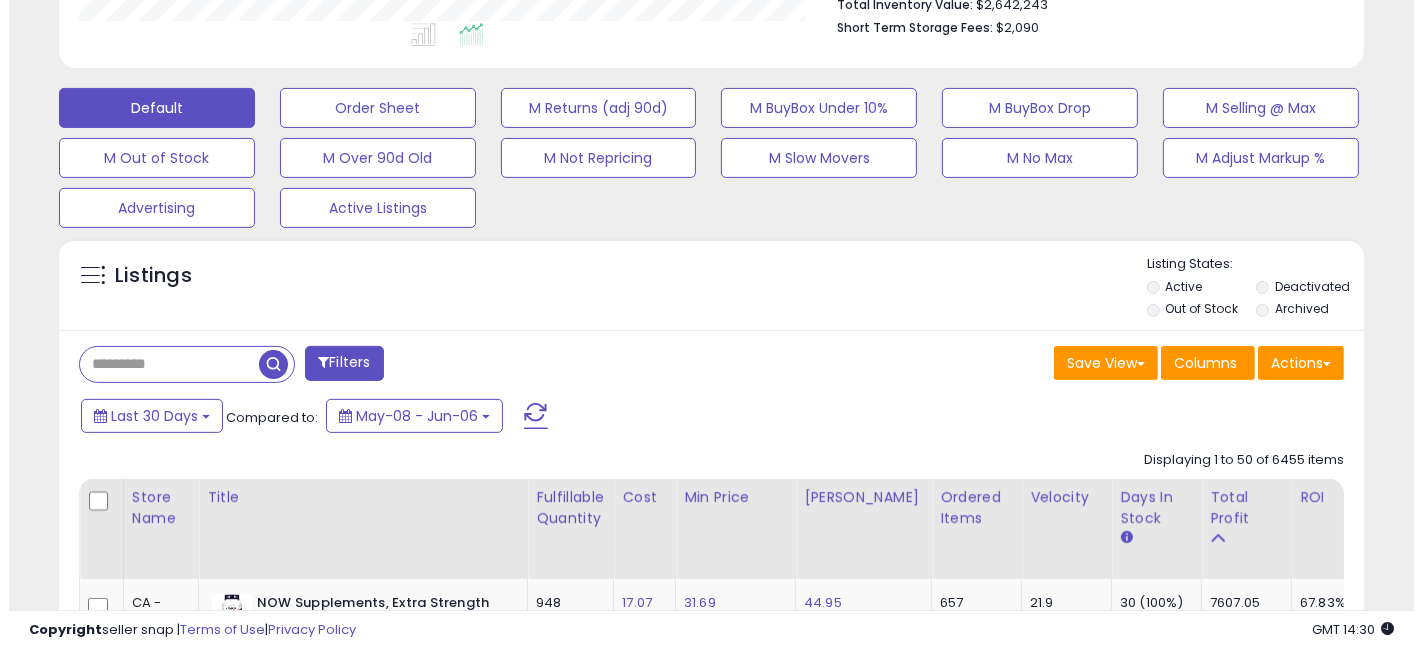scroll, scrollTop: 666, scrollLeft: 0, axis: vertical 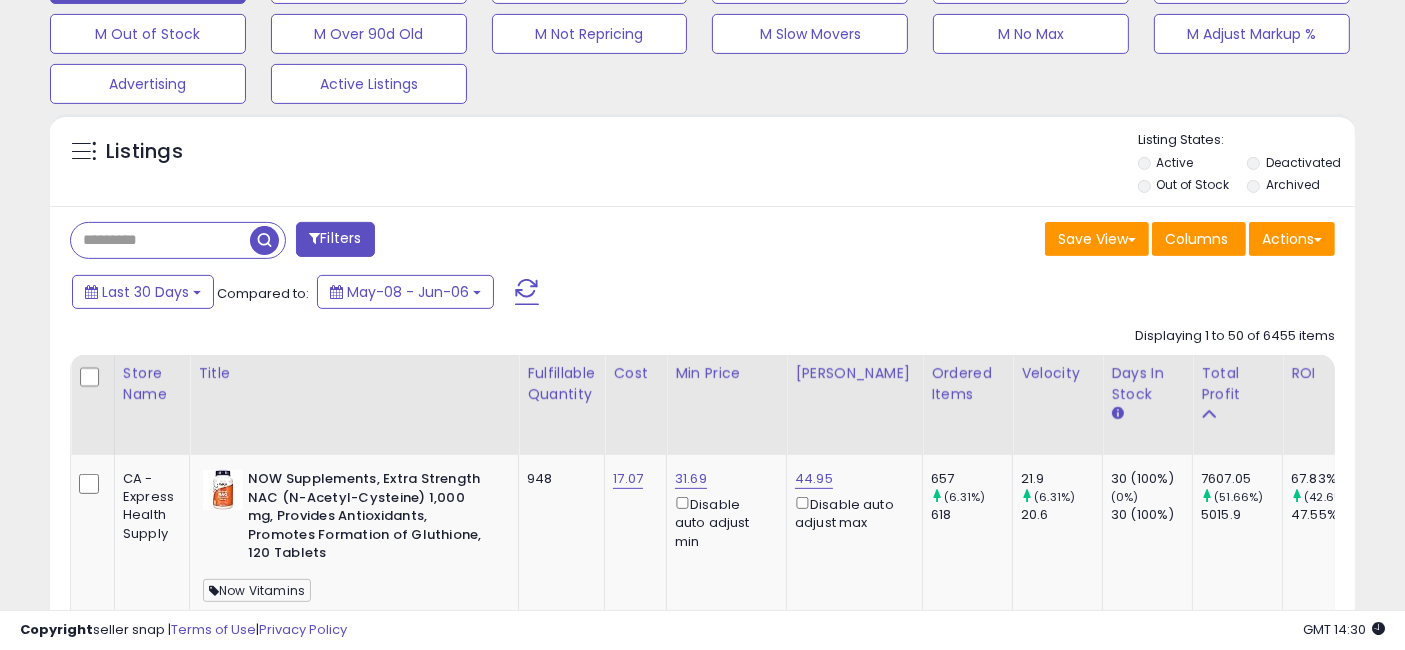click on "Filters" at bounding box center (335, 239) 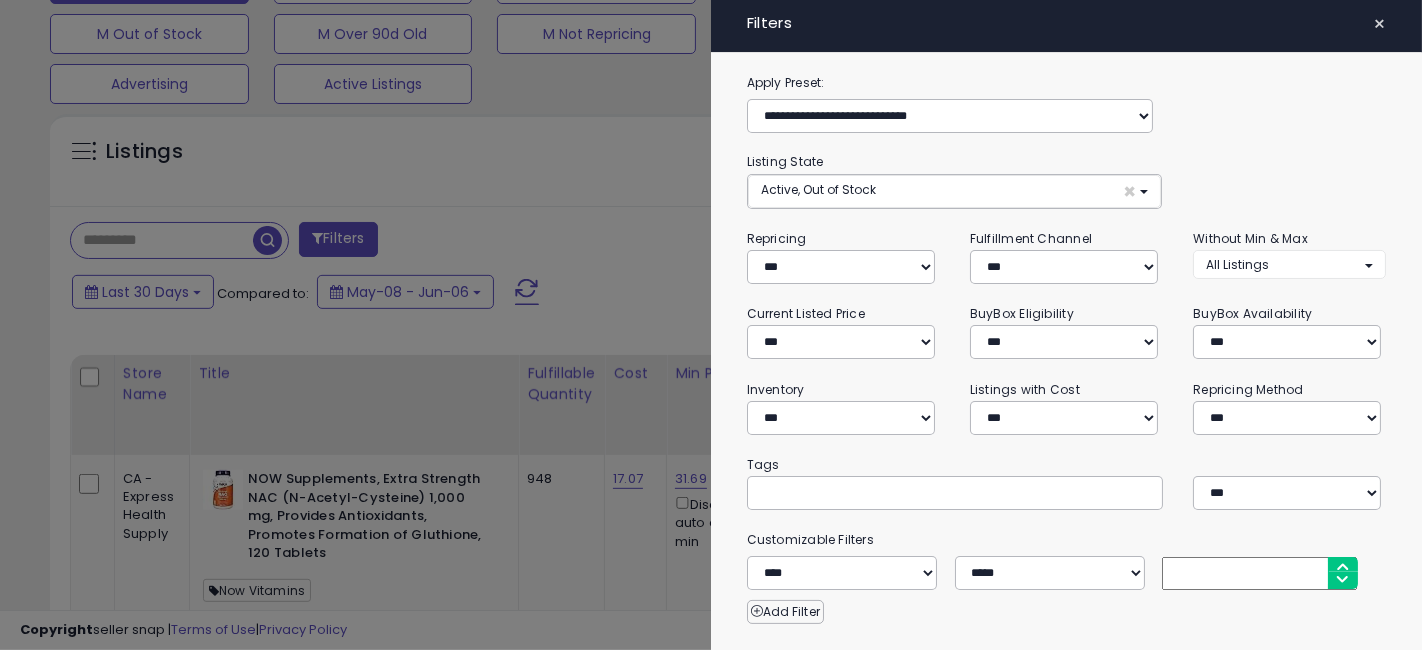 scroll, scrollTop: 999590, scrollLeft: 999234, axis: both 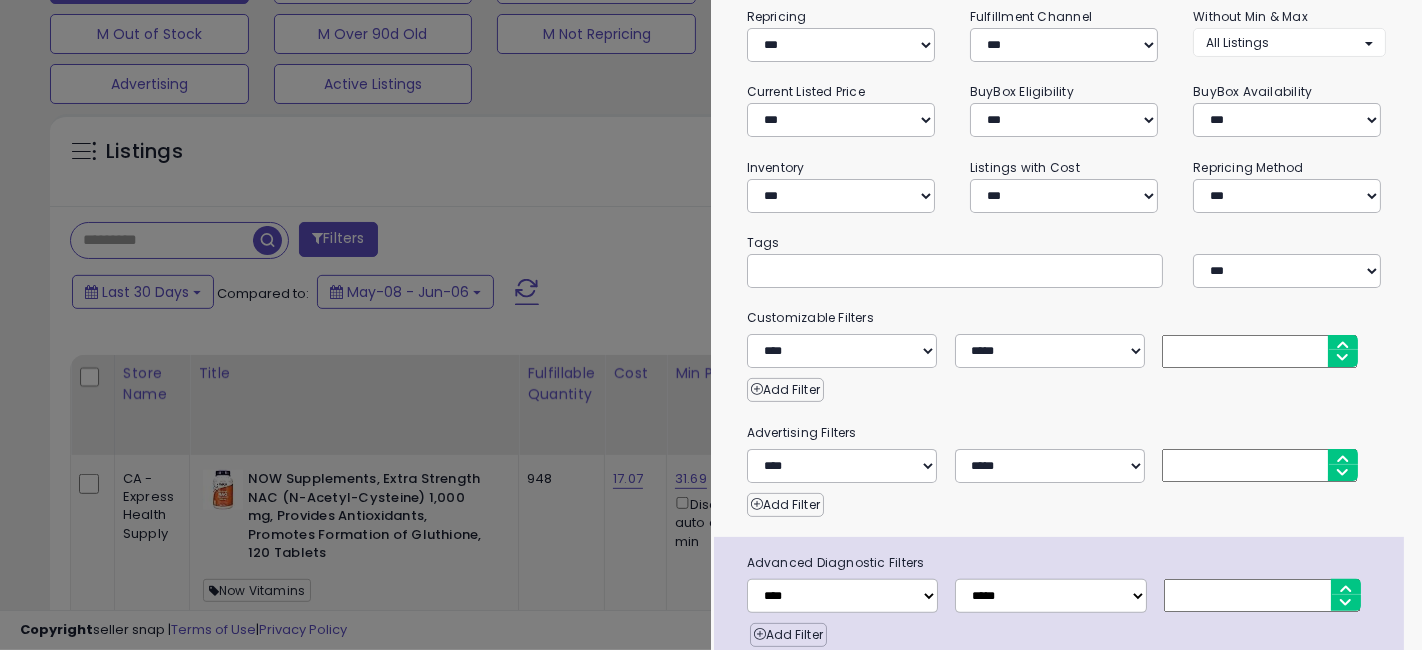 click at bounding box center (910, 271) 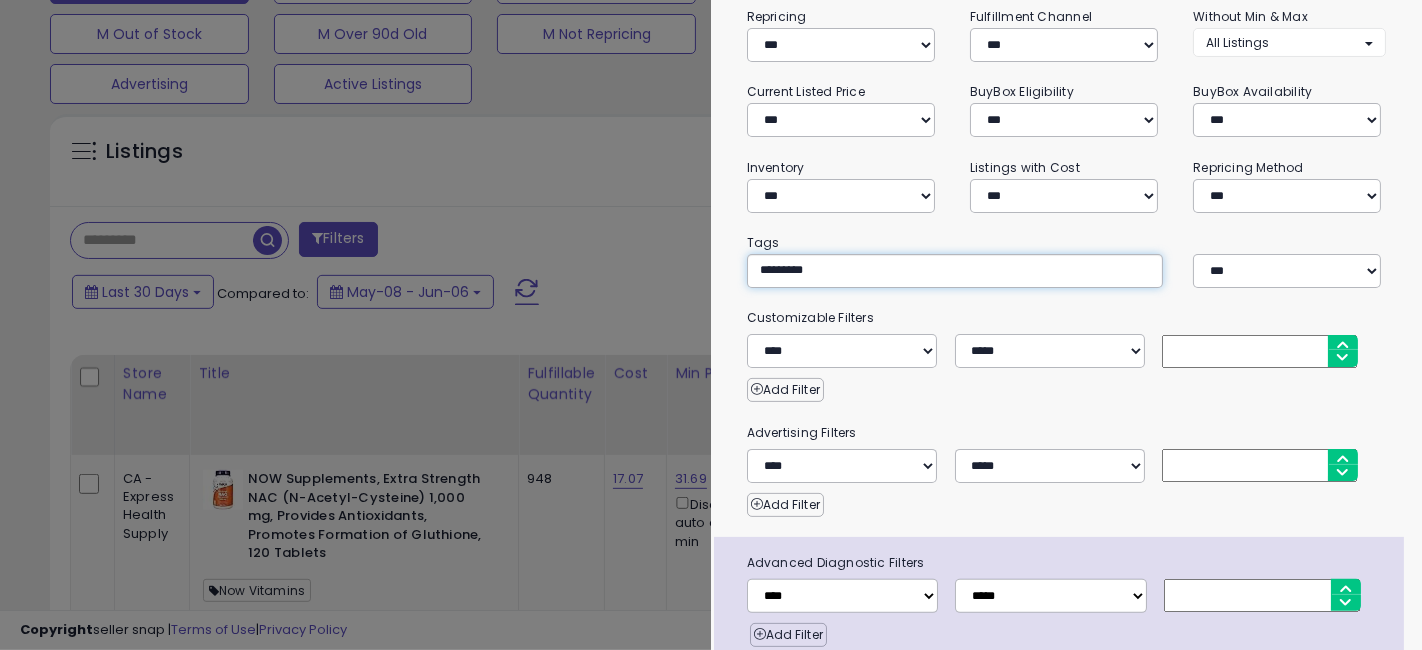 type on "*********" 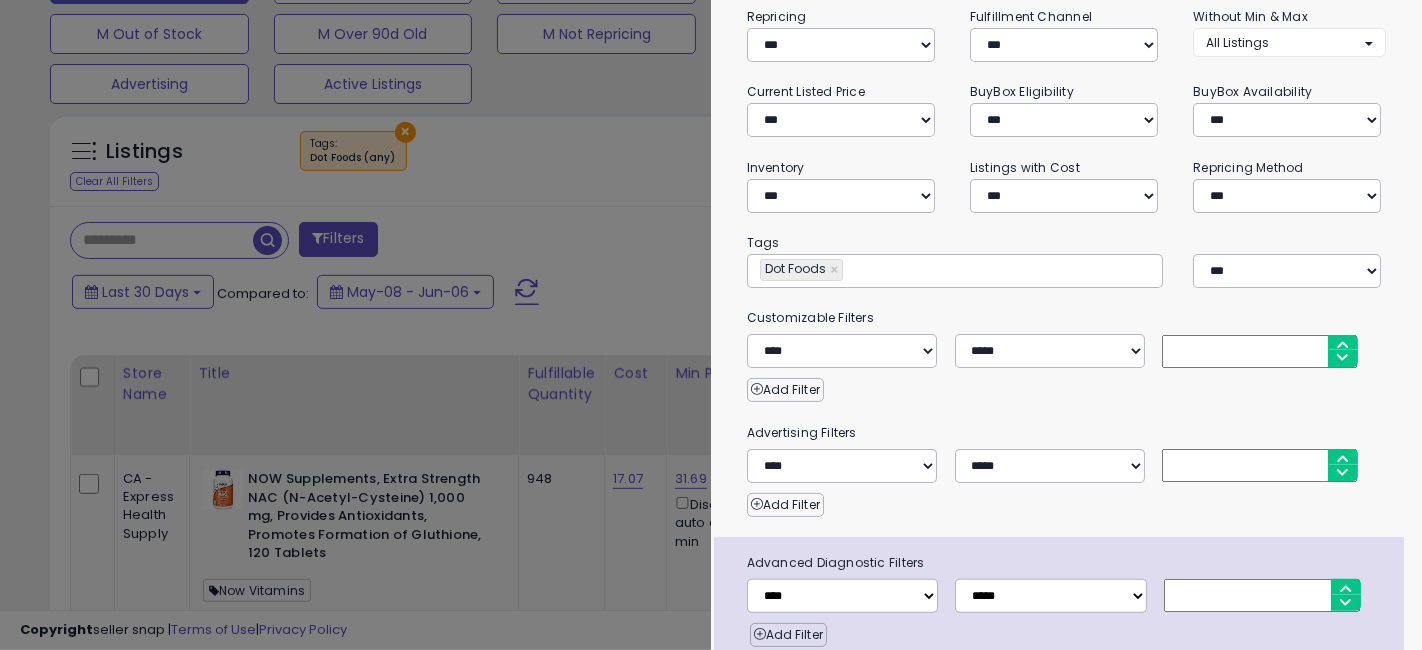 click on "**********" at bounding box center [1066, 292] 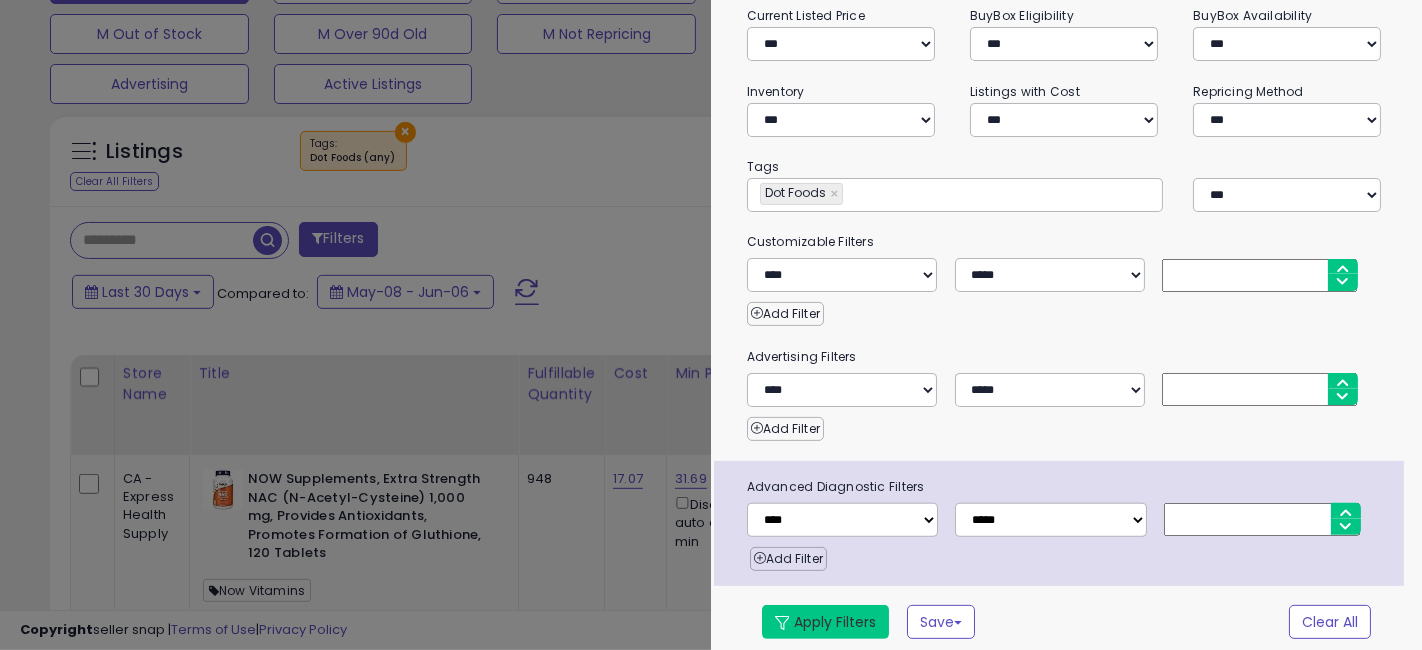 click on "Apply Filters" at bounding box center [825, 622] 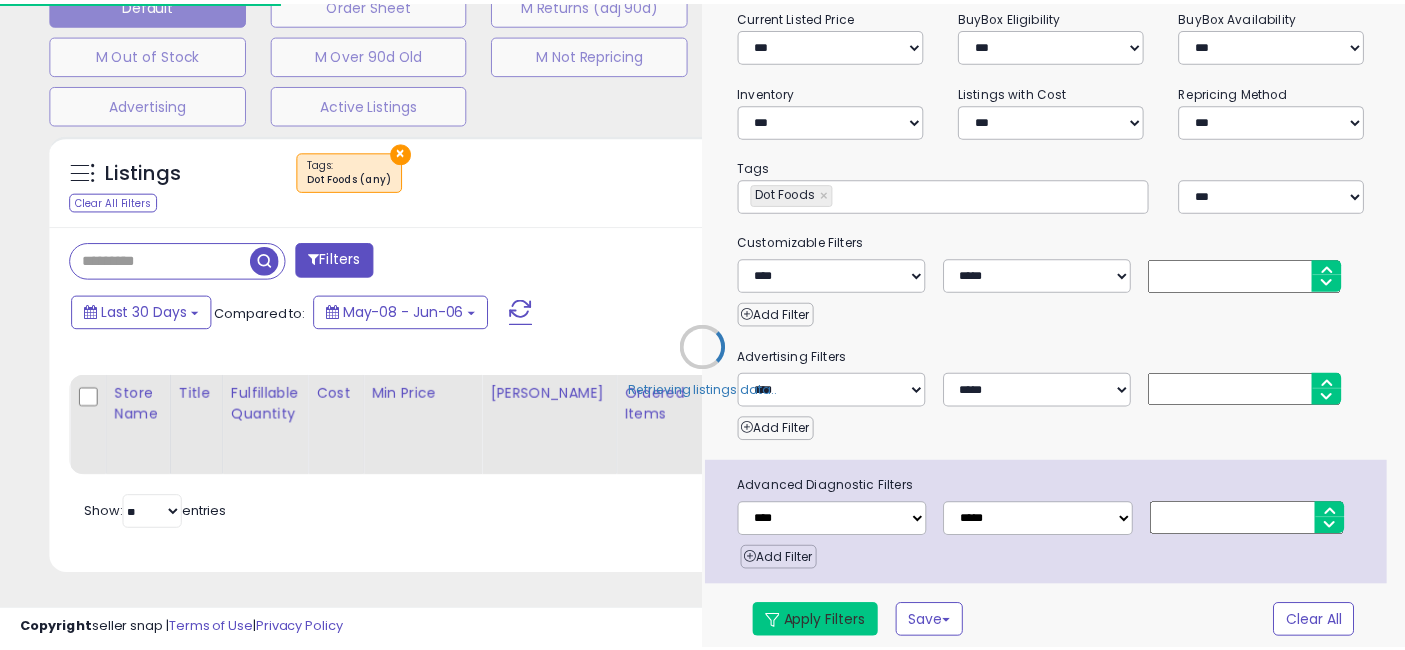 scroll, scrollTop: 660, scrollLeft: 0, axis: vertical 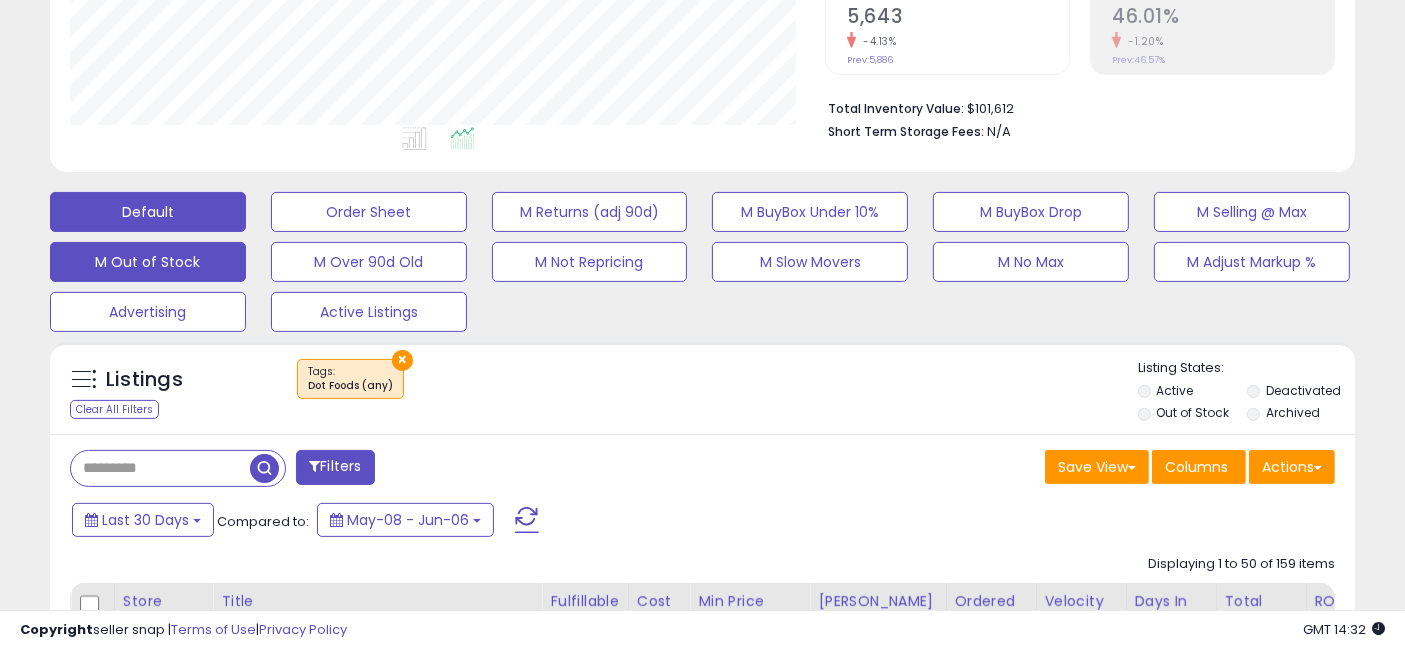 click on "M Out of Stock" at bounding box center [369, 212] 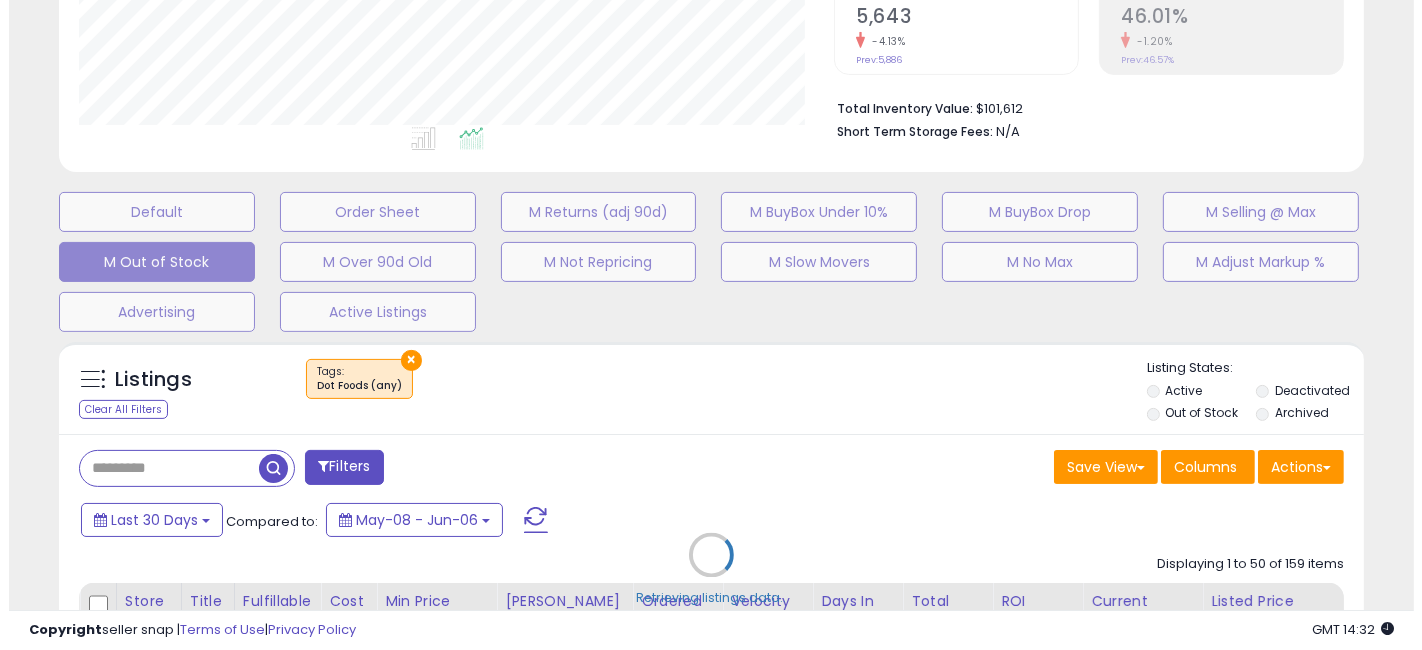 scroll, scrollTop: 999590, scrollLeft: 999234, axis: both 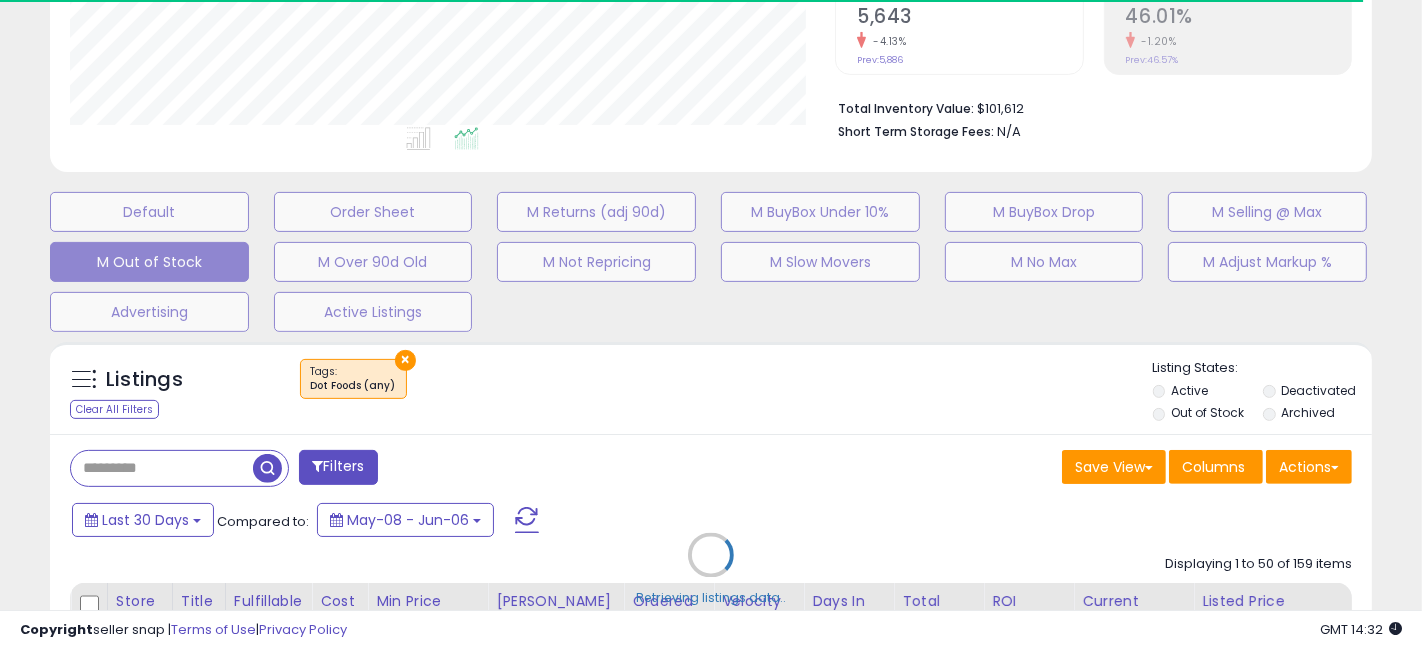 select on "**" 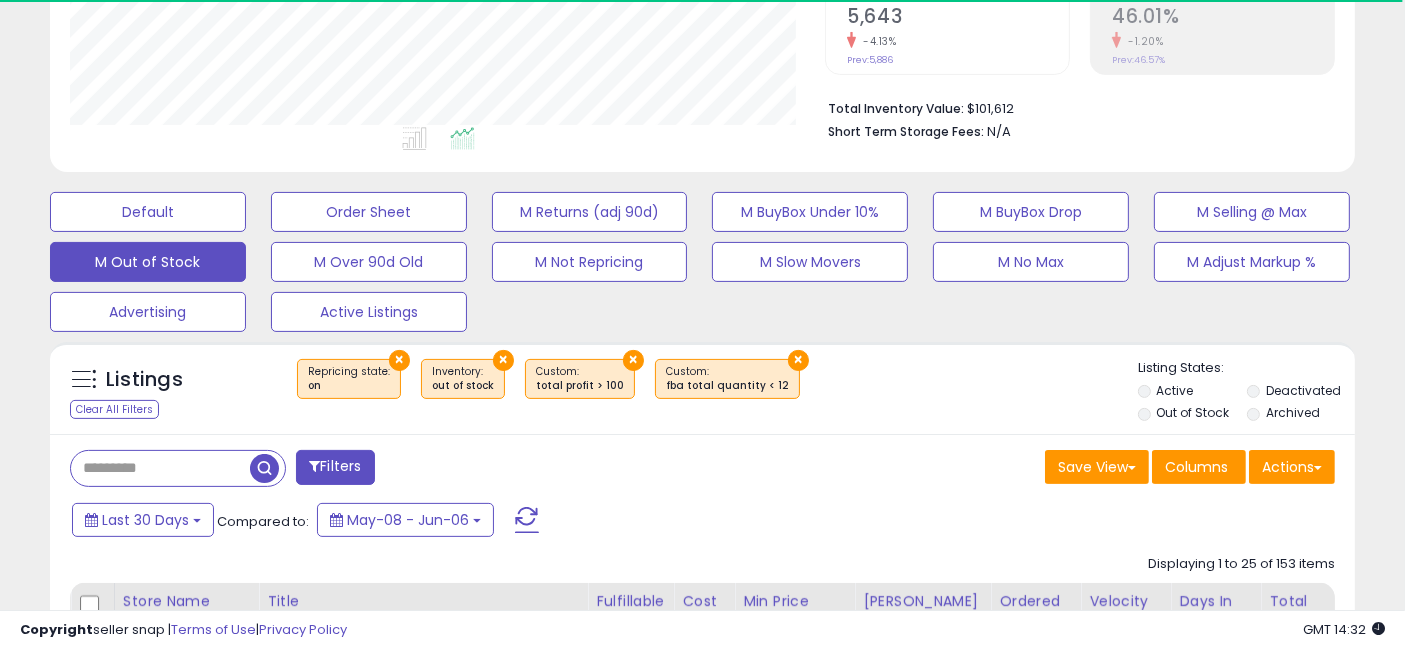 scroll, scrollTop: 410, scrollLeft: 755, axis: both 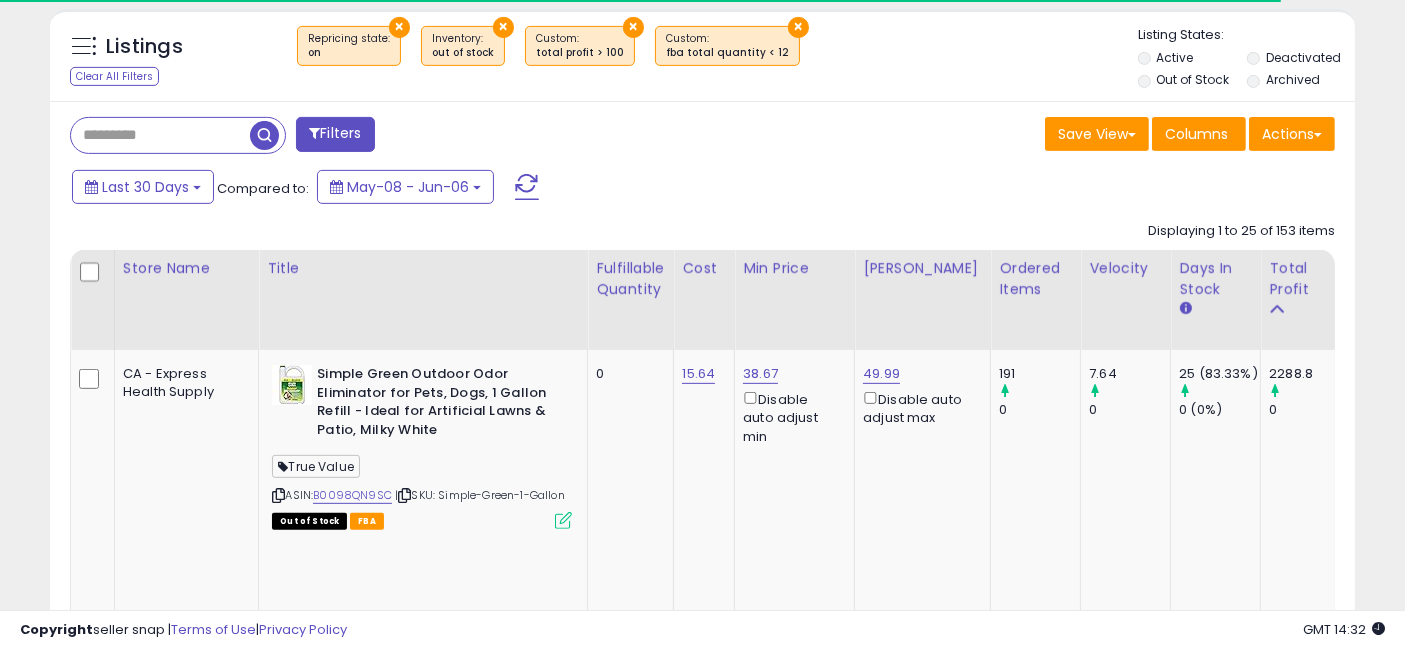 click on "Filters" at bounding box center (335, 134) 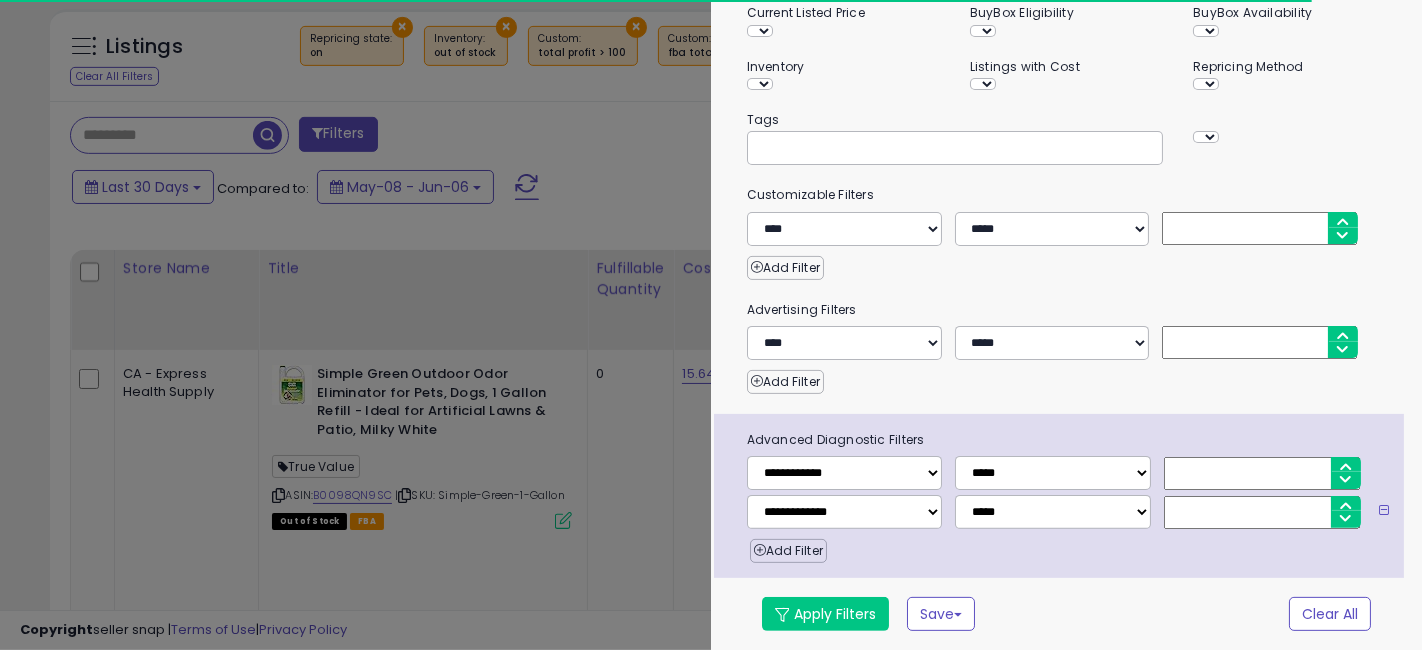 scroll, scrollTop: 999590, scrollLeft: 999234, axis: both 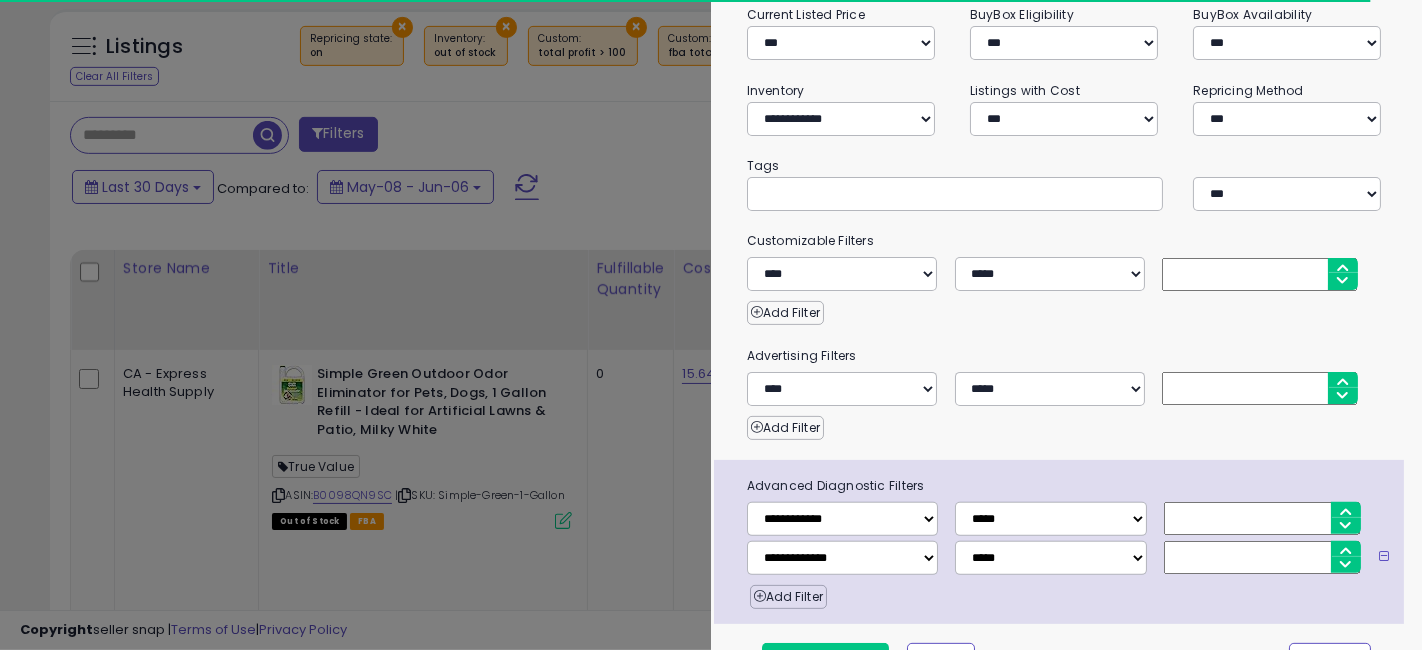 click at bounding box center (910, 194) 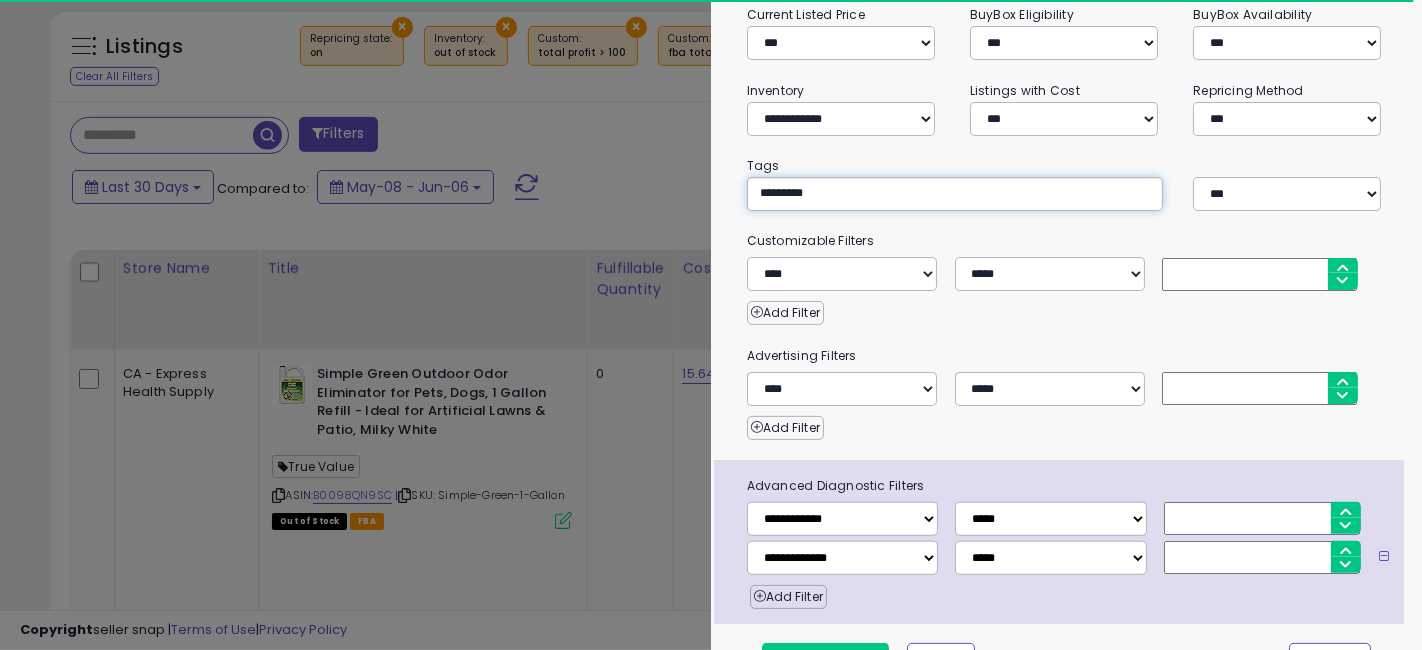 type on "*********" 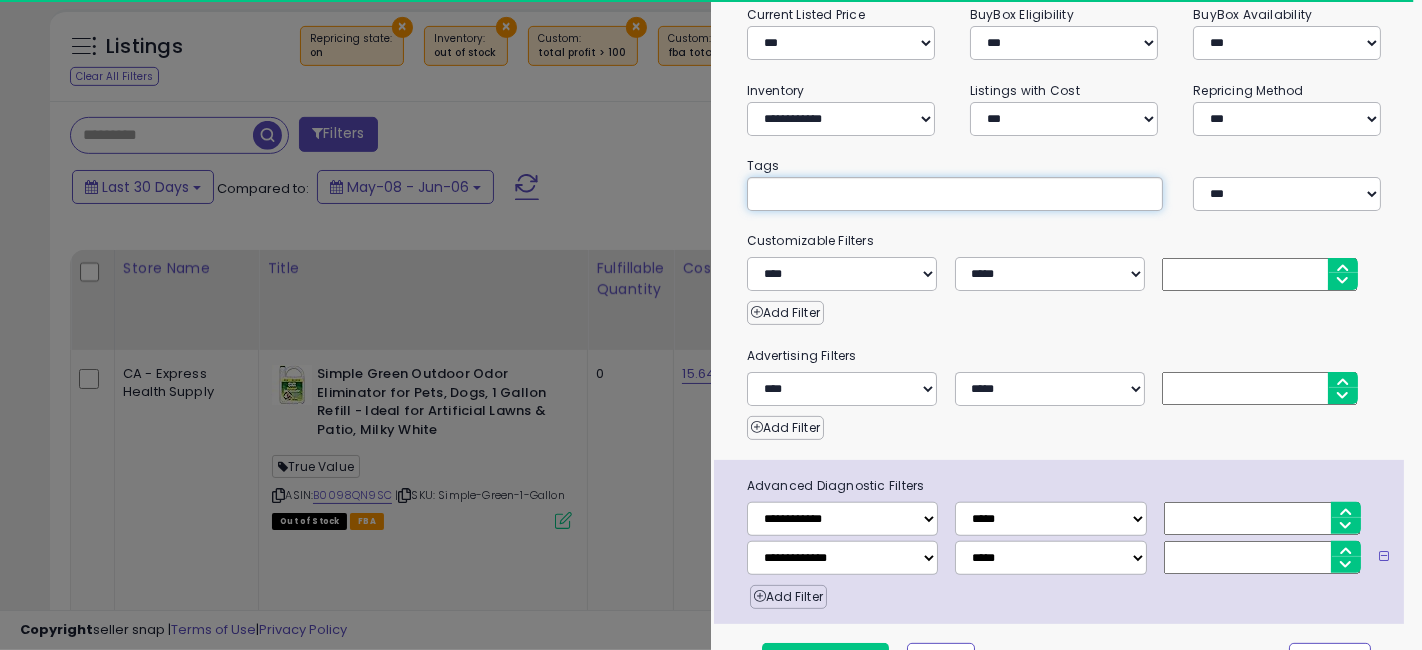 click on "Customizable Filters" at bounding box center [1067, 241] 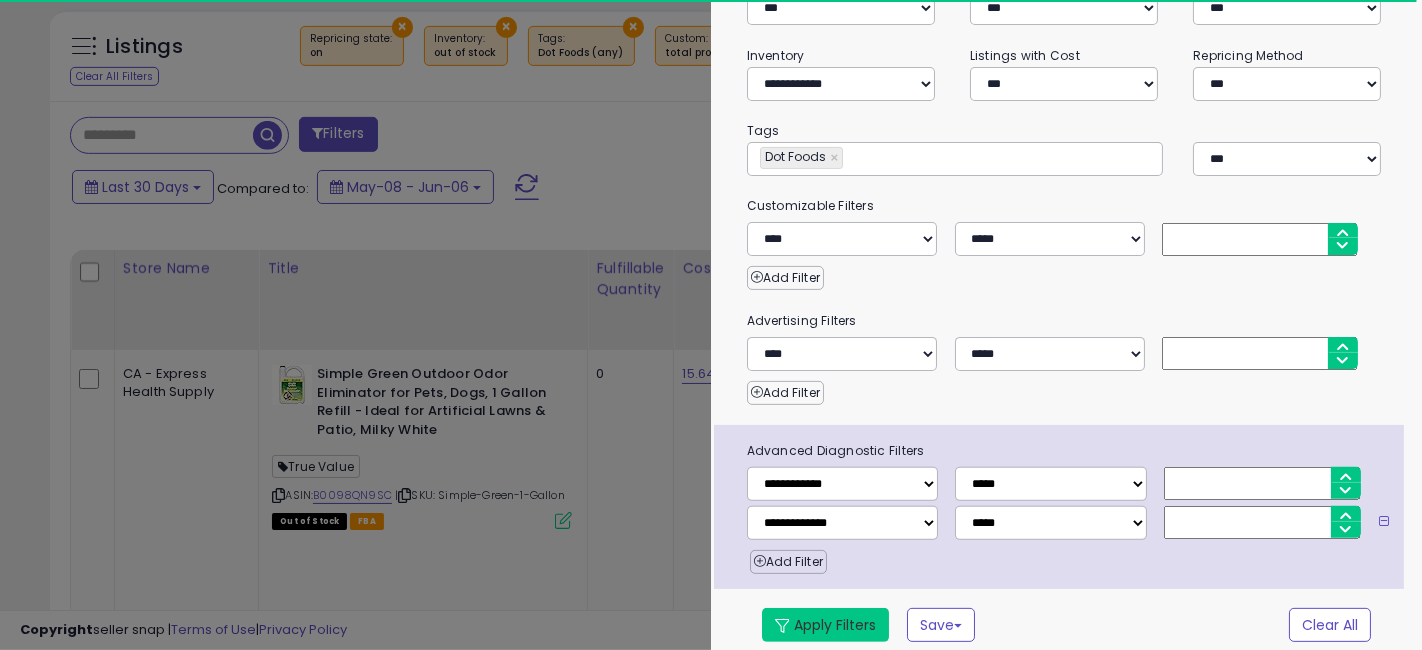 scroll, scrollTop: 337, scrollLeft: 0, axis: vertical 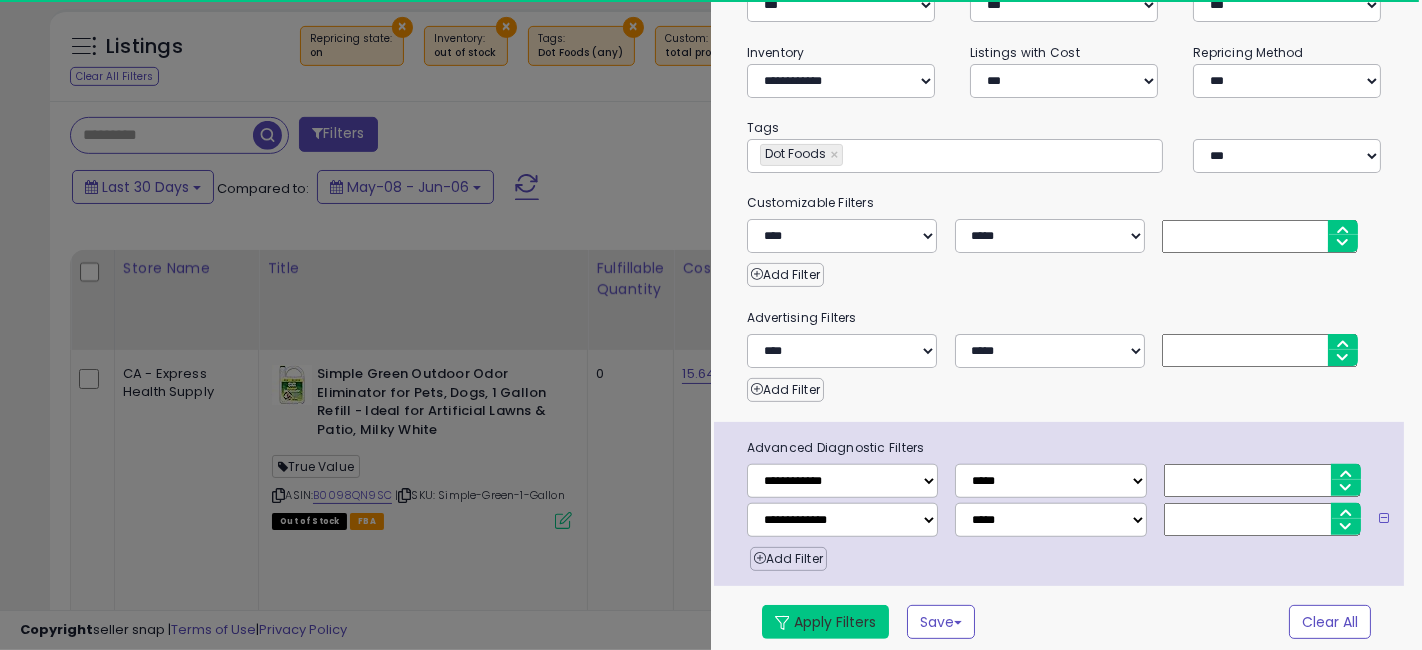 click on "Apply Filters" at bounding box center [825, 622] 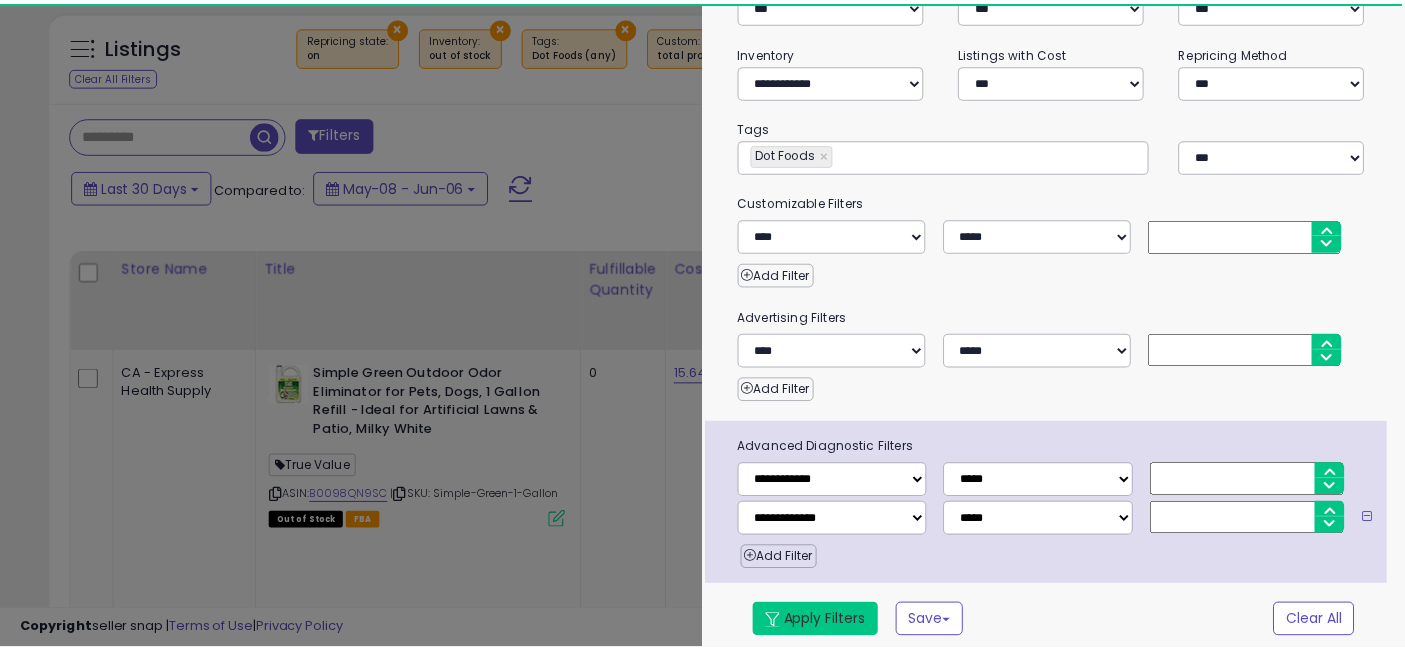 scroll, scrollTop: 660, scrollLeft: 0, axis: vertical 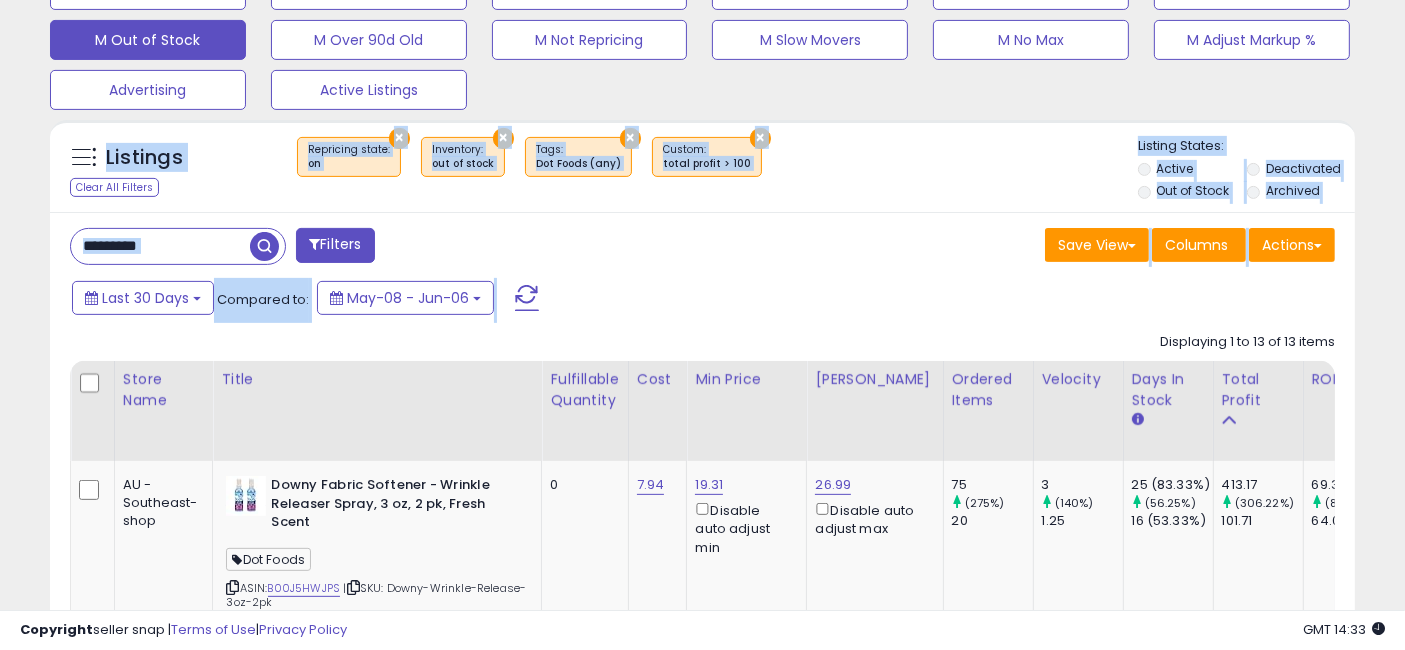 drag, startPoint x: 585, startPoint y: 290, endPoint x: 31, endPoint y: 93, distance: 587.9838 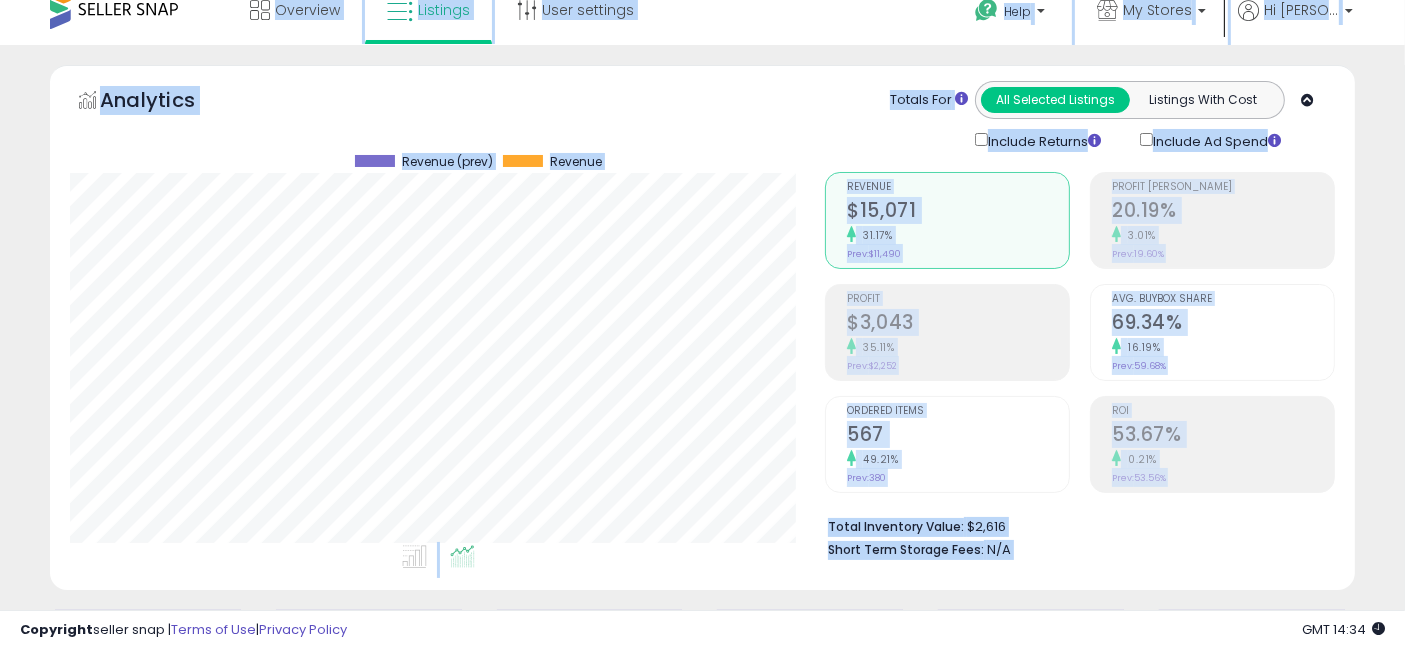 scroll, scrollTop: 0, scrollLeft: 0, axis: both 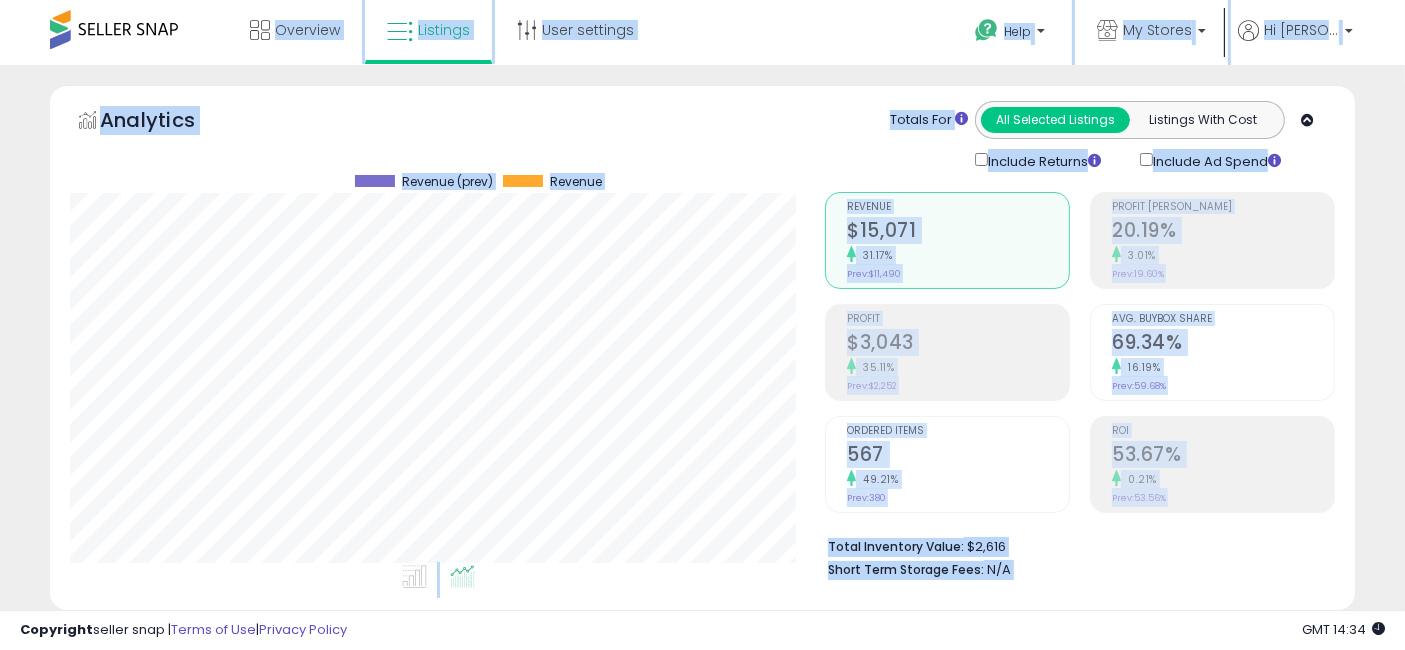 drag, startPoint x: 691, startPoint y: 258, endPoint x: 126, endPoint y: -31, distance: 634.62274 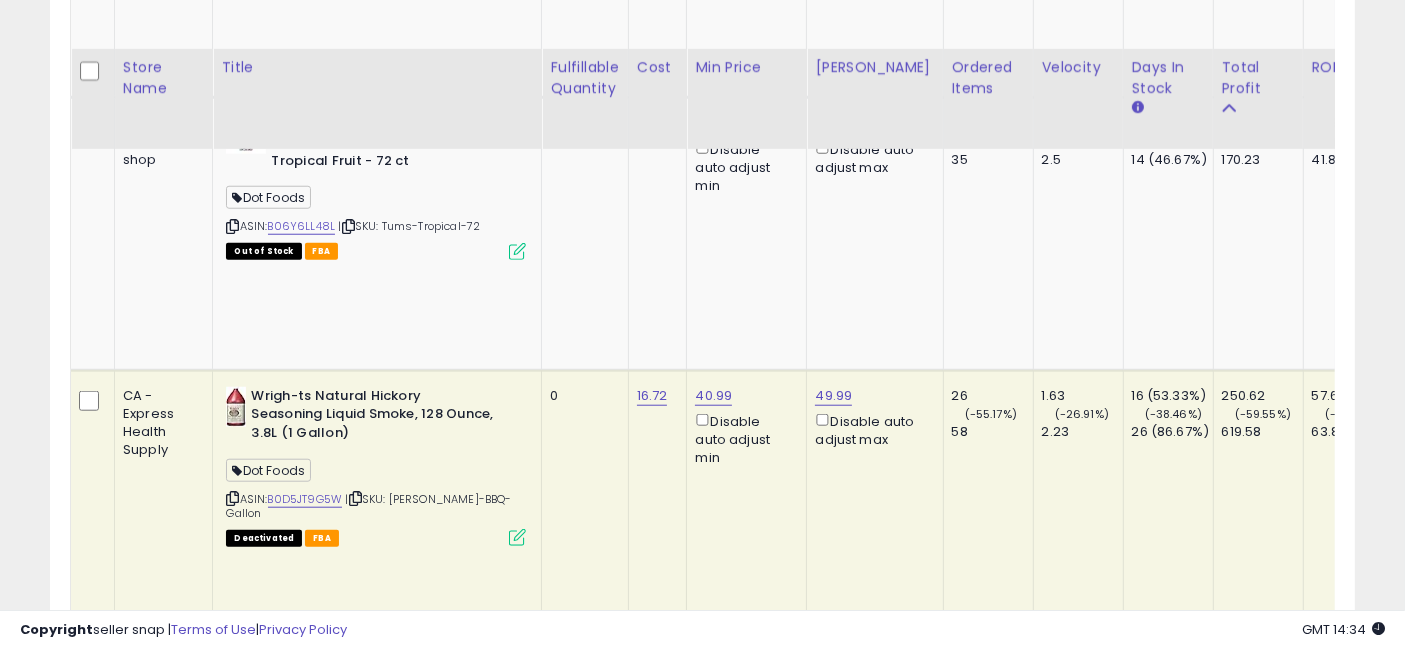 scroll, scrollTop: 1888, scrollLeft: 0, axis: vertical 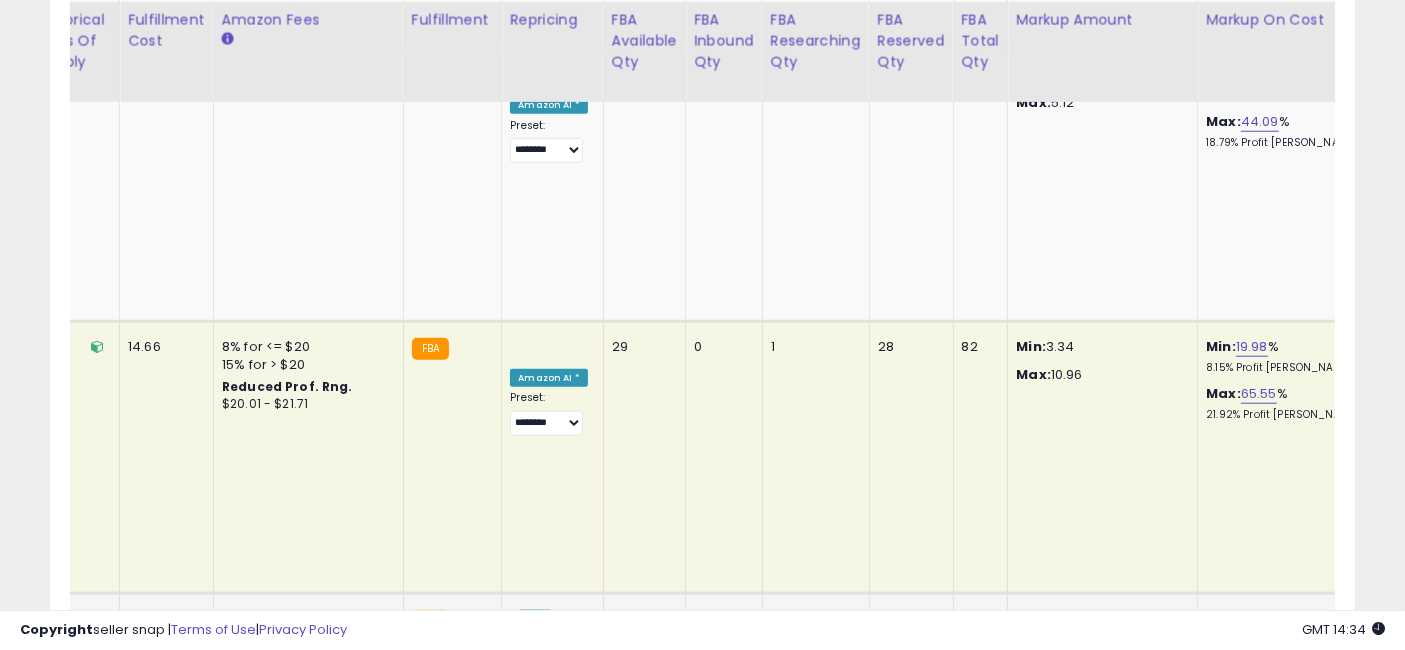 drag, startPoint x: 581, startPoint y: 352, endPoint x: 1162, endPoint y: 360, distance: 581.05505 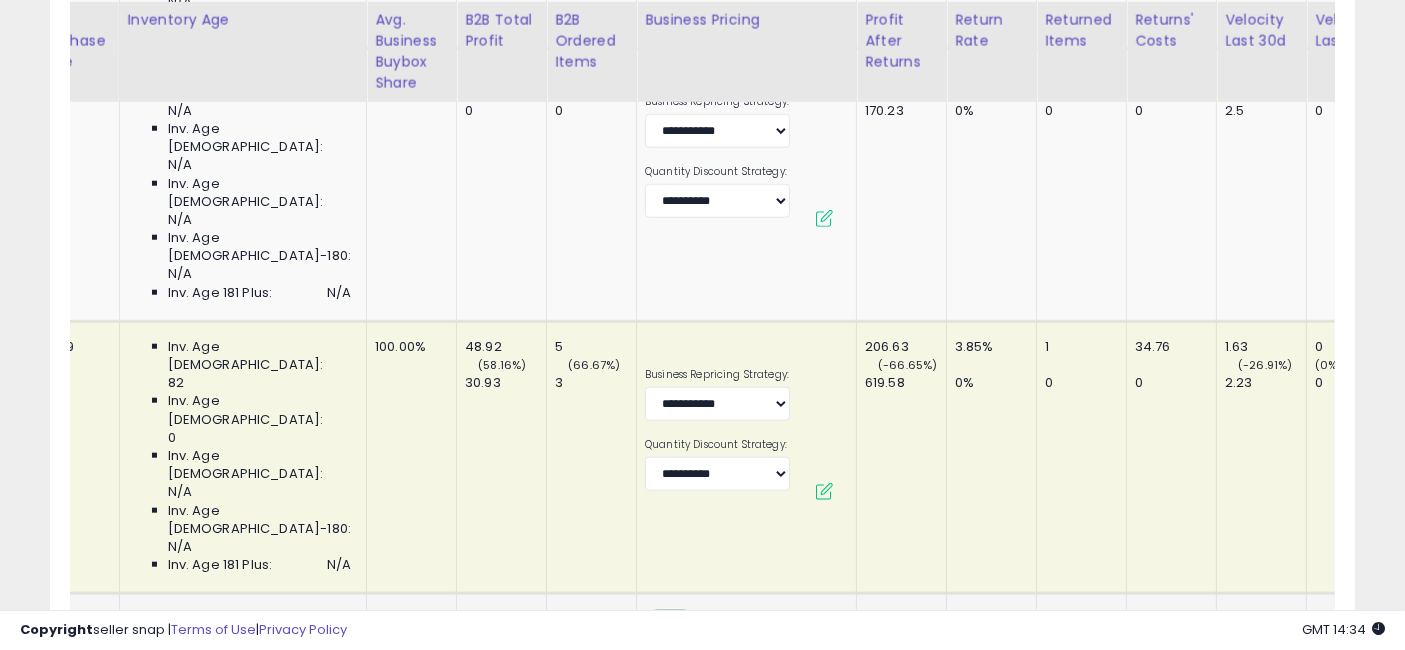scroll, scrollTop: 0, scrollLeft: 0, axis: both 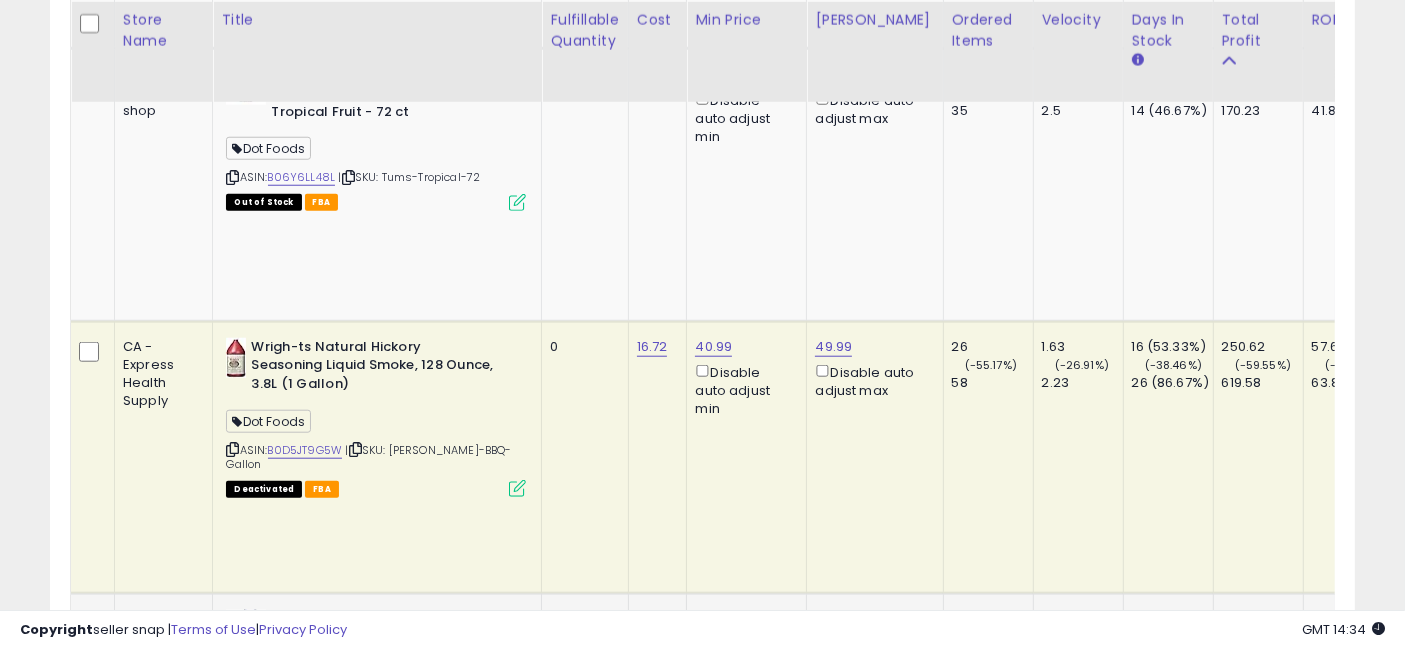 drag, startPoint x: 1083, startPoint y: 351, endPoint x: 513, endPoint y: 352, distance: 570.00085 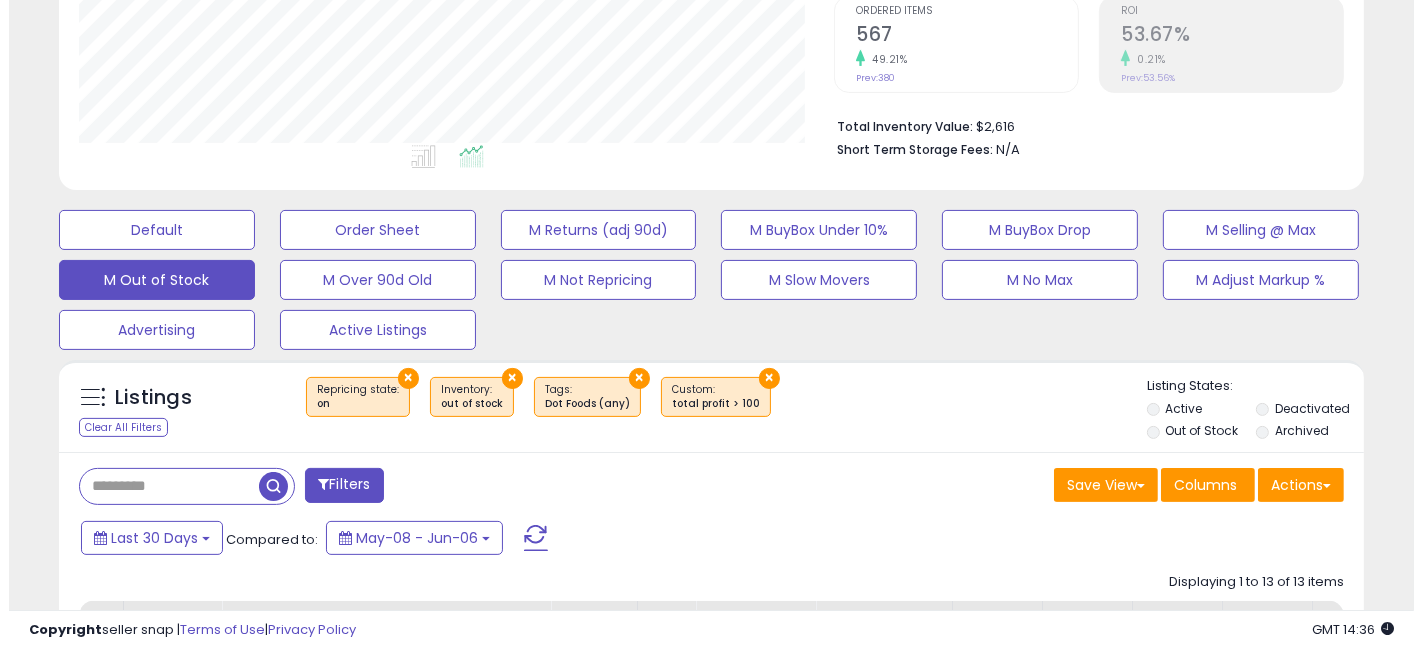 scroll, scrollTop: 531, scrollLeft: 0, axis: vertical 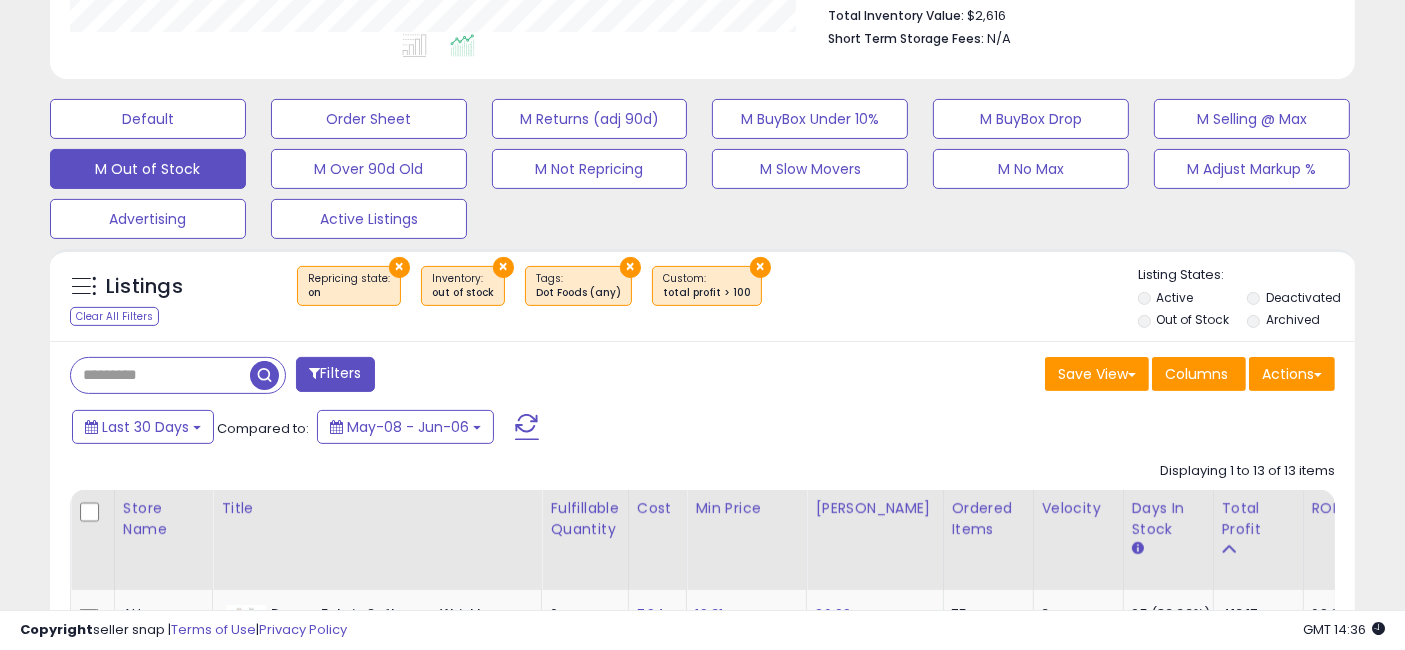 click on "Filters" at bounding box center (335, 374) 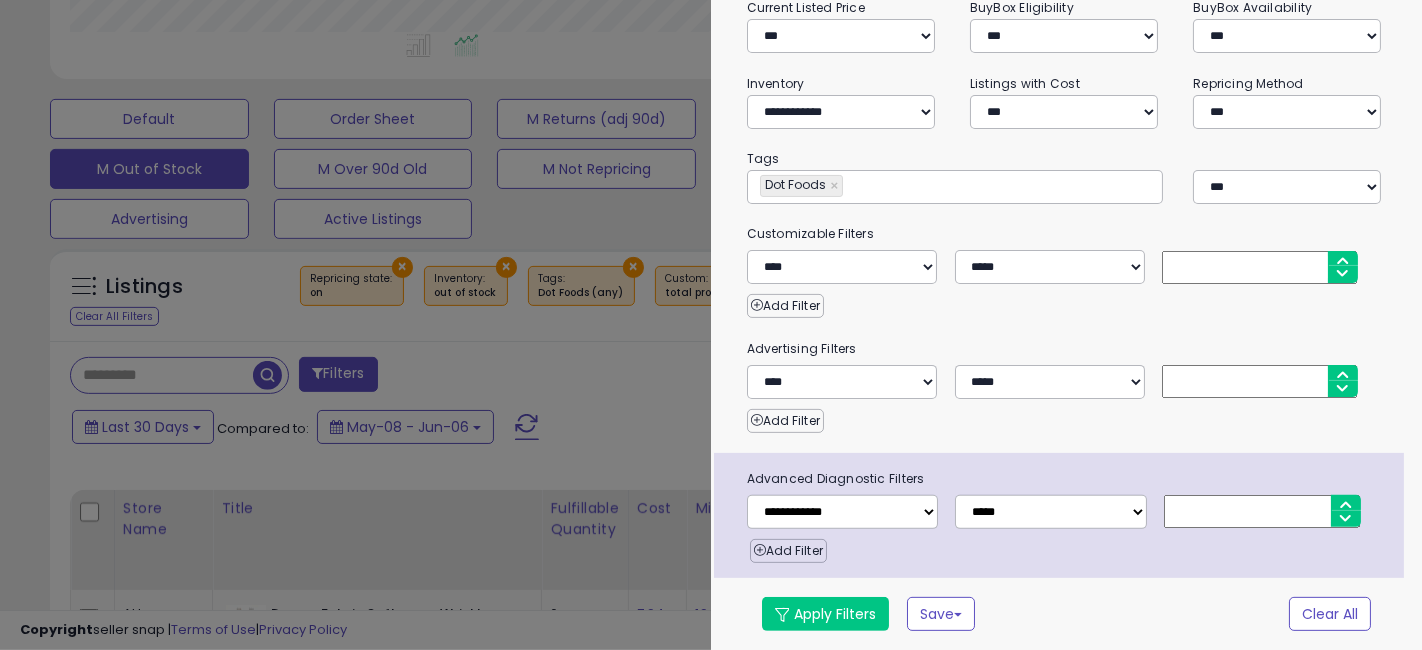 scroll, scrollTop: 297, scrollLeft: 0, axis: vertical 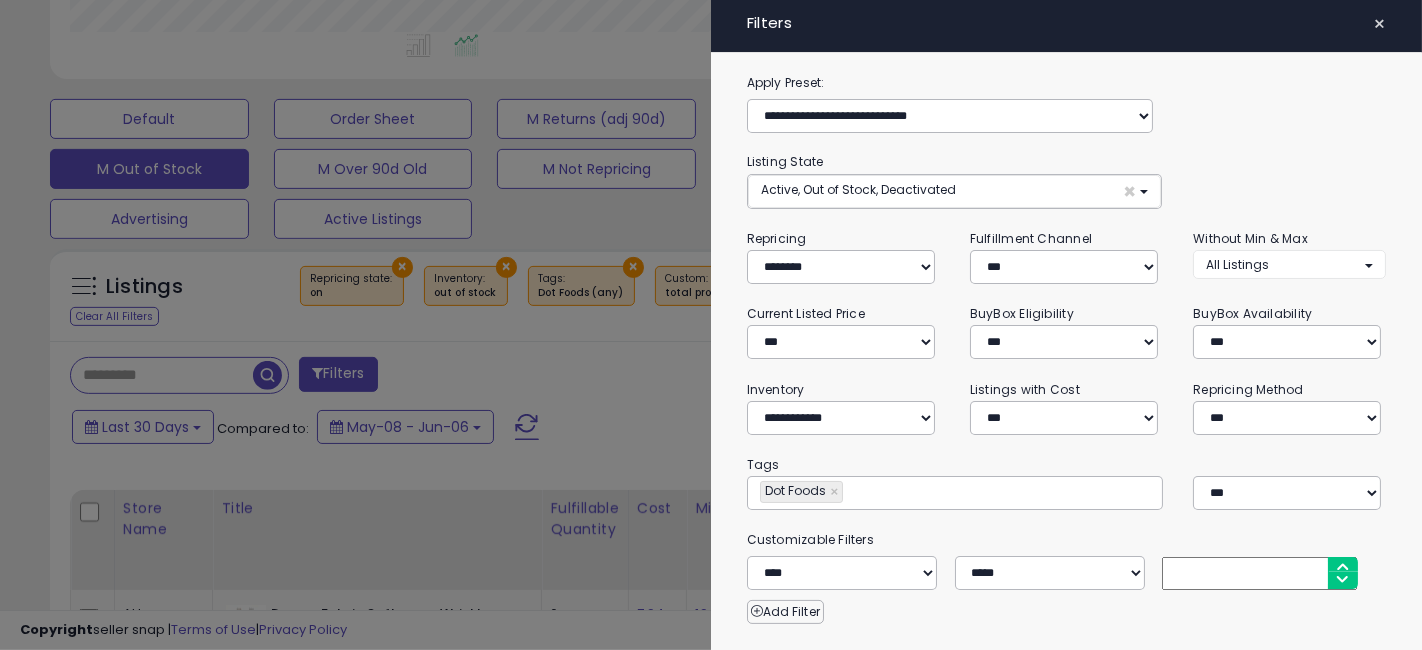 click on "×" at bounding box center [1379, 24] 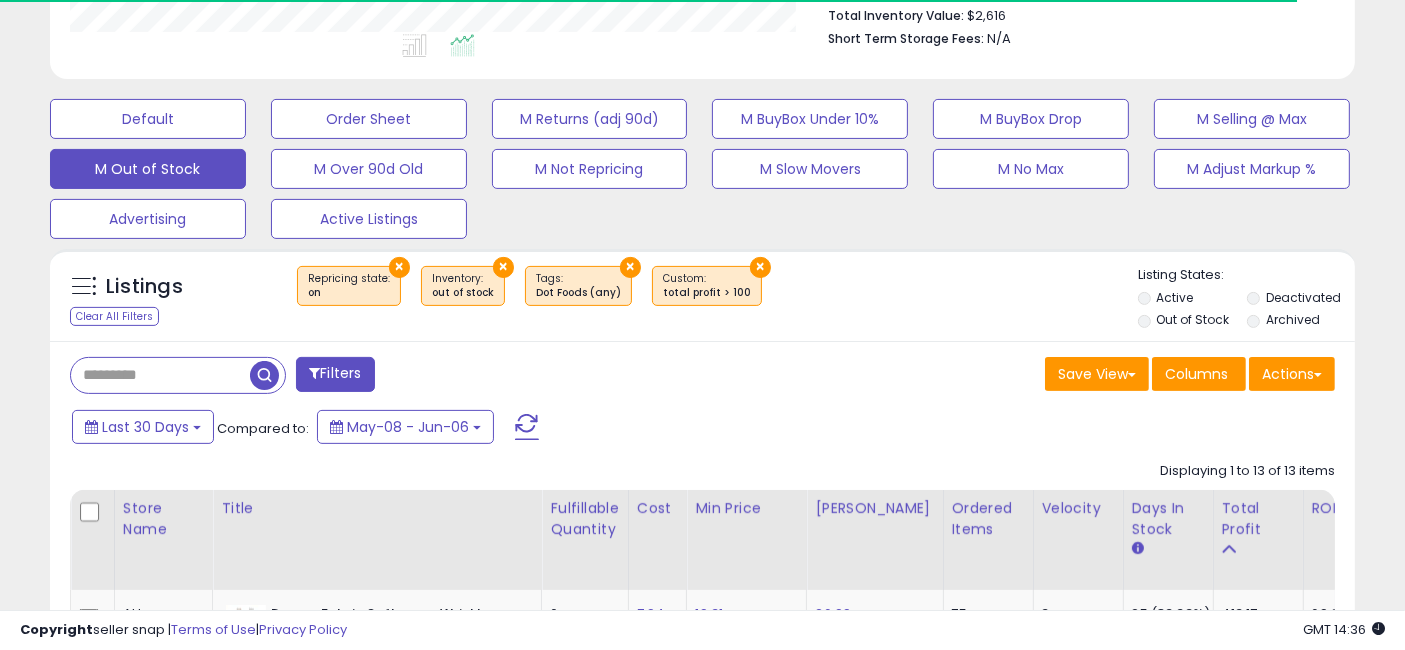 scroll, scrollTop: 410, scrollLeft: 755, axis: both 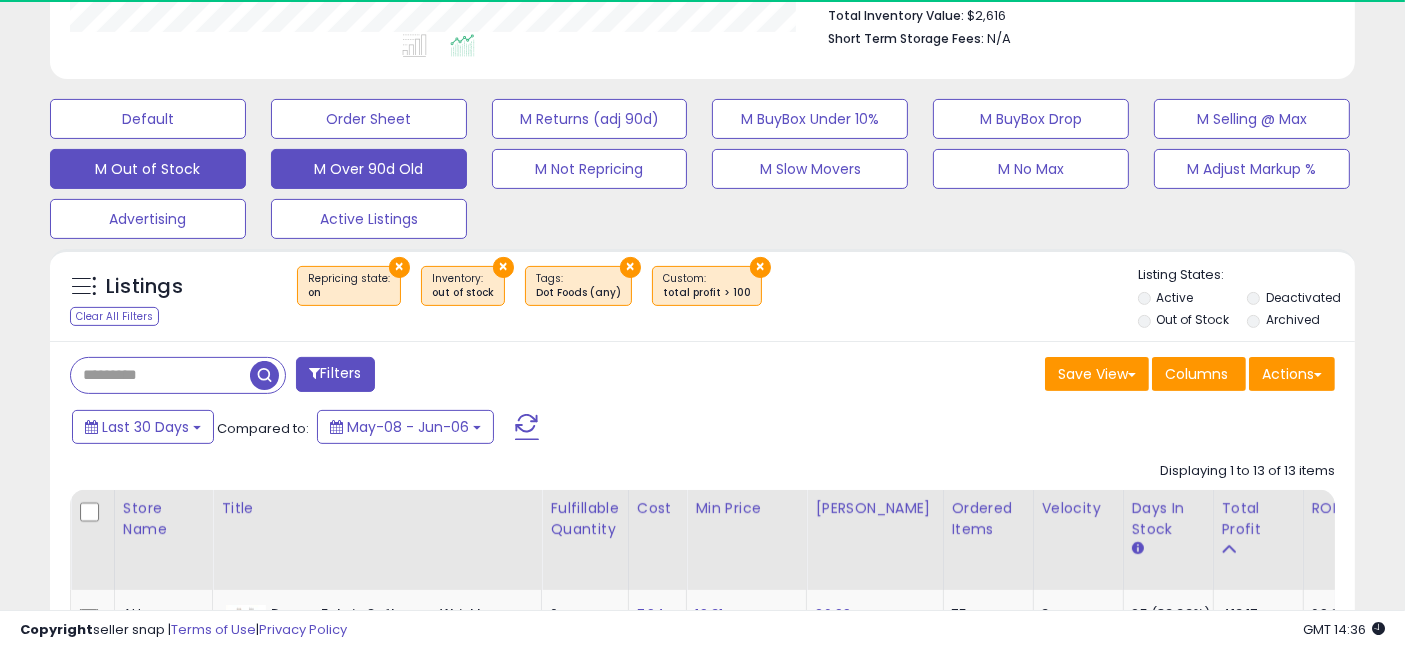 click on "M Over 90d Old" at bounding box center (148, 119) 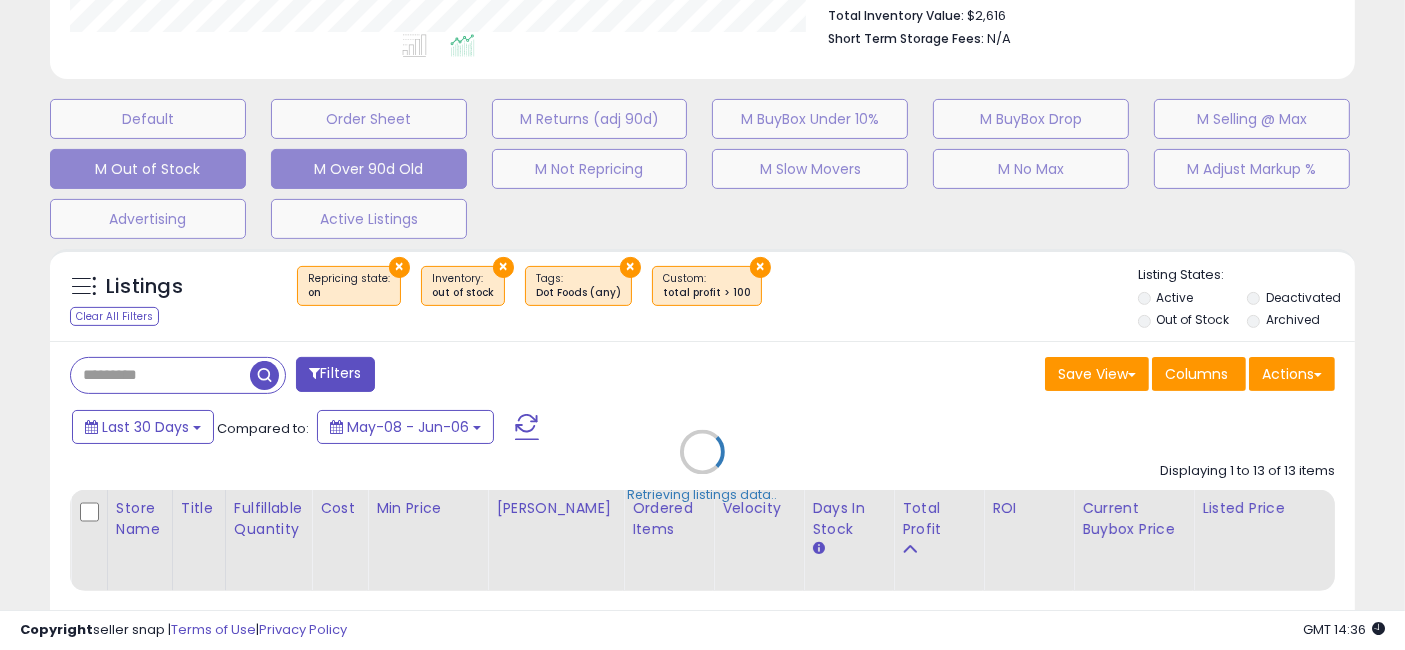 scroll, scrollTop: 999590, scrollLeft: 999234, axis: both 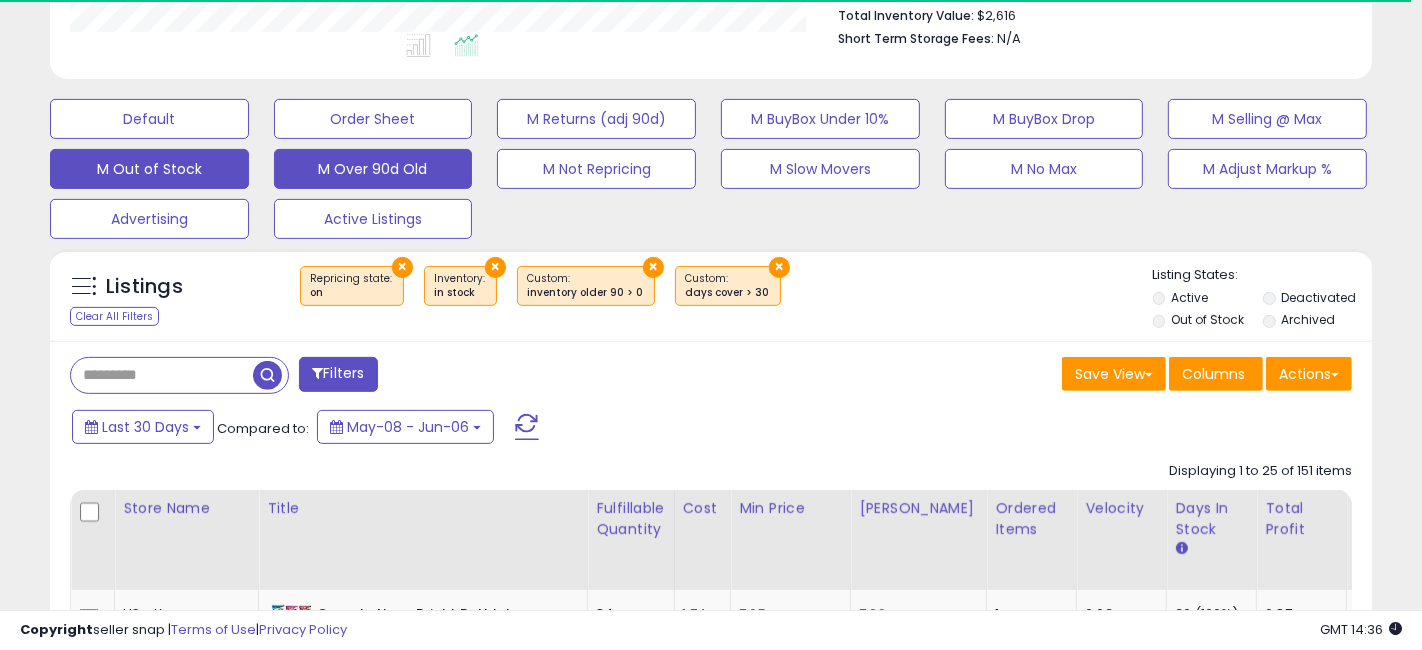 click on "M Out of Stock" at bounding box center [149, 119] 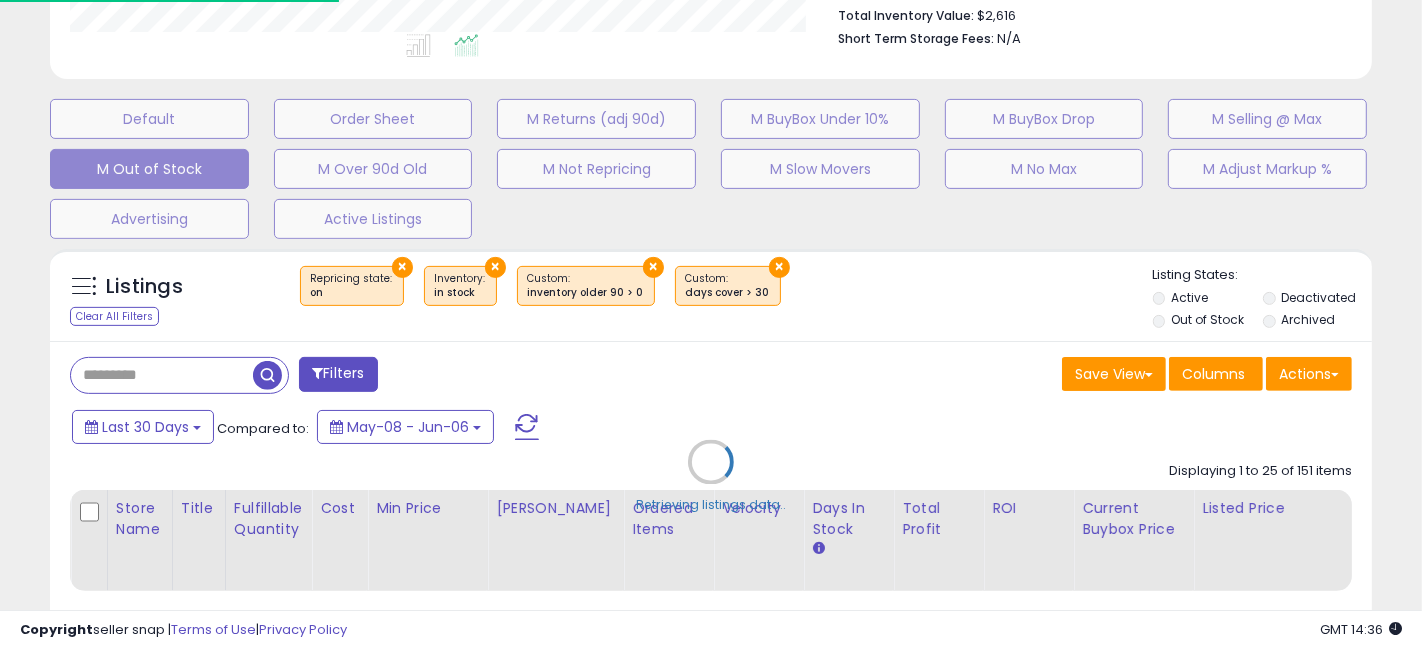 scroll, scrollTop: 410, scrollLeft: 765, axis: both 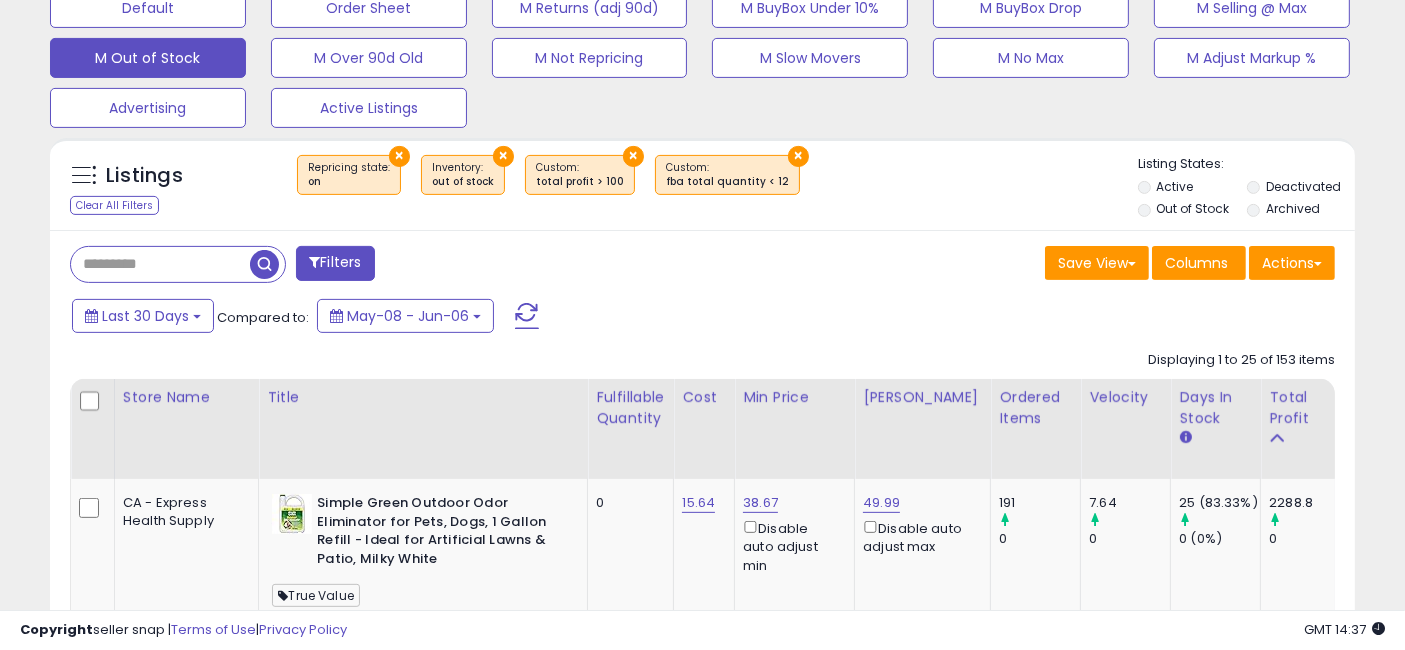 click on "Filters" at bounding box center (335, 263) 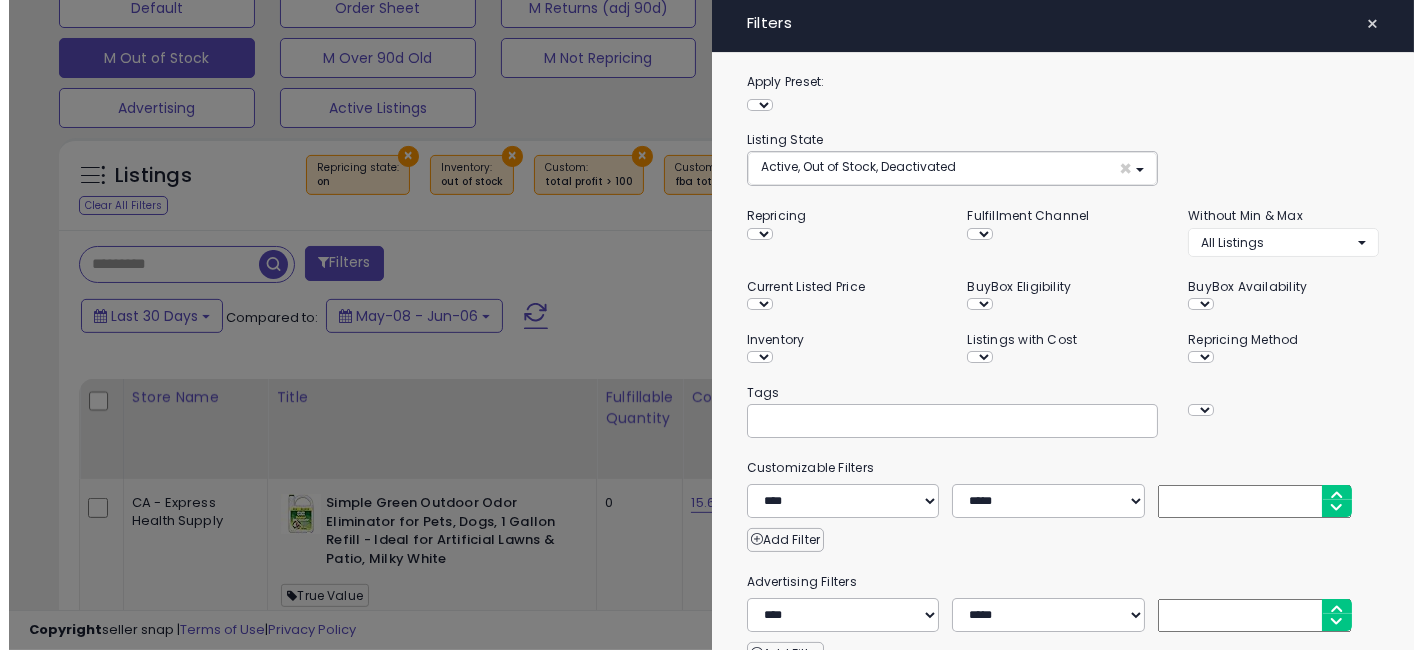 scroll, scrollTop: 999590, scrollLeft: 999234, axis: both 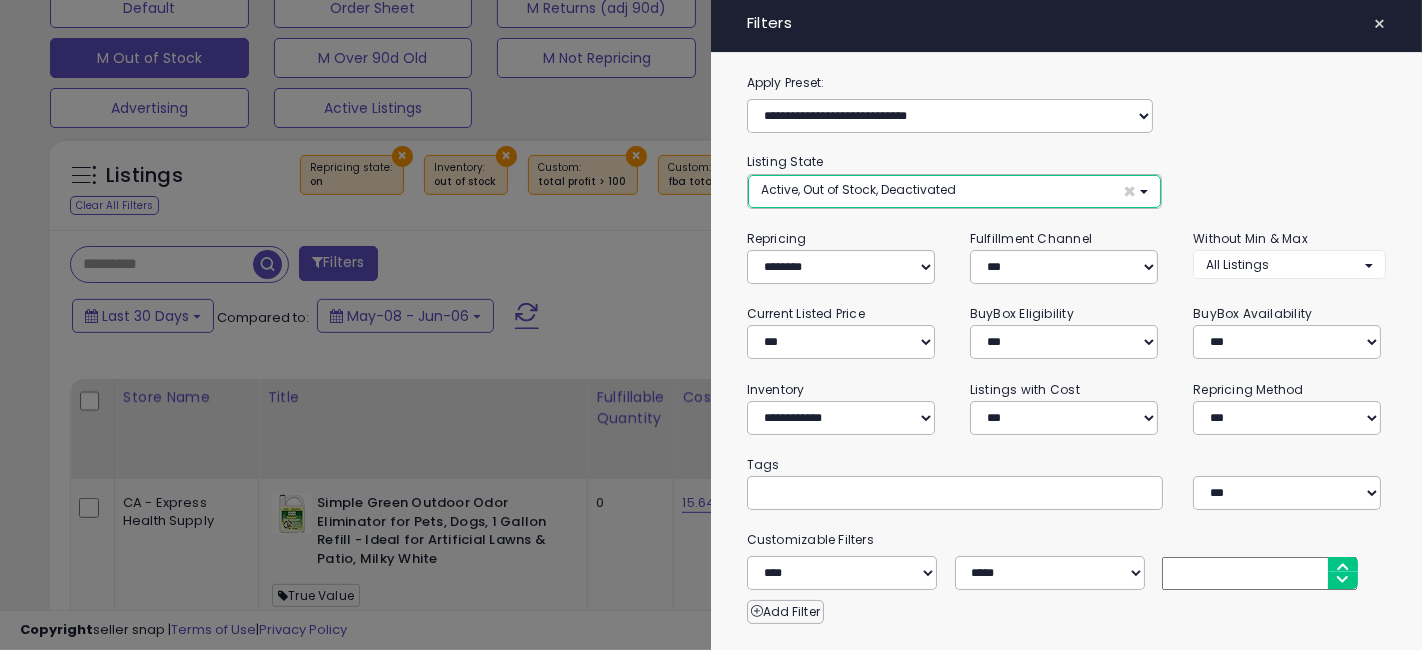 click on "Active, Out of Stock, Deactivated
×" at bounding box center (955, 191) 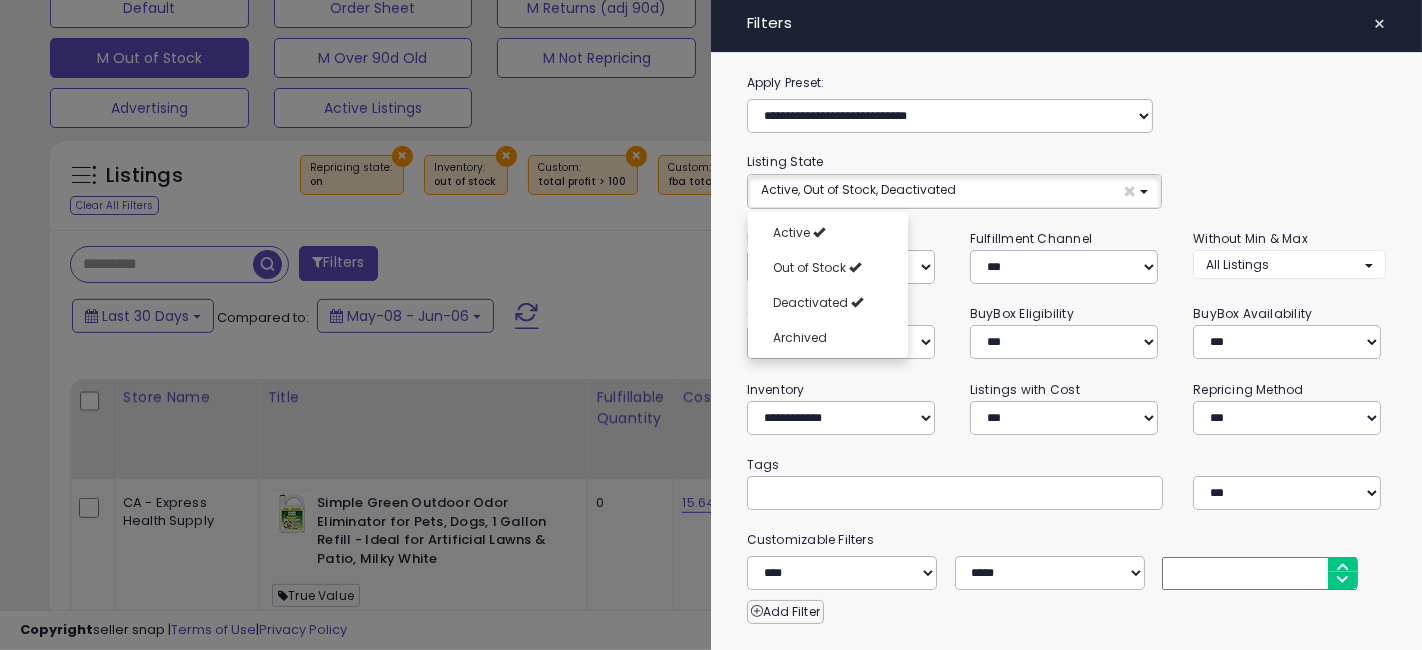 click on "**********" 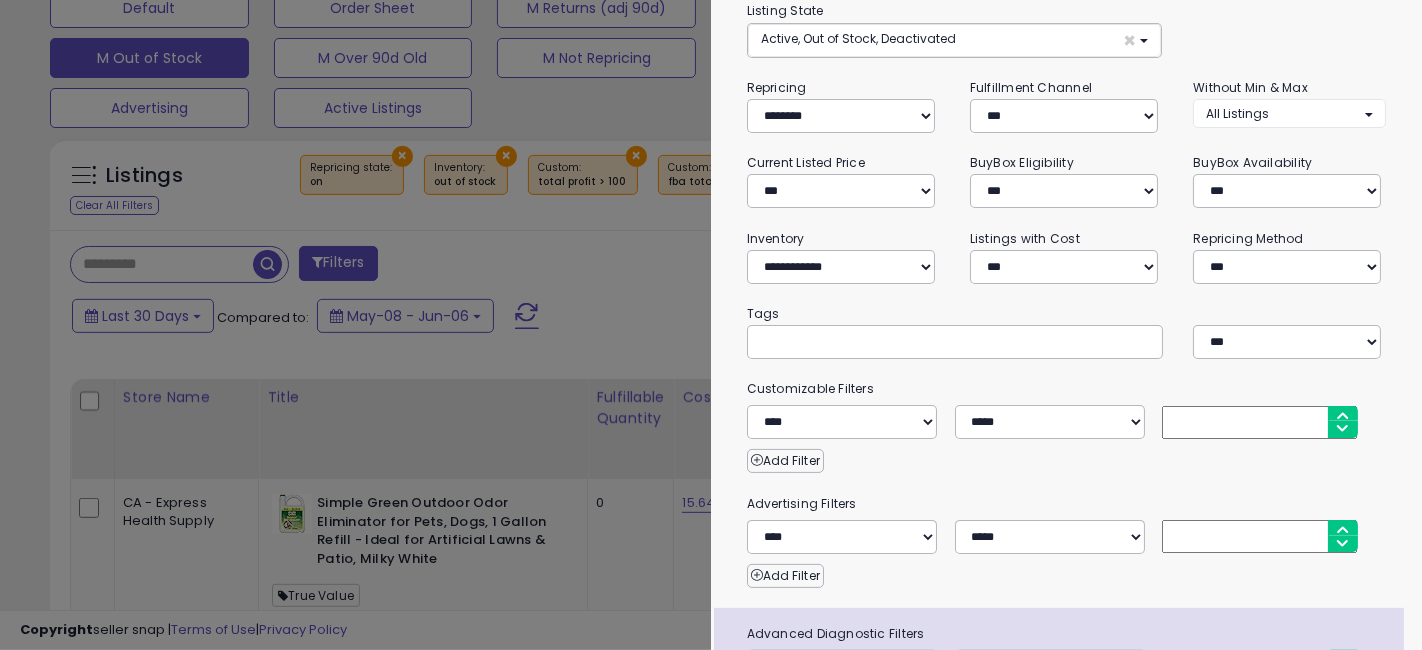 scroll, scrollTop: 0, scrollLeft: 0, axis: both 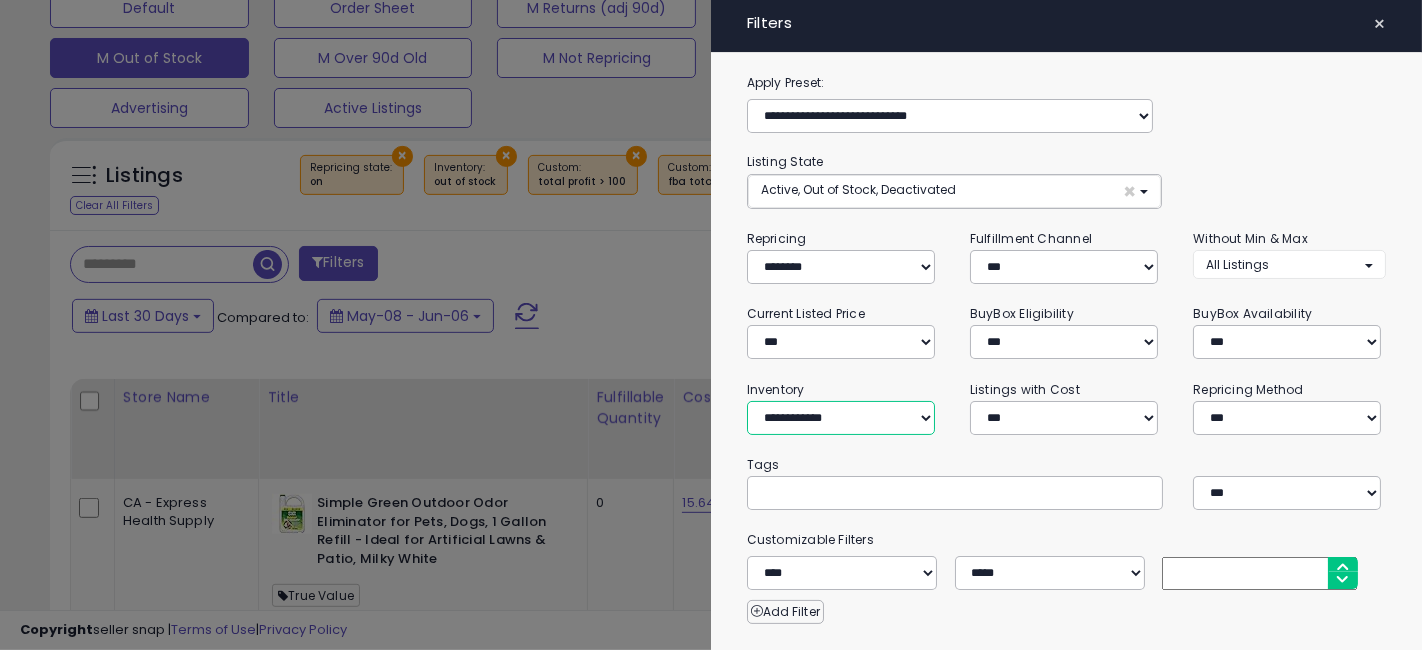 click on "**********" at bounding box center (841, 418) 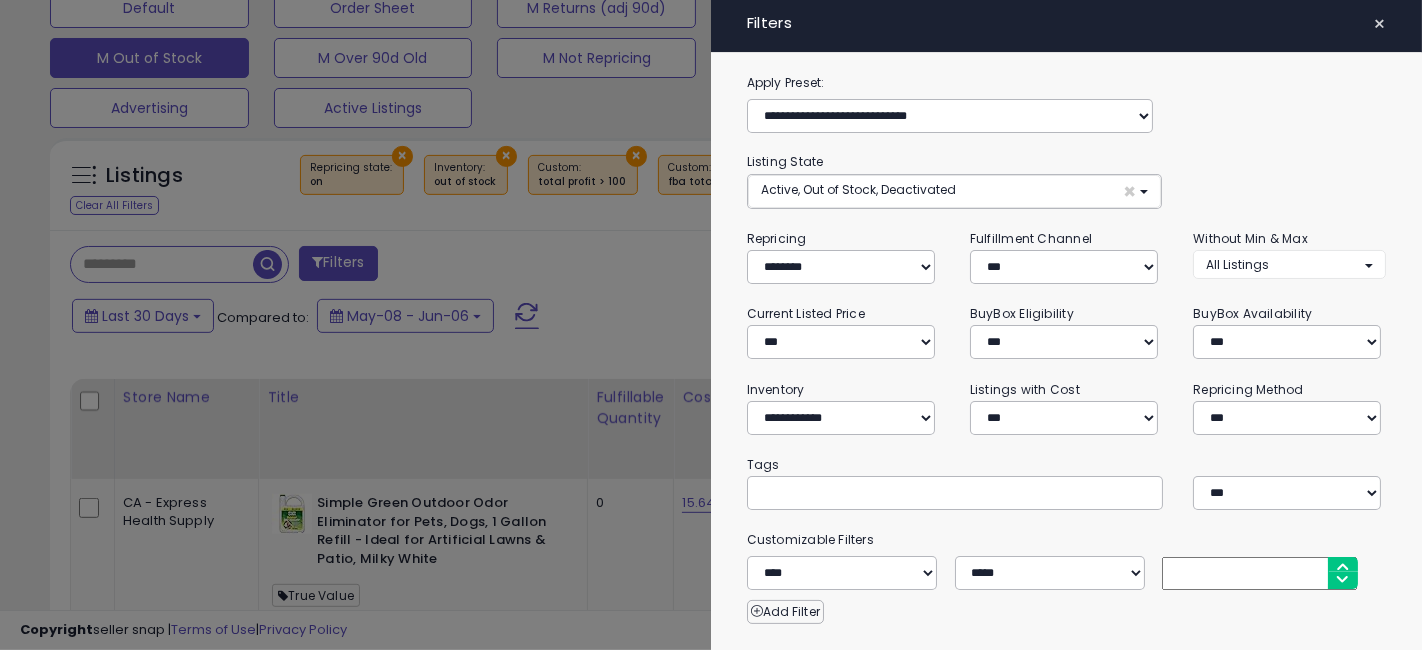 click on "Tags" at bounding box center [1067, 465] 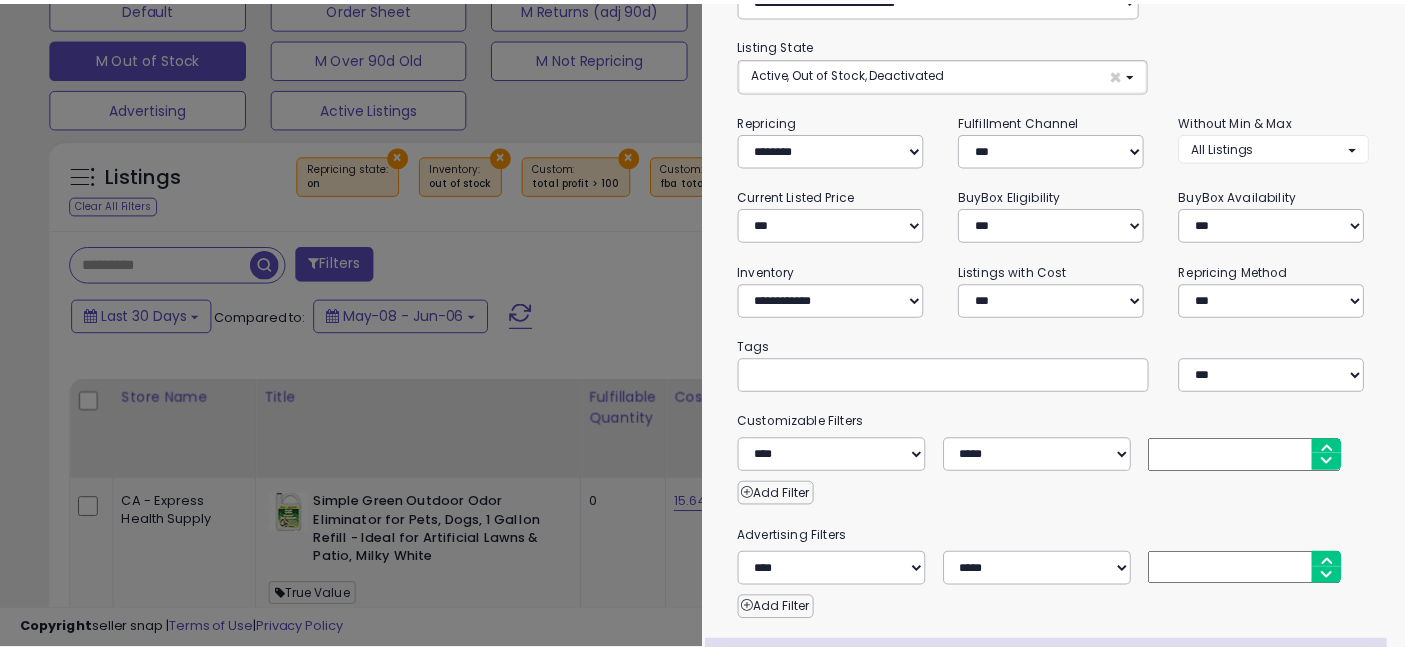 scroll, scrollTop: 0, scrollLeft: 0, axis: both 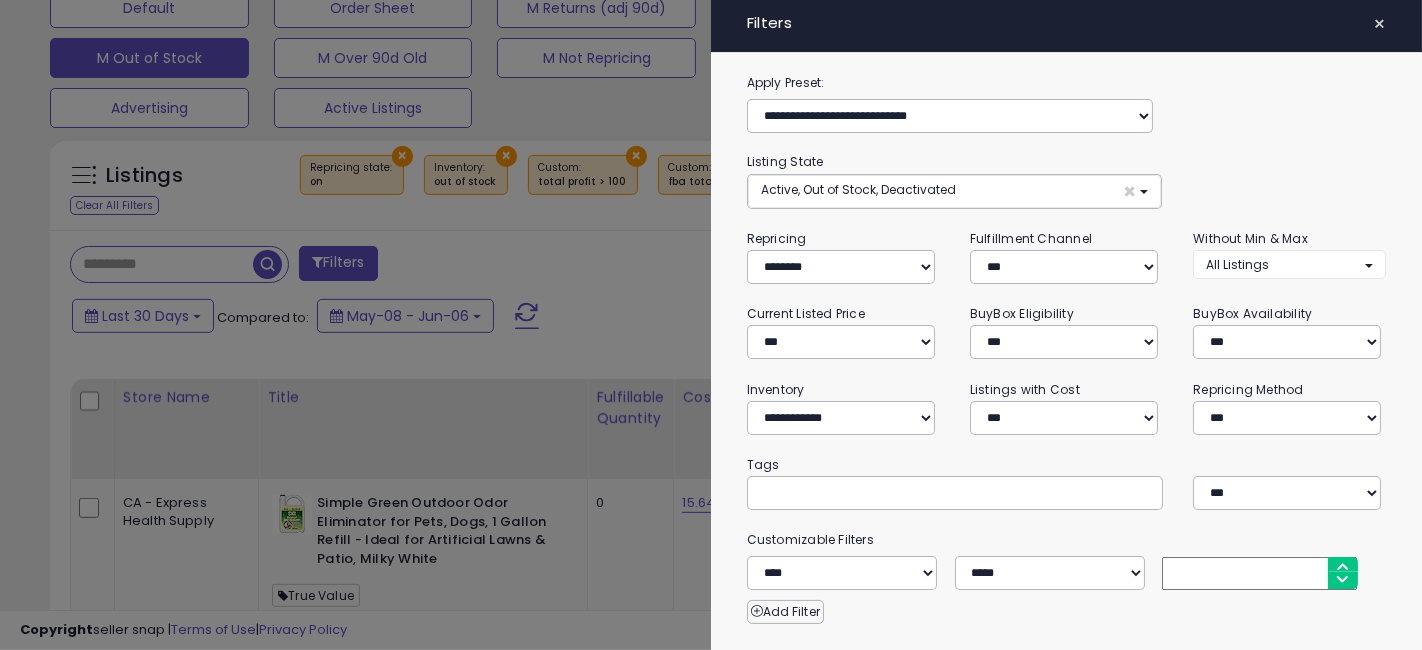 click on "×" at bounding box center (1379, 24) 